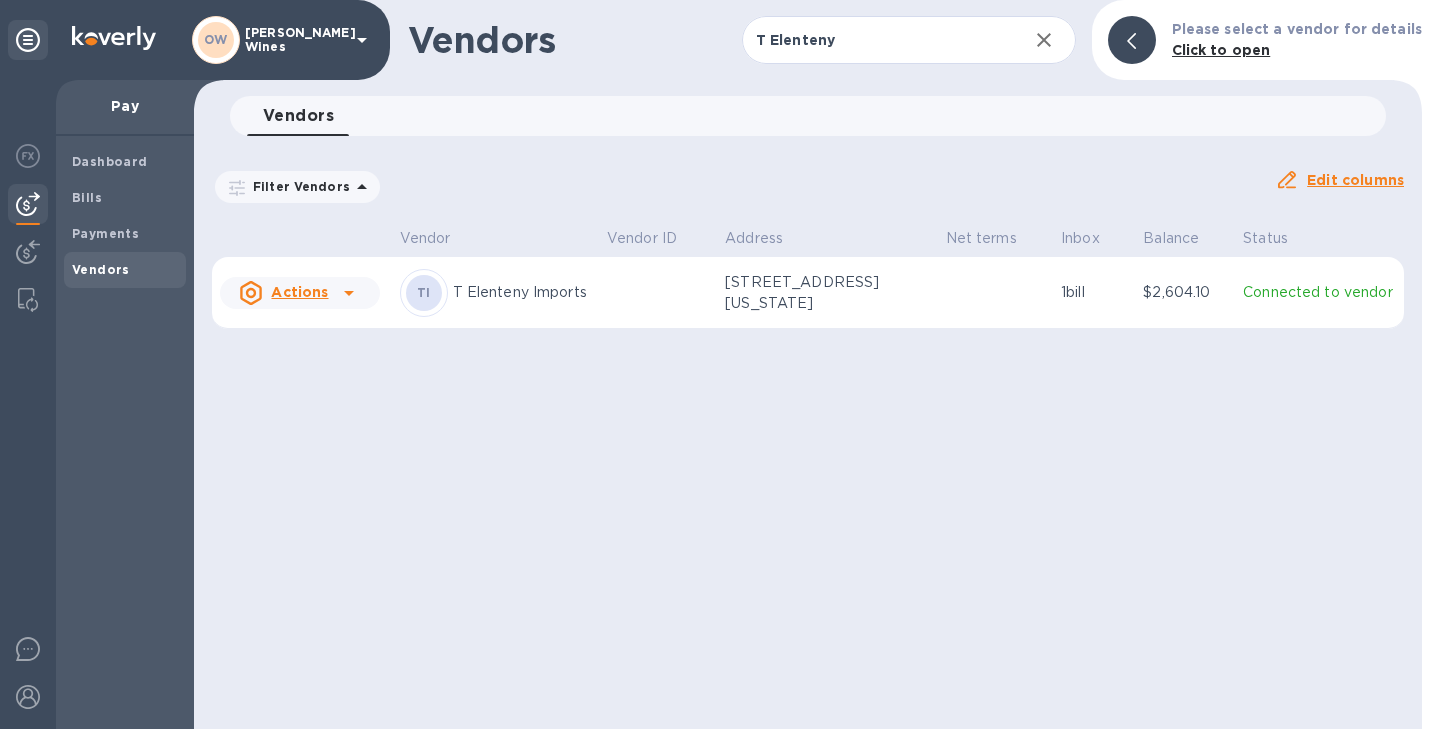 scroll, scrollTop: 0, scrollLeft: 0, axis: both 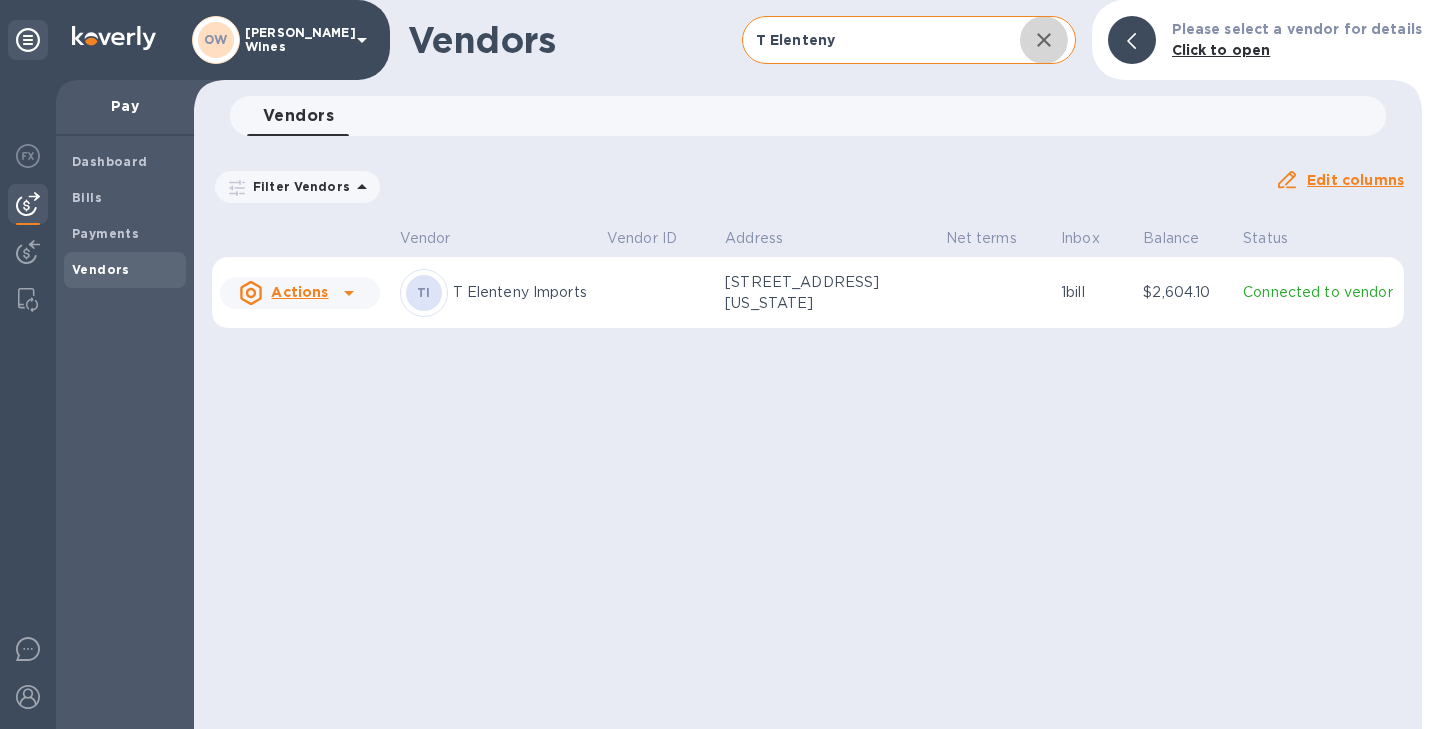 click at bounding box center [1044, 40] 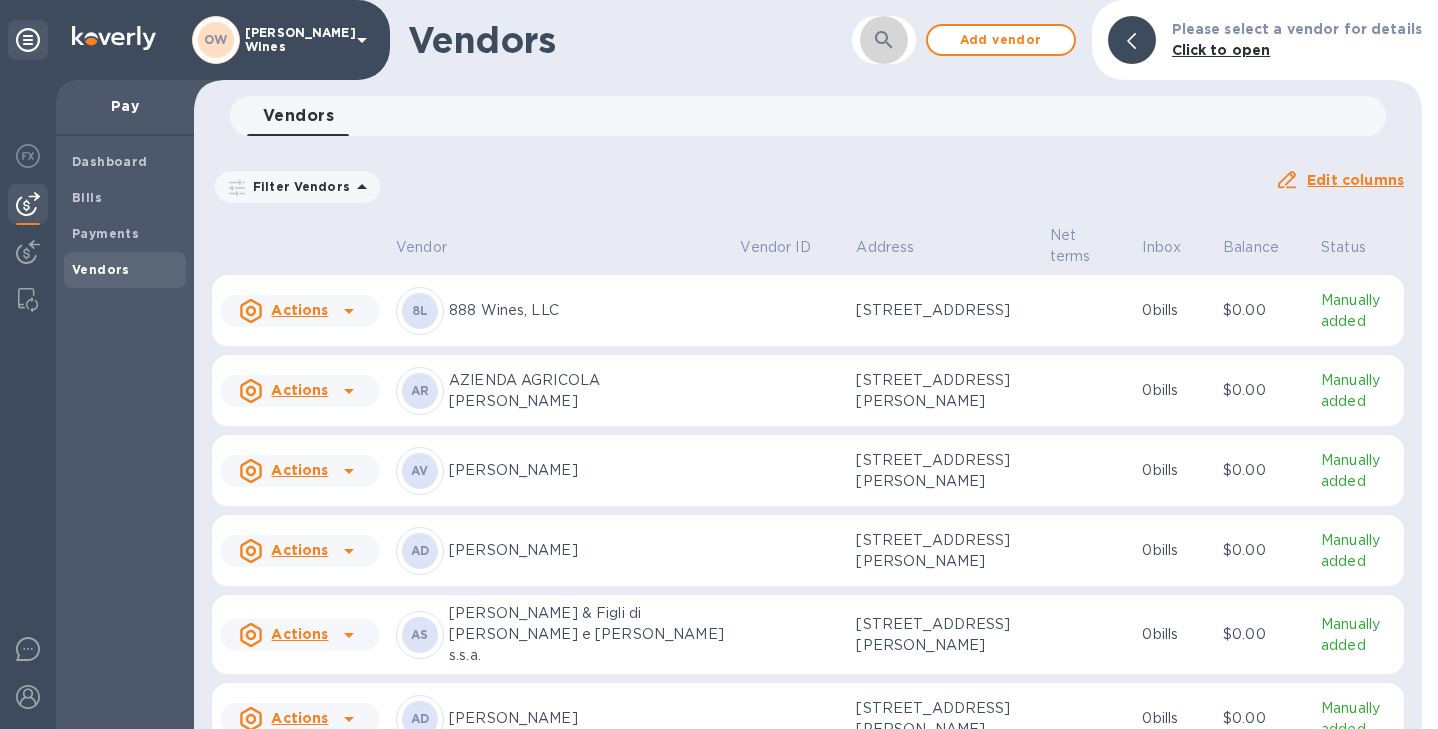click 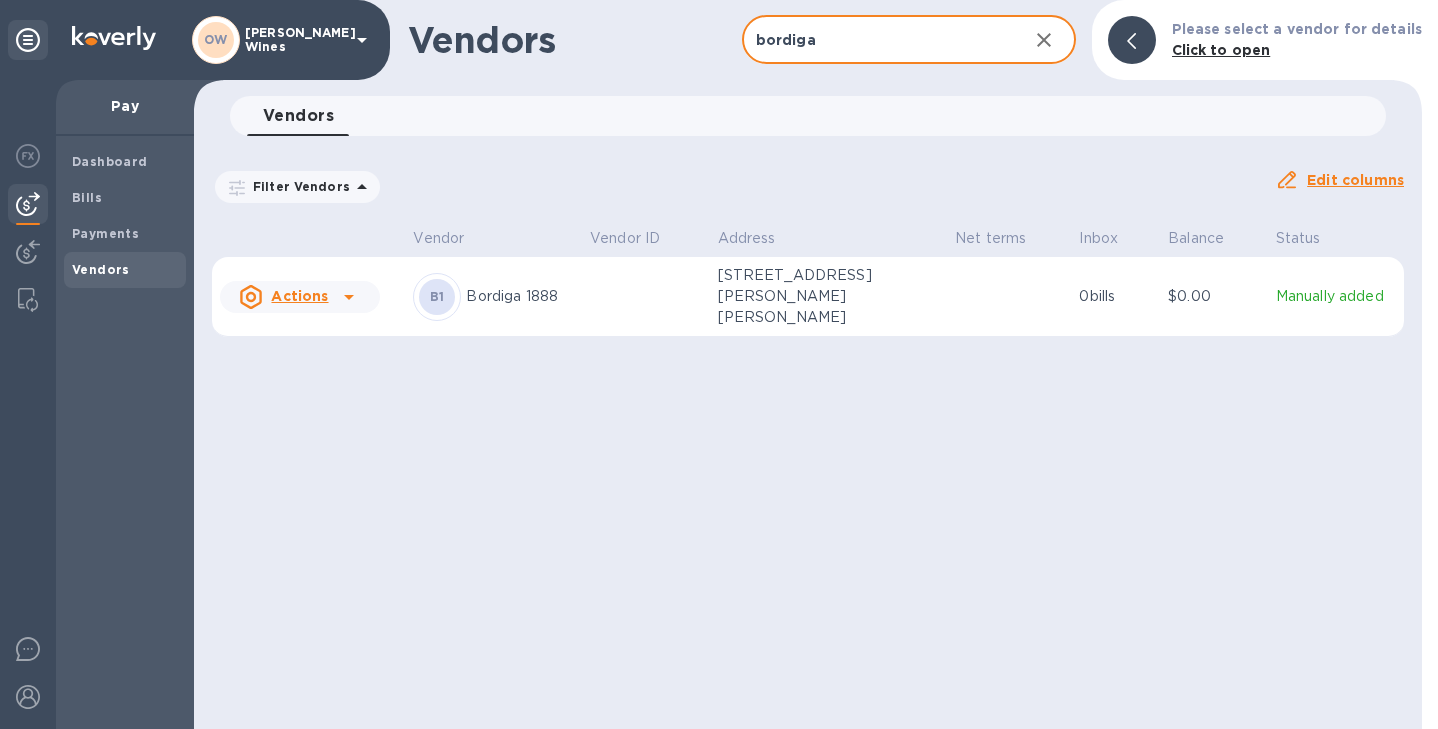 type on "bordiga" 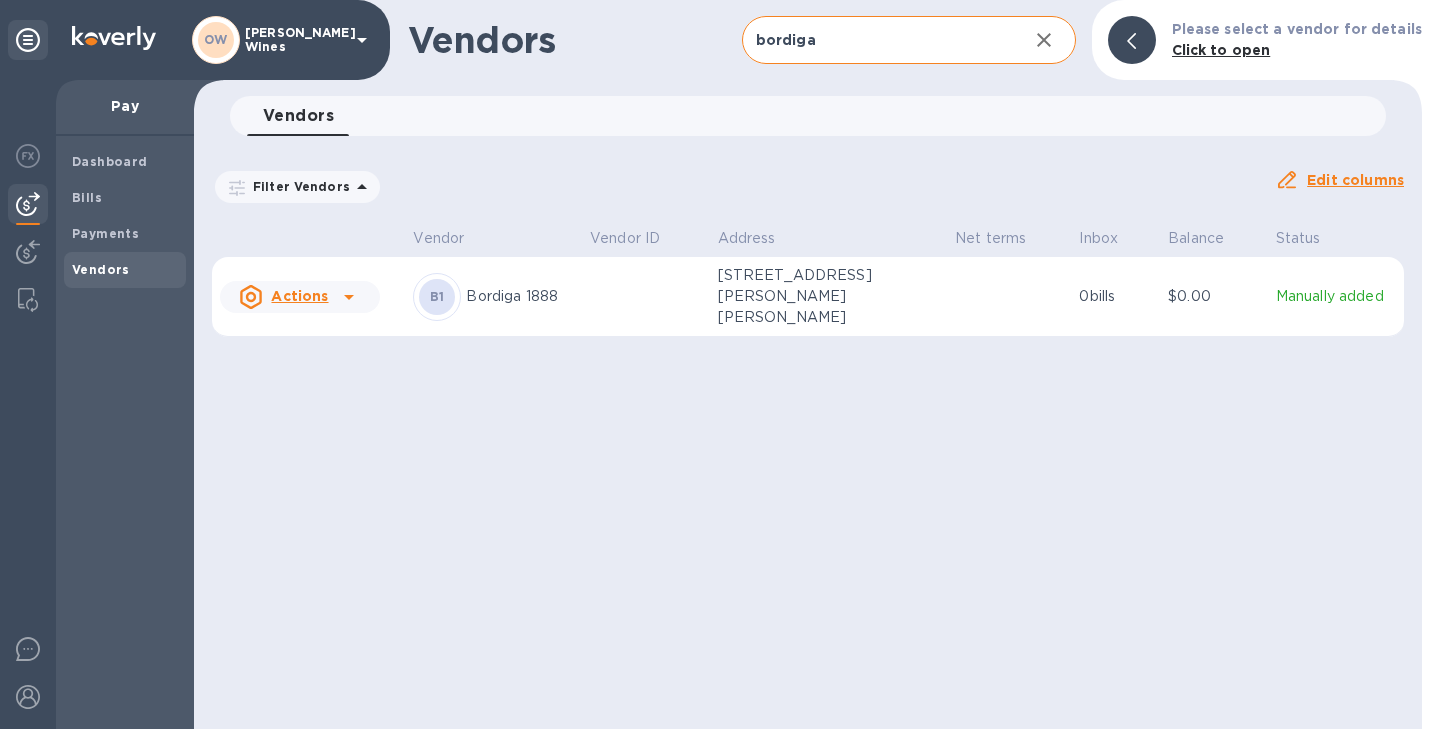 click 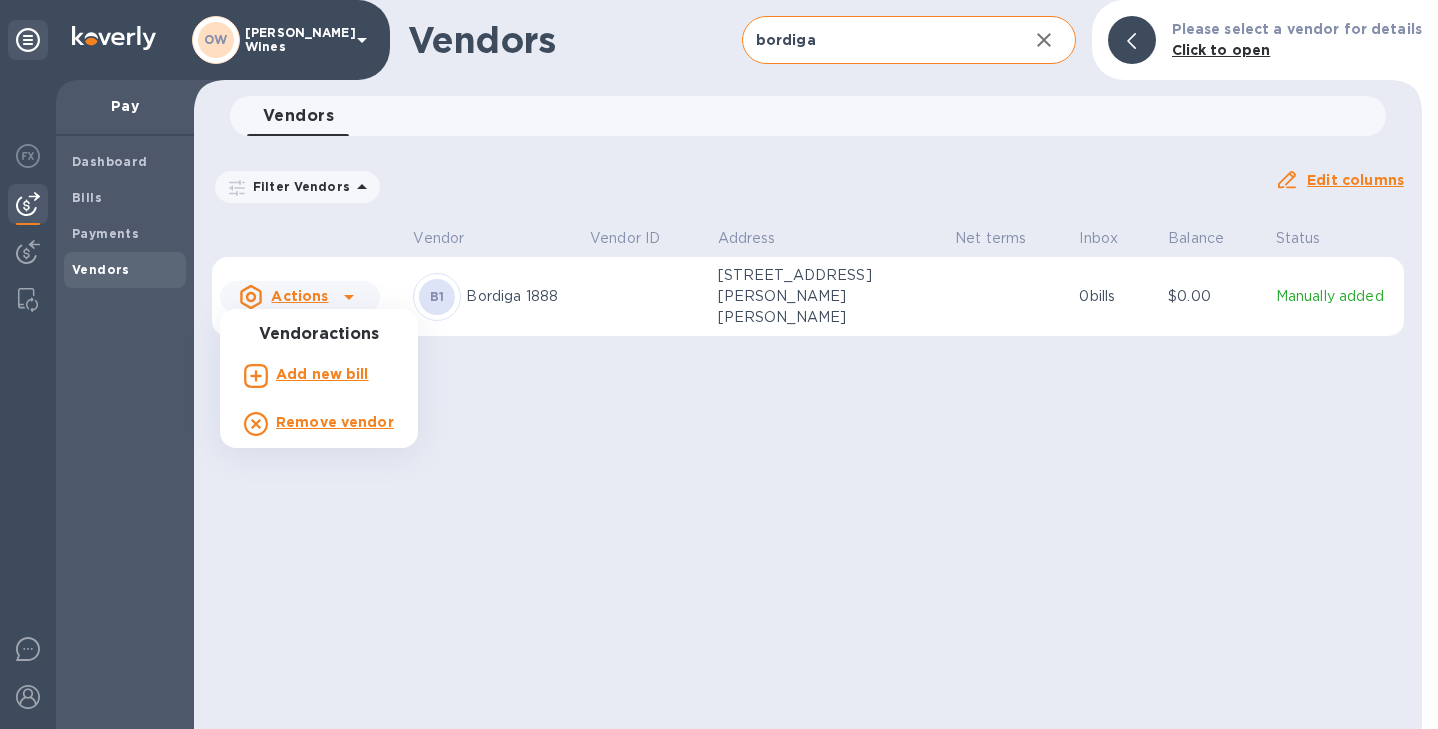 click on "Add new bill" at bounding box center [322, 374] 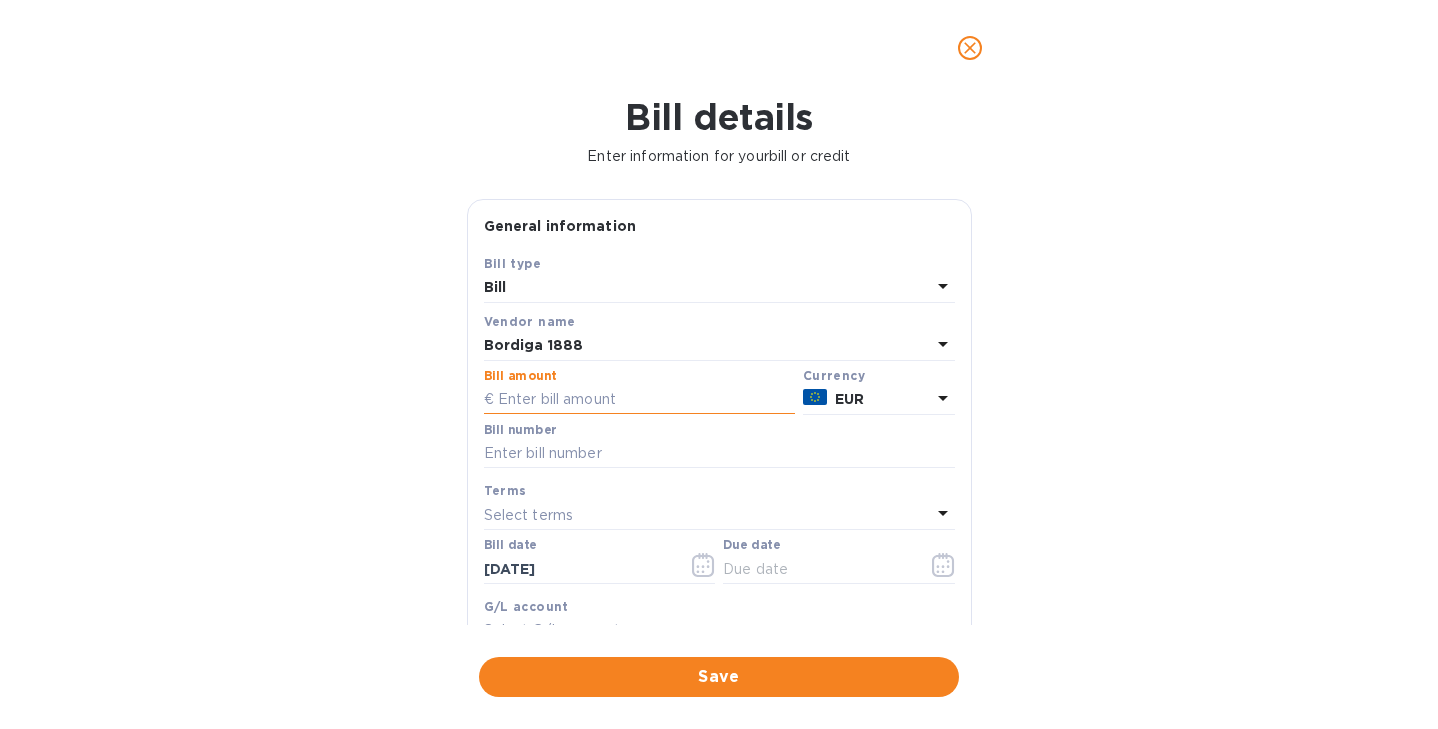 click at bounding box center (639, 400) 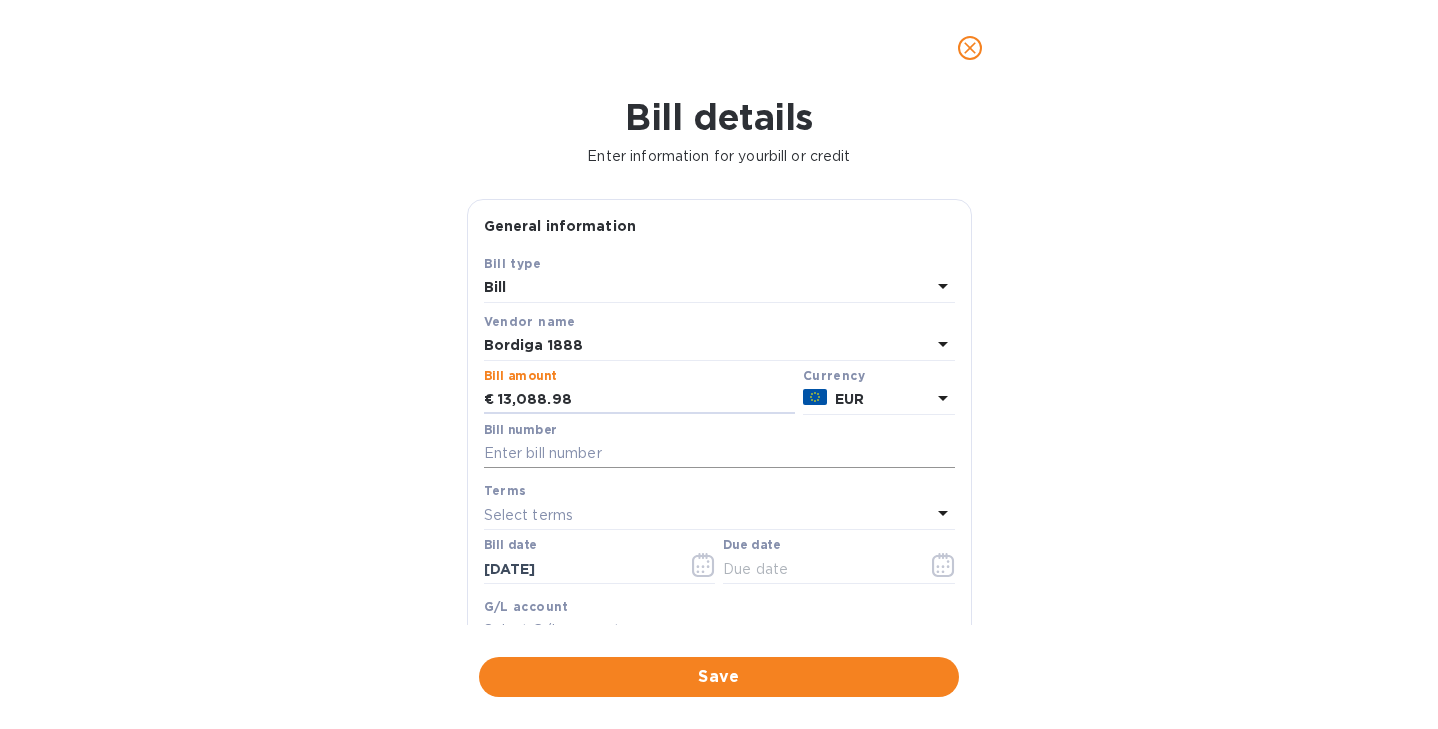 type on "13,088.98" 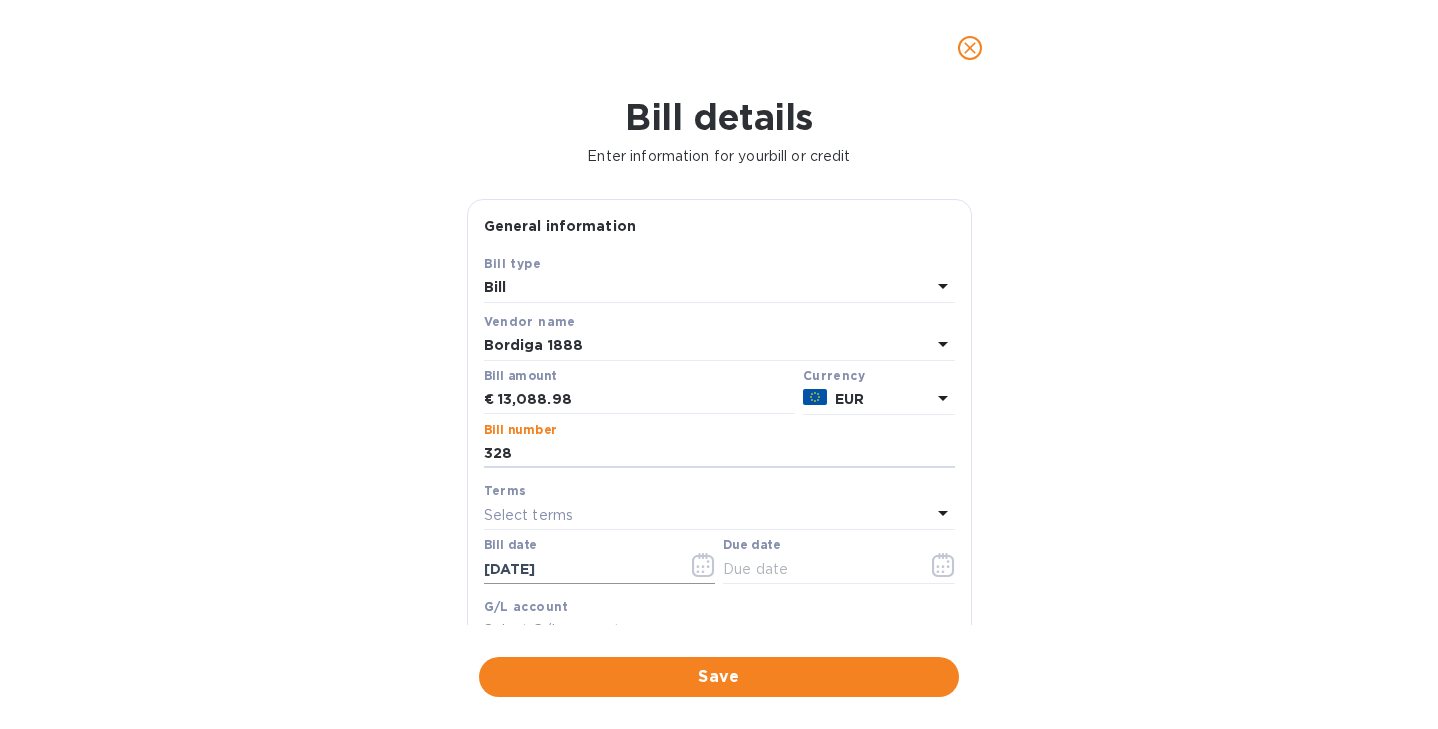 type on "328" 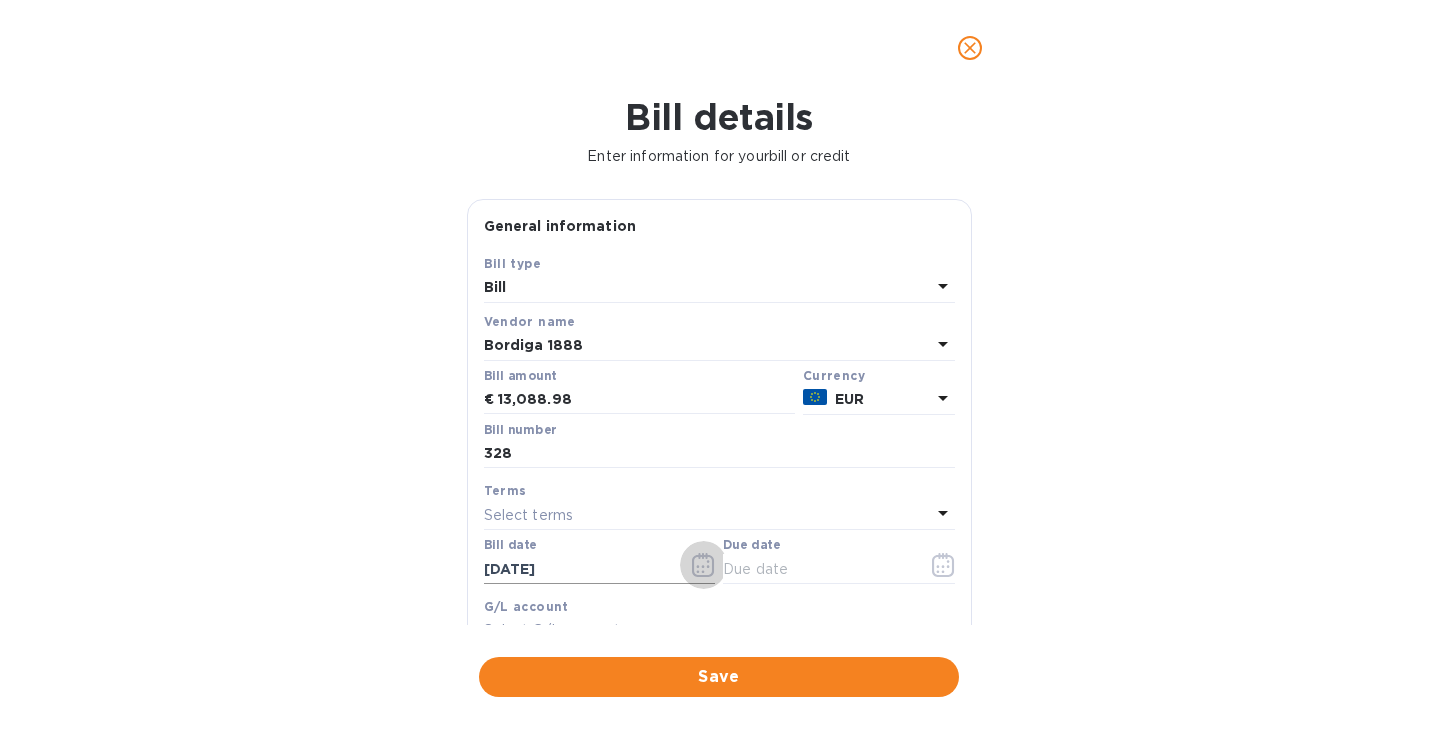 click 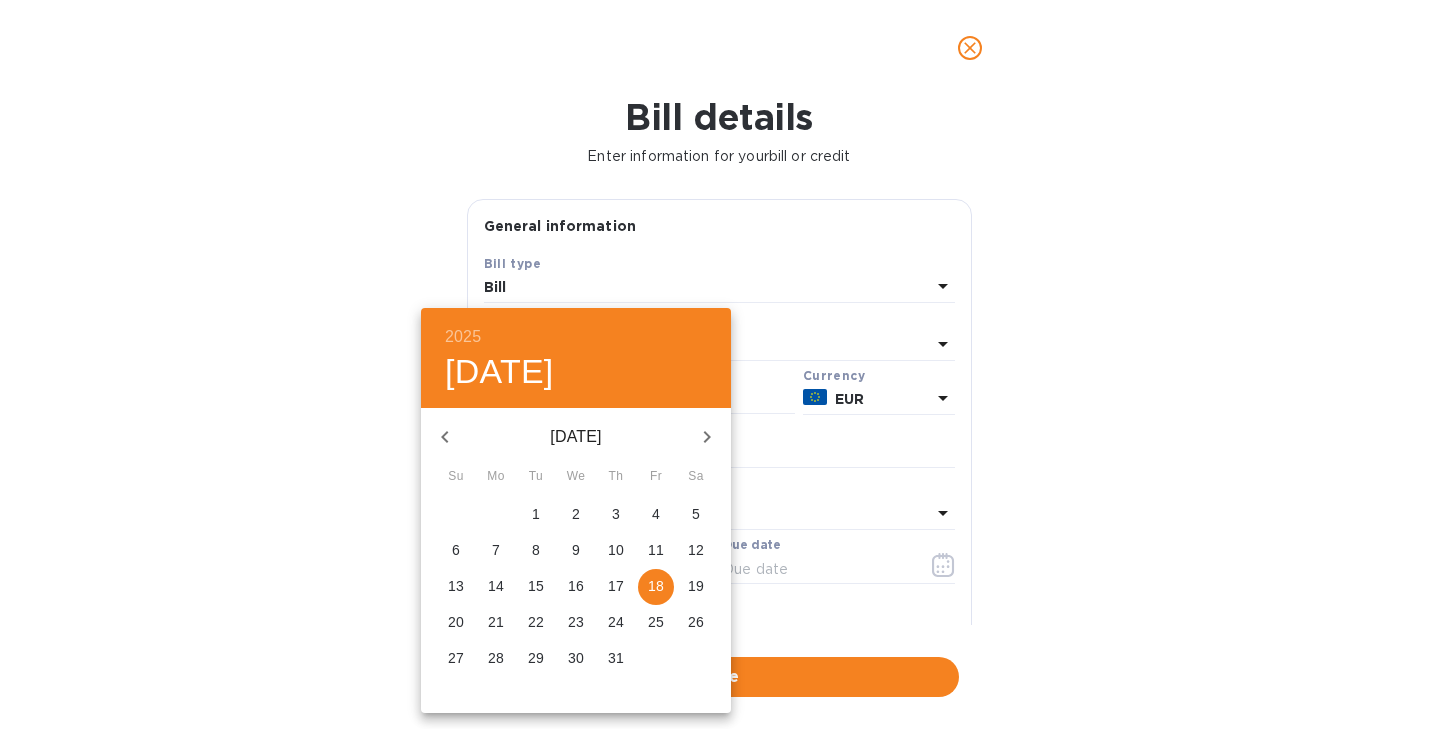 click 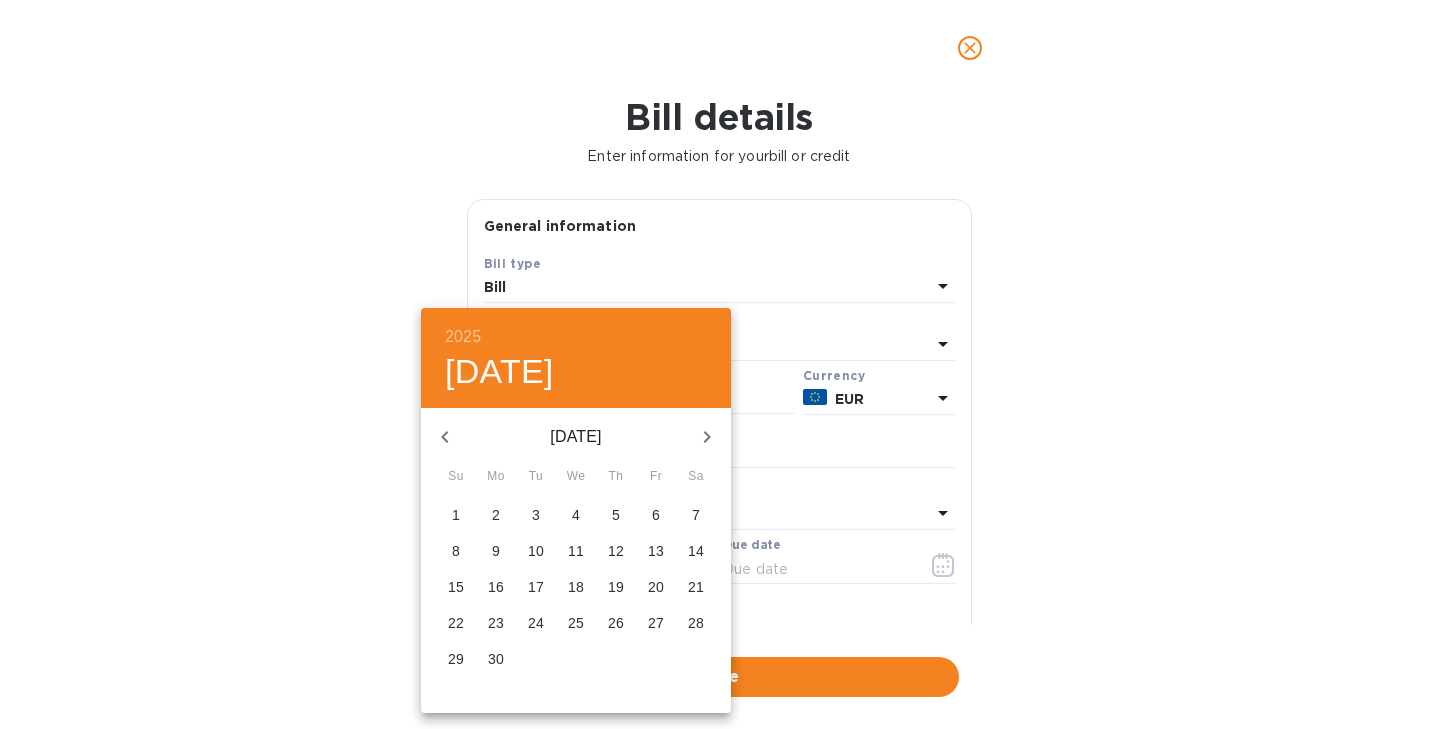 click 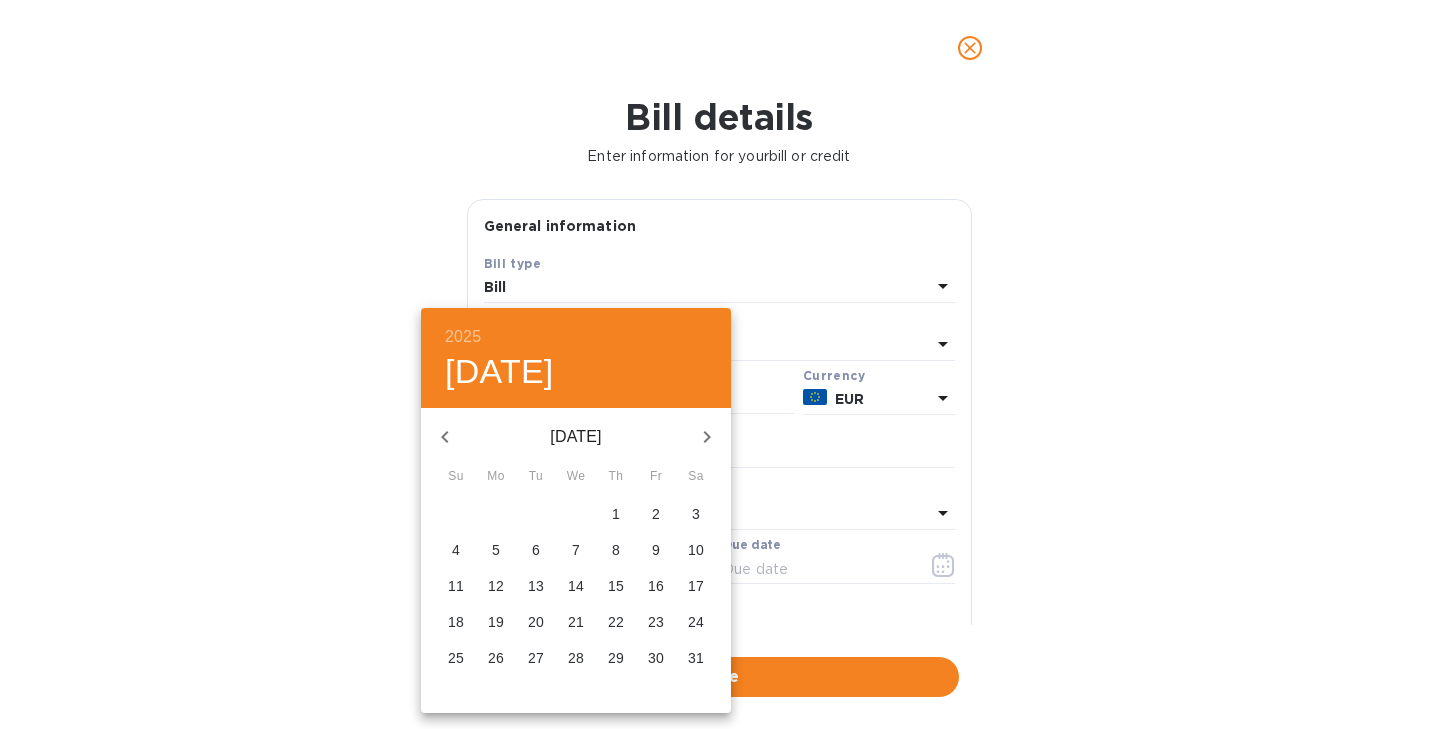 click on "8" at bounding box center [616, 550] 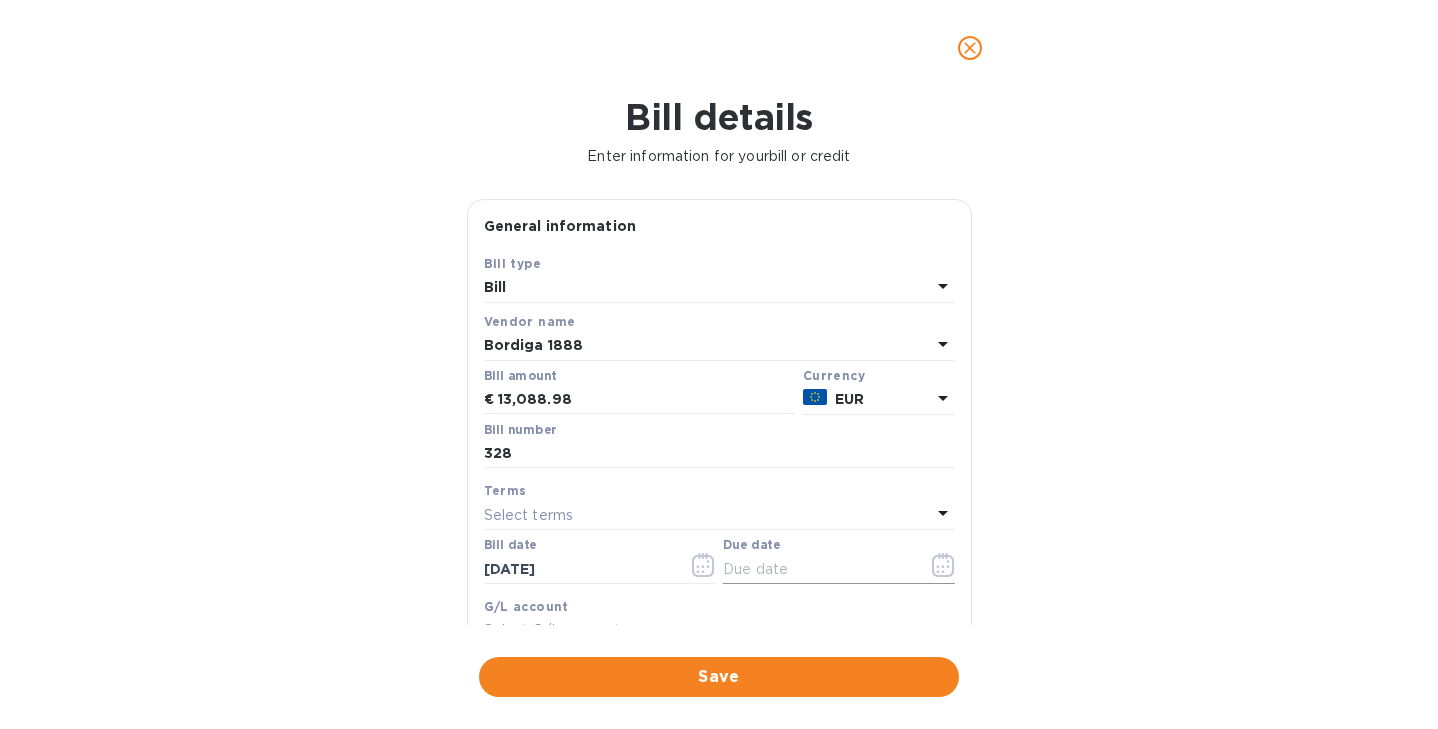 click 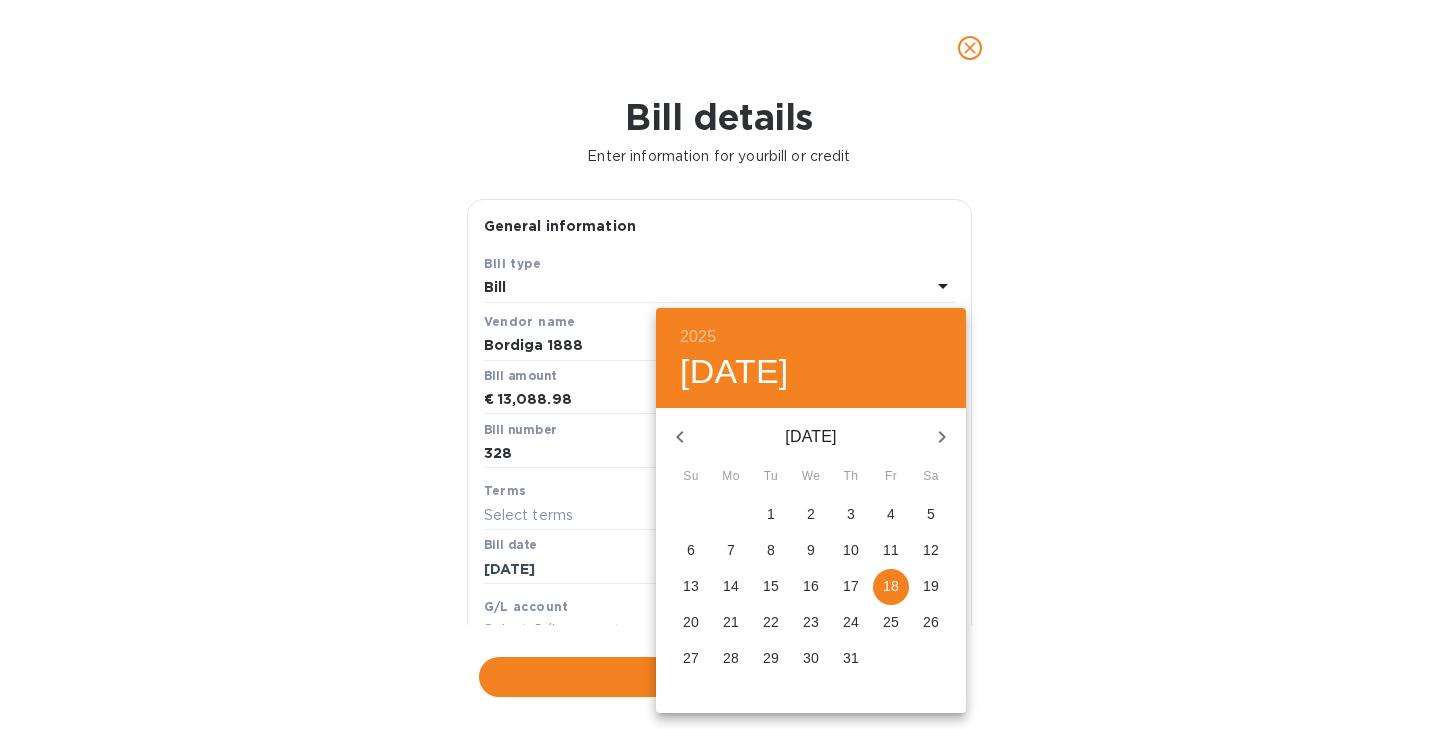 click on "18" at bounding box center [891, 586] 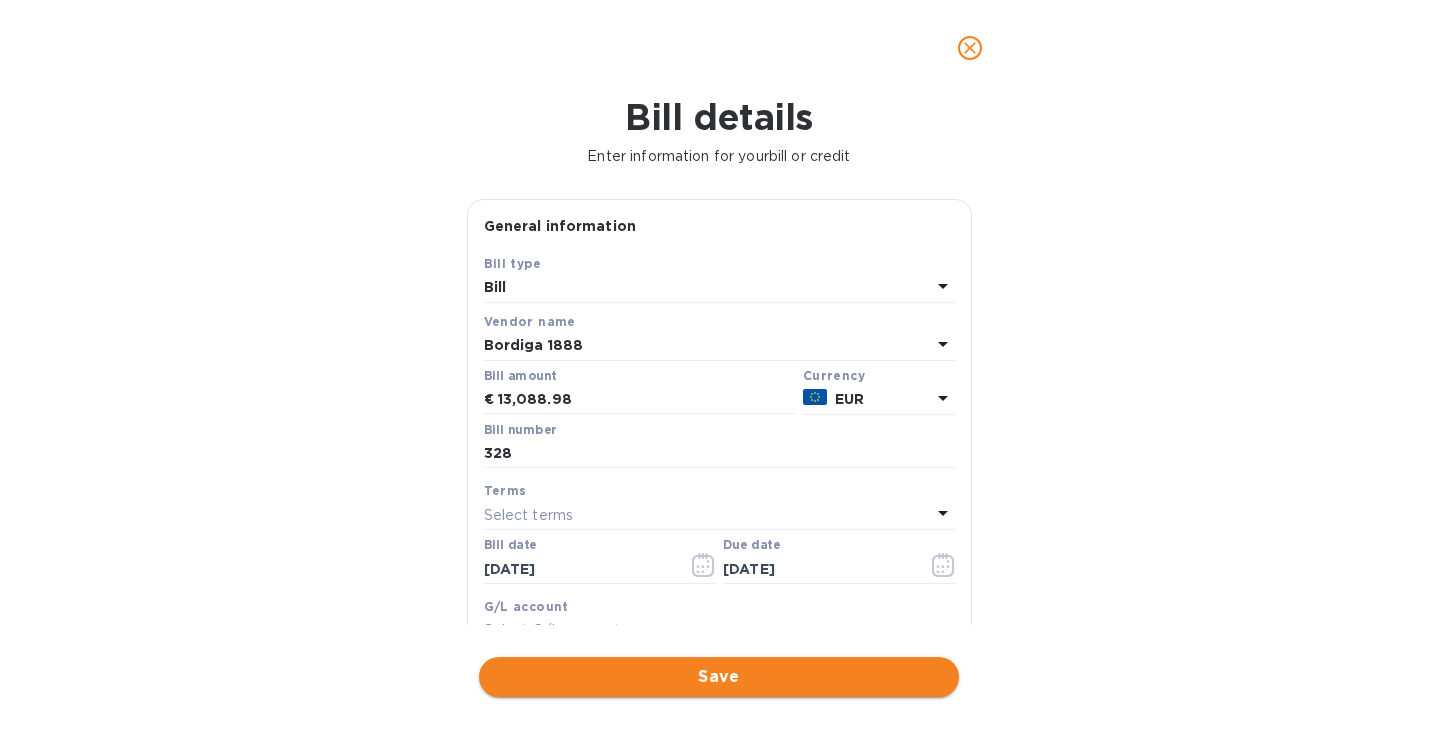 click on "Save" at bounding box center (719, 677) 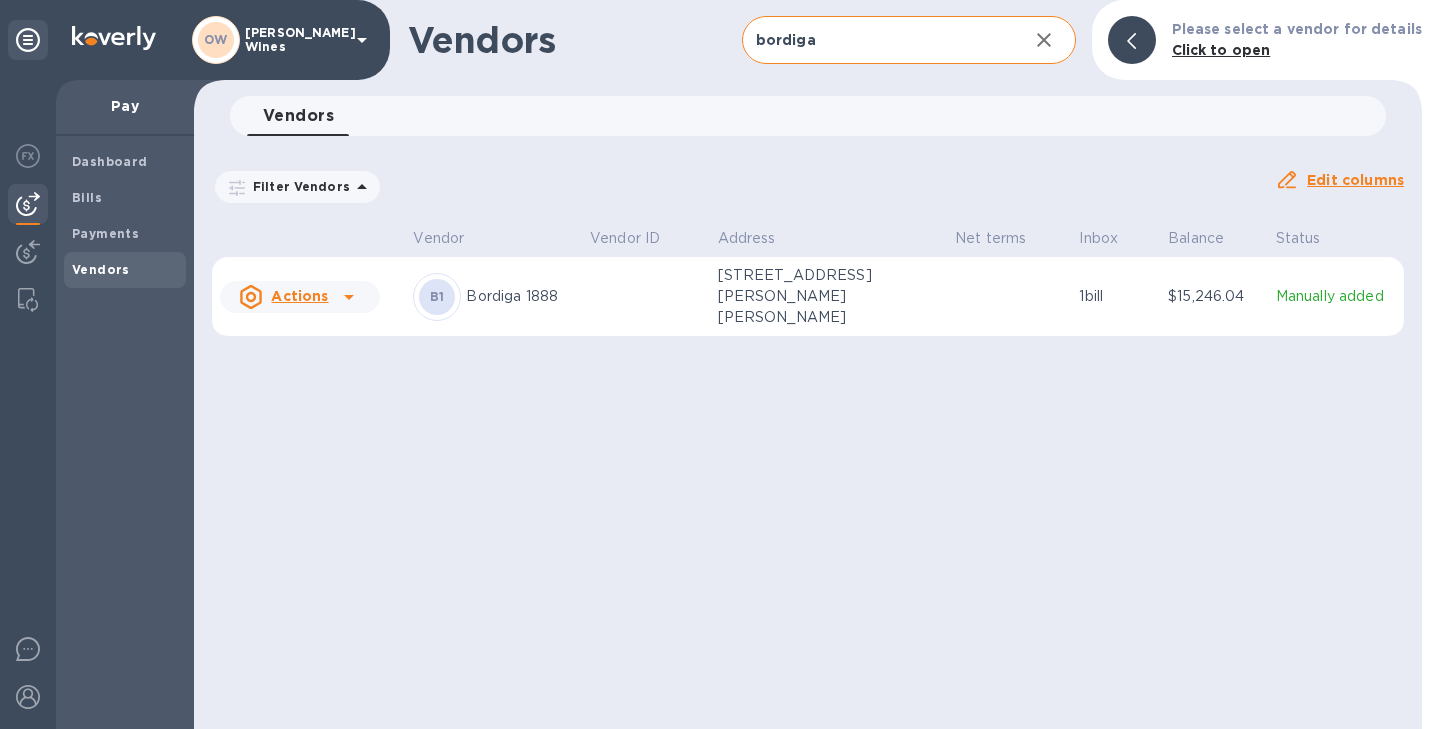 click on "Actions" at bounding box center [300, 297] 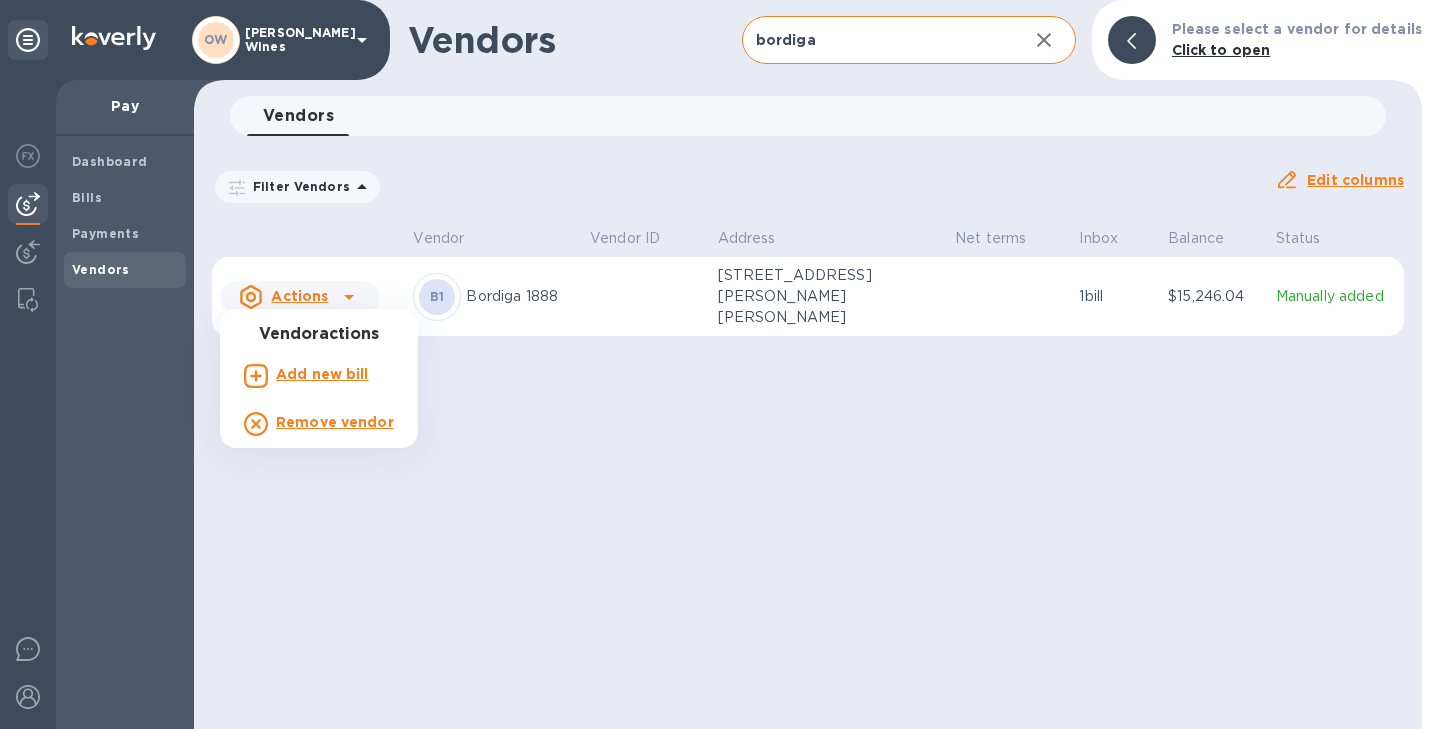 click on "Add new bill" at bounding box center (322, 374) 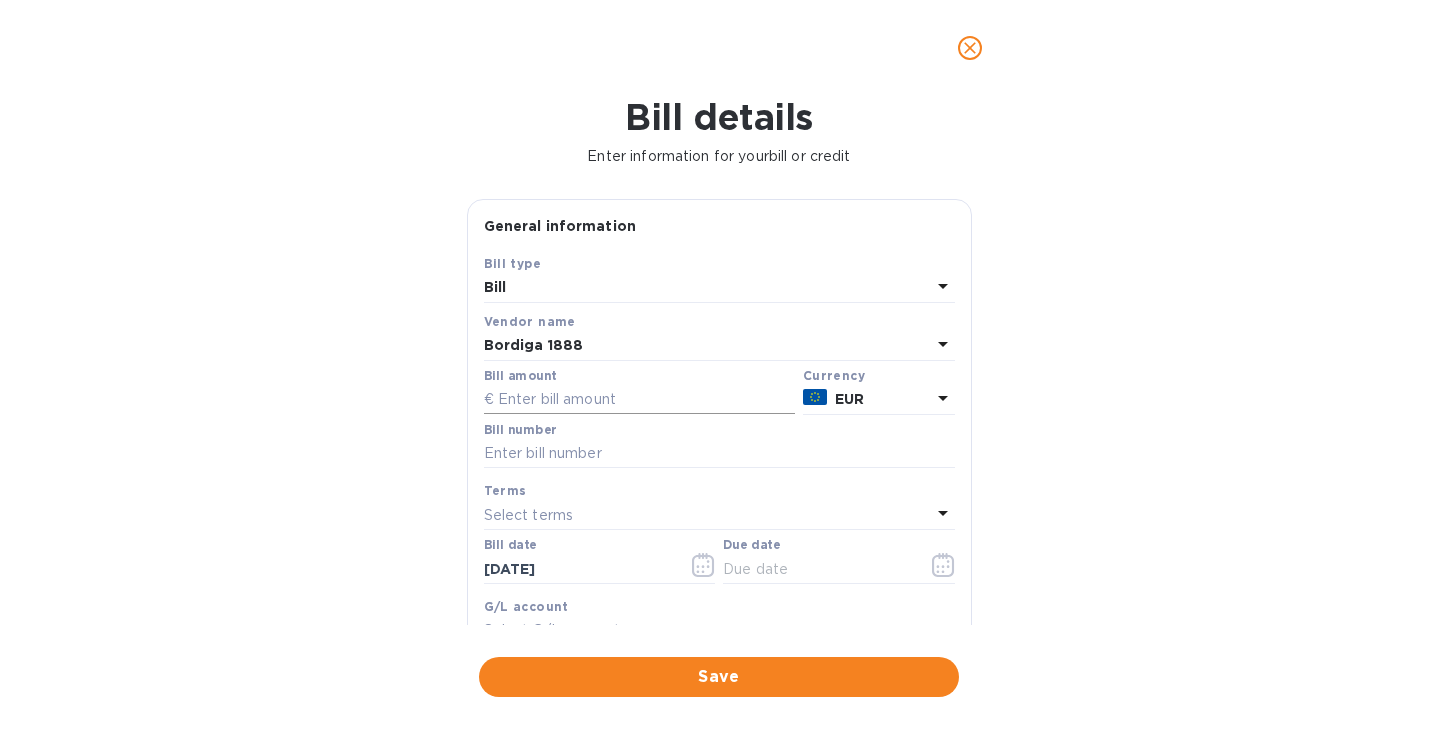 click at bounding box center (639, 400) 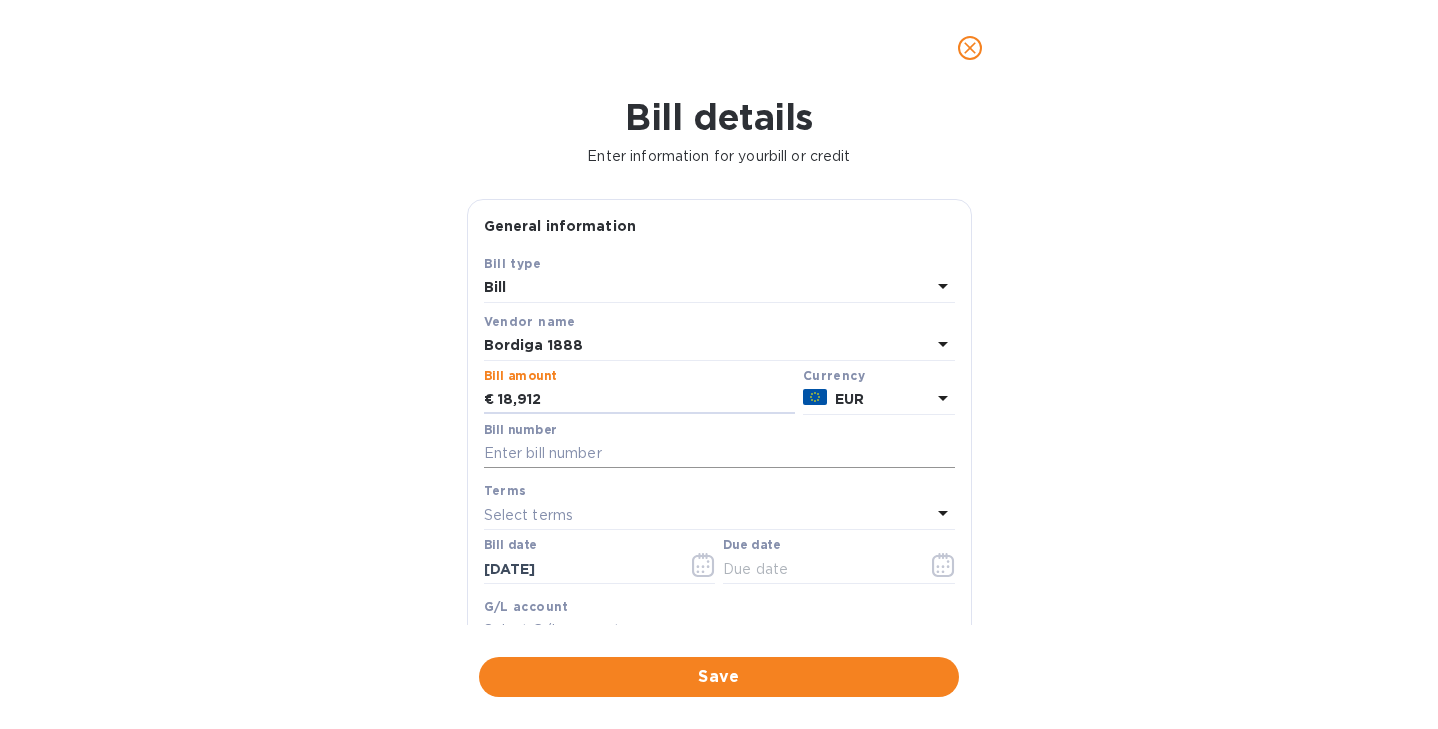 type on "18,912" 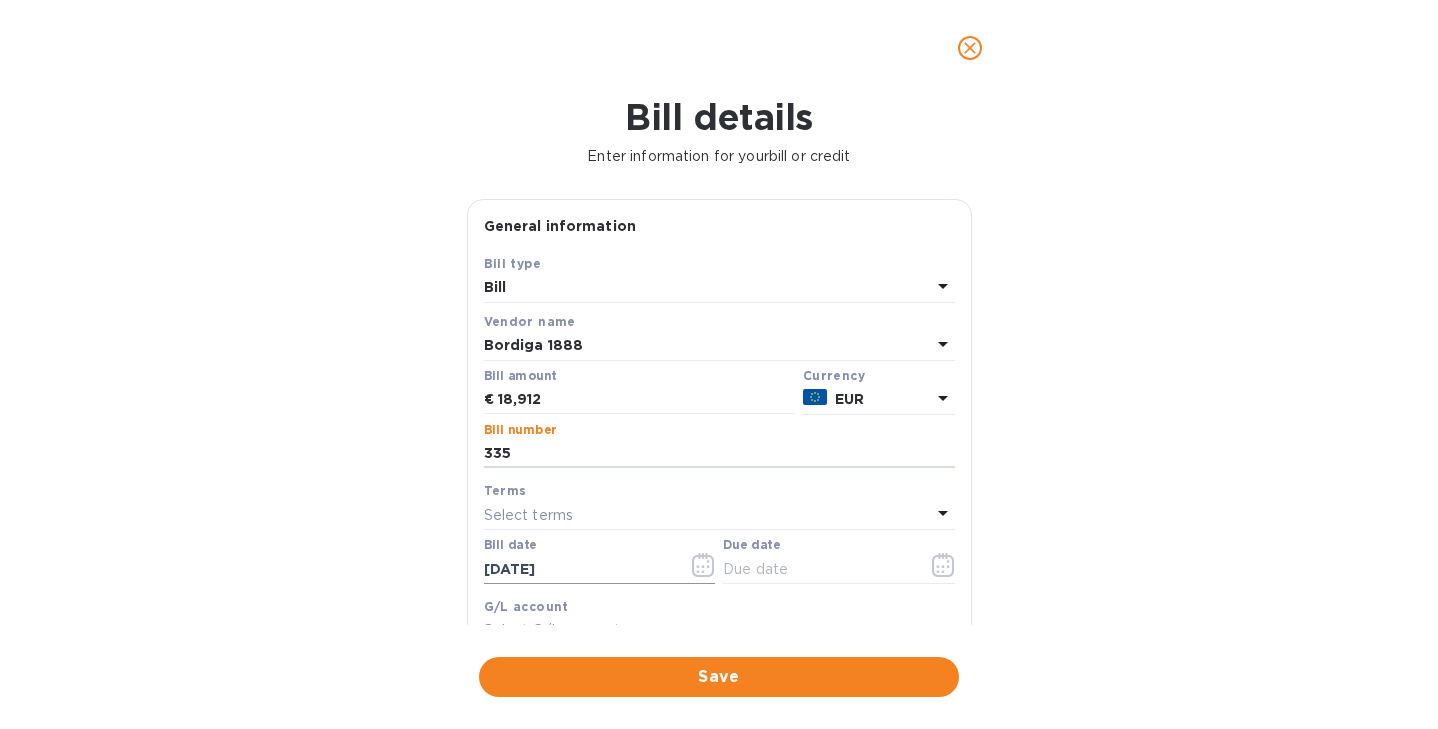 type on "335" 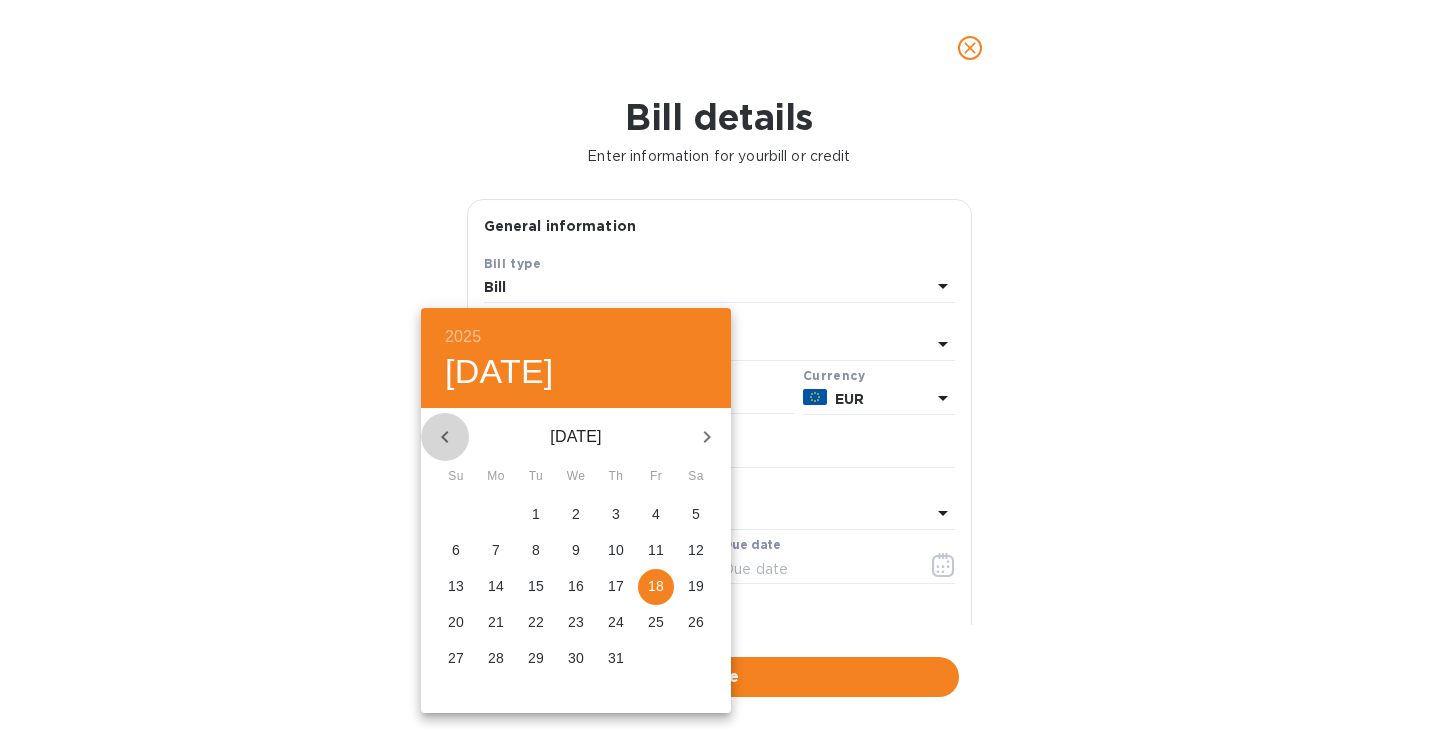 click 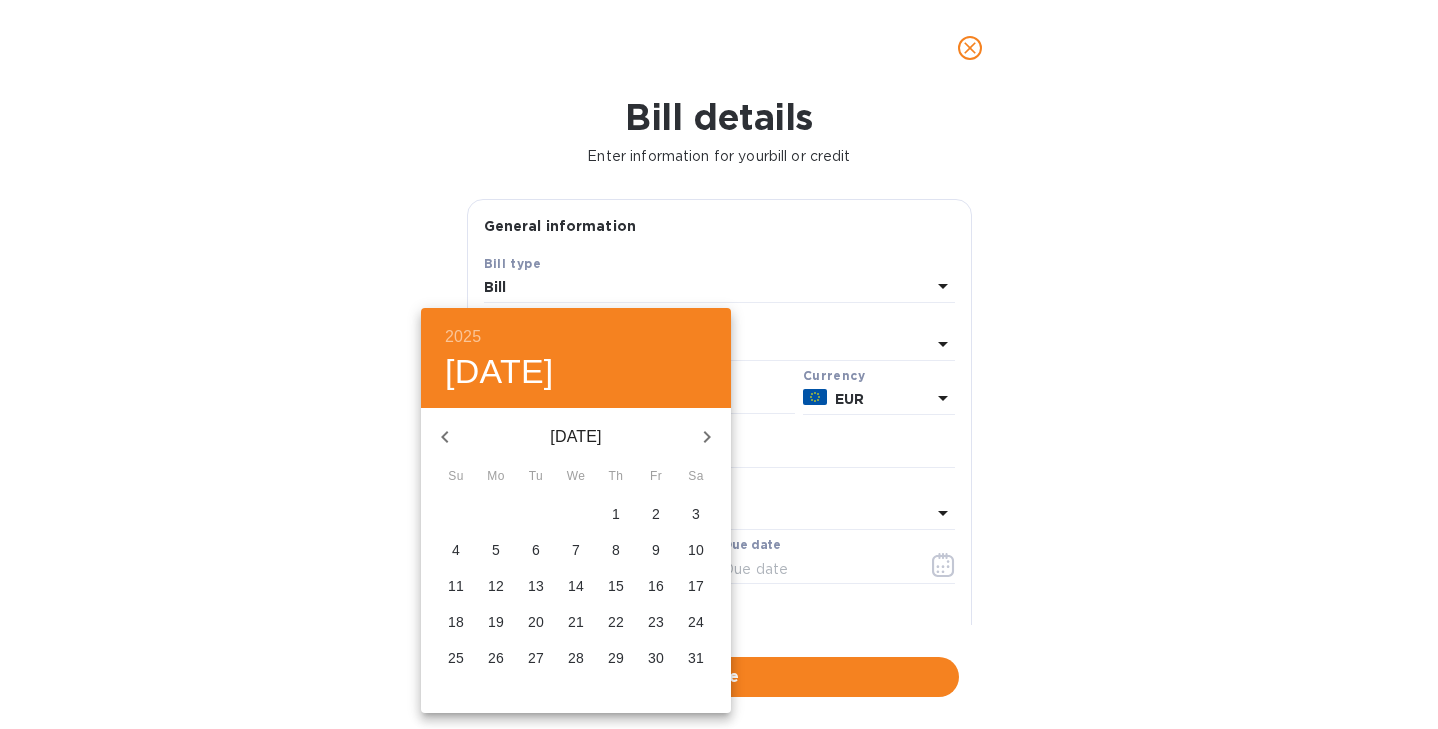 click on "15" at bounding box center [616, 586] 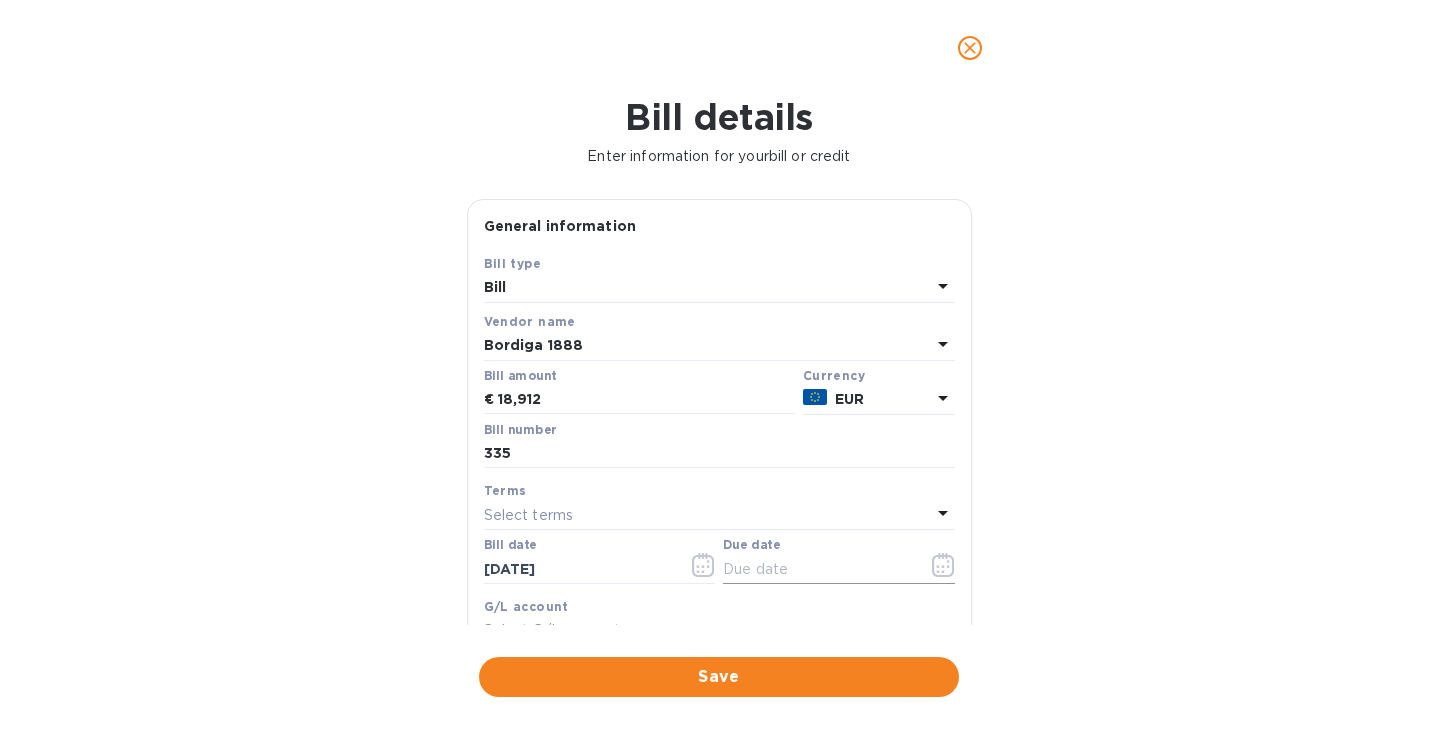 click 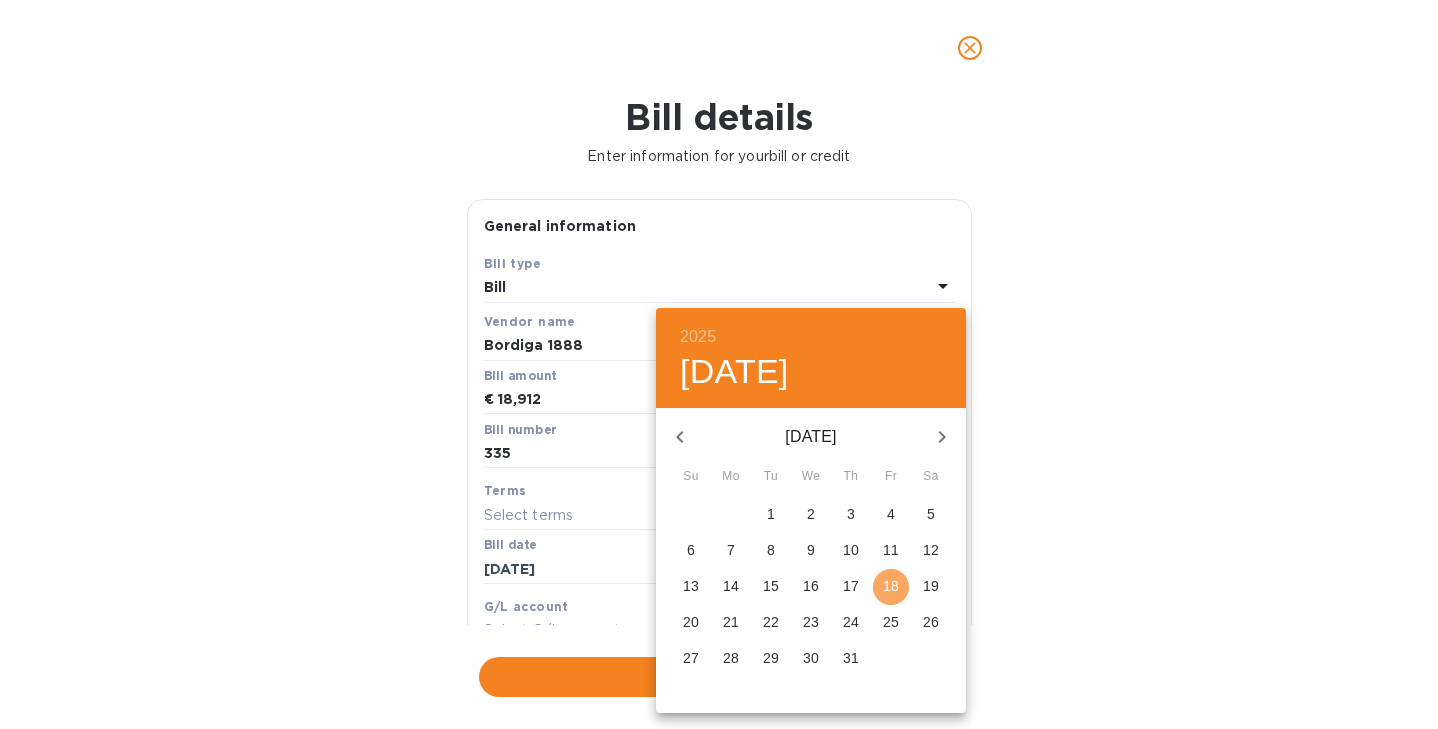 click on "18" at bounding box center [891, 586] 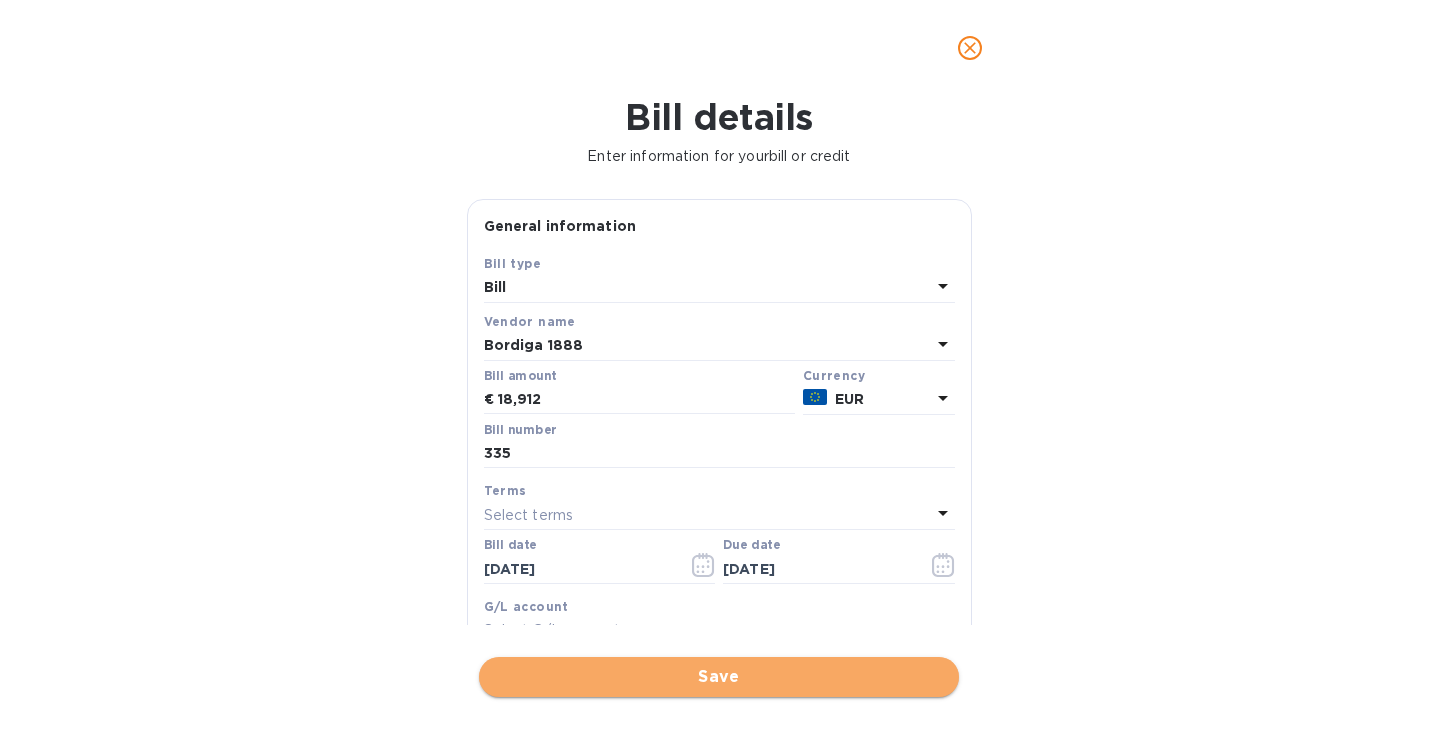 click on "Save" at bounding box center (719, 677) 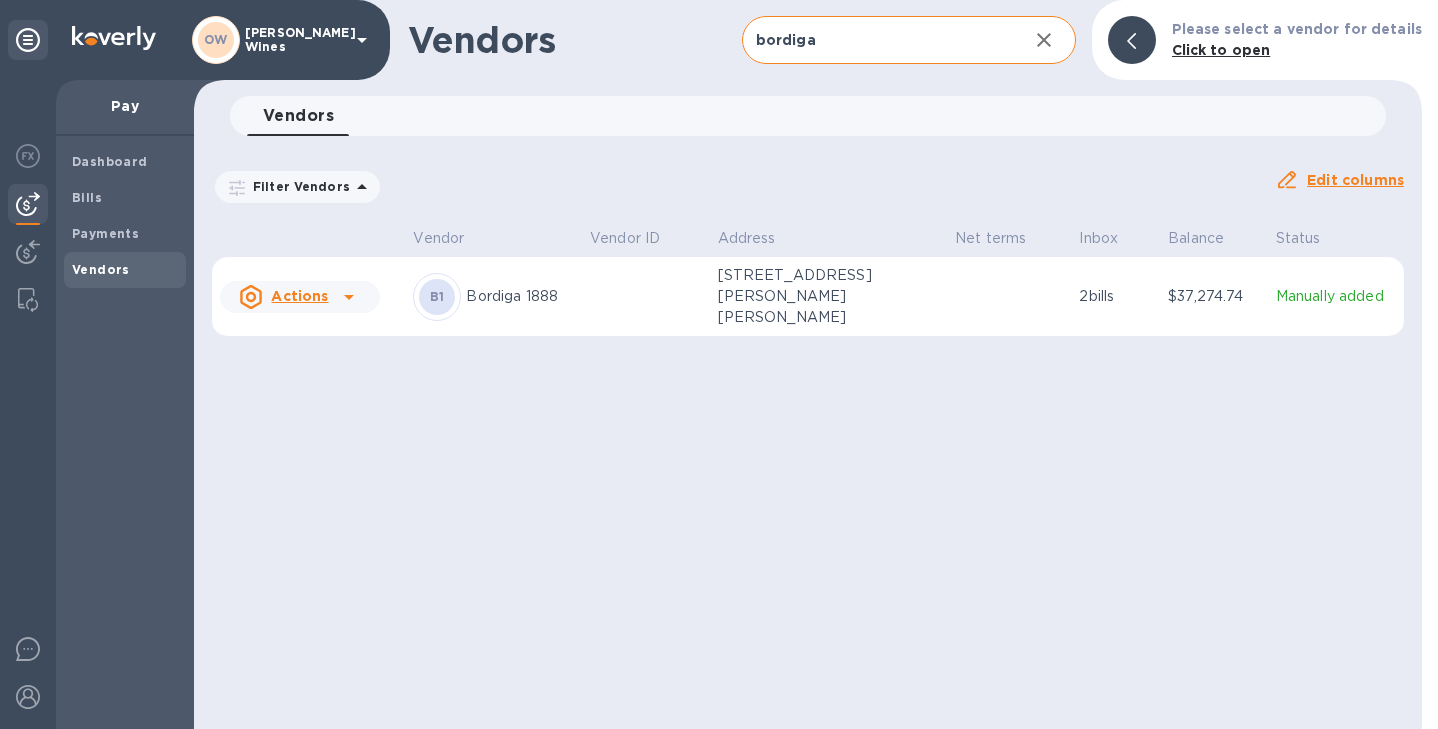 click 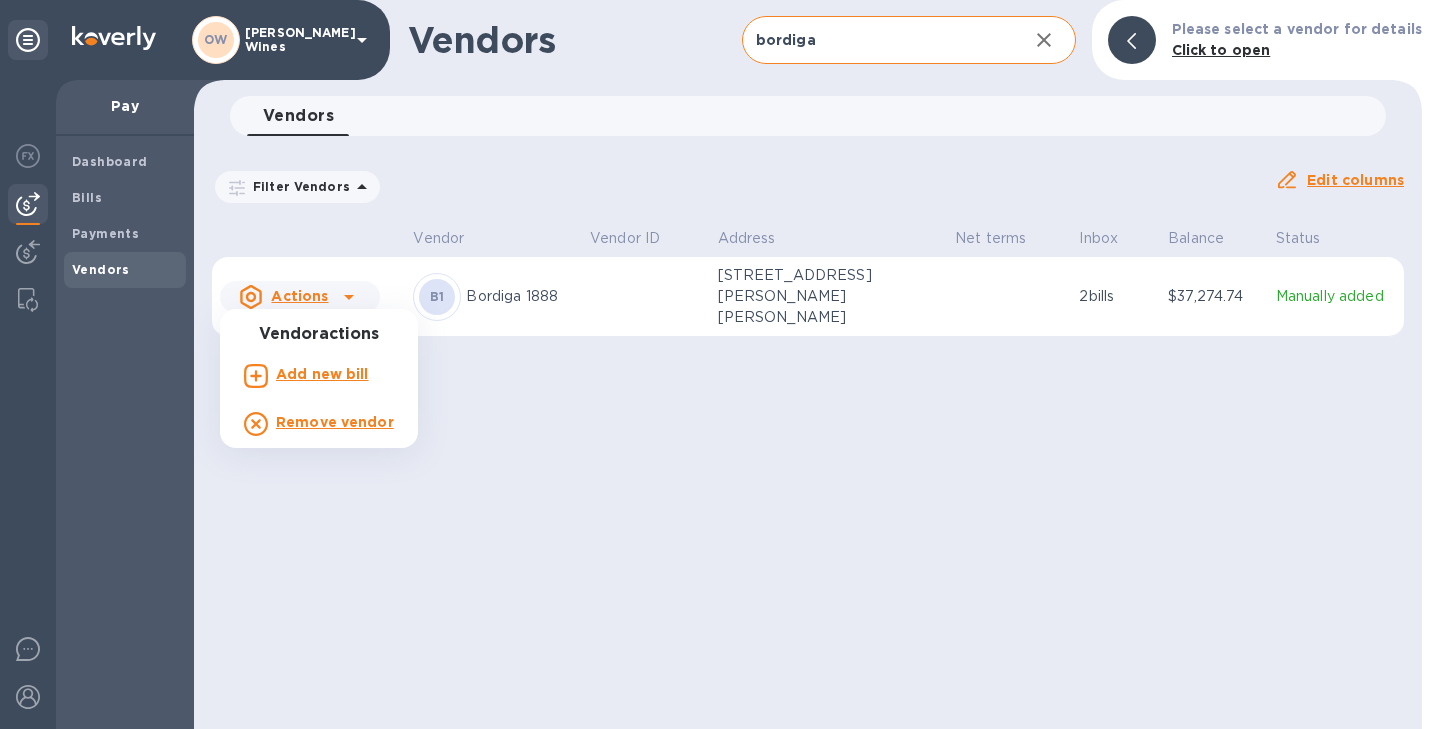 click on "Add new bill" at bounding box center [322, 374] 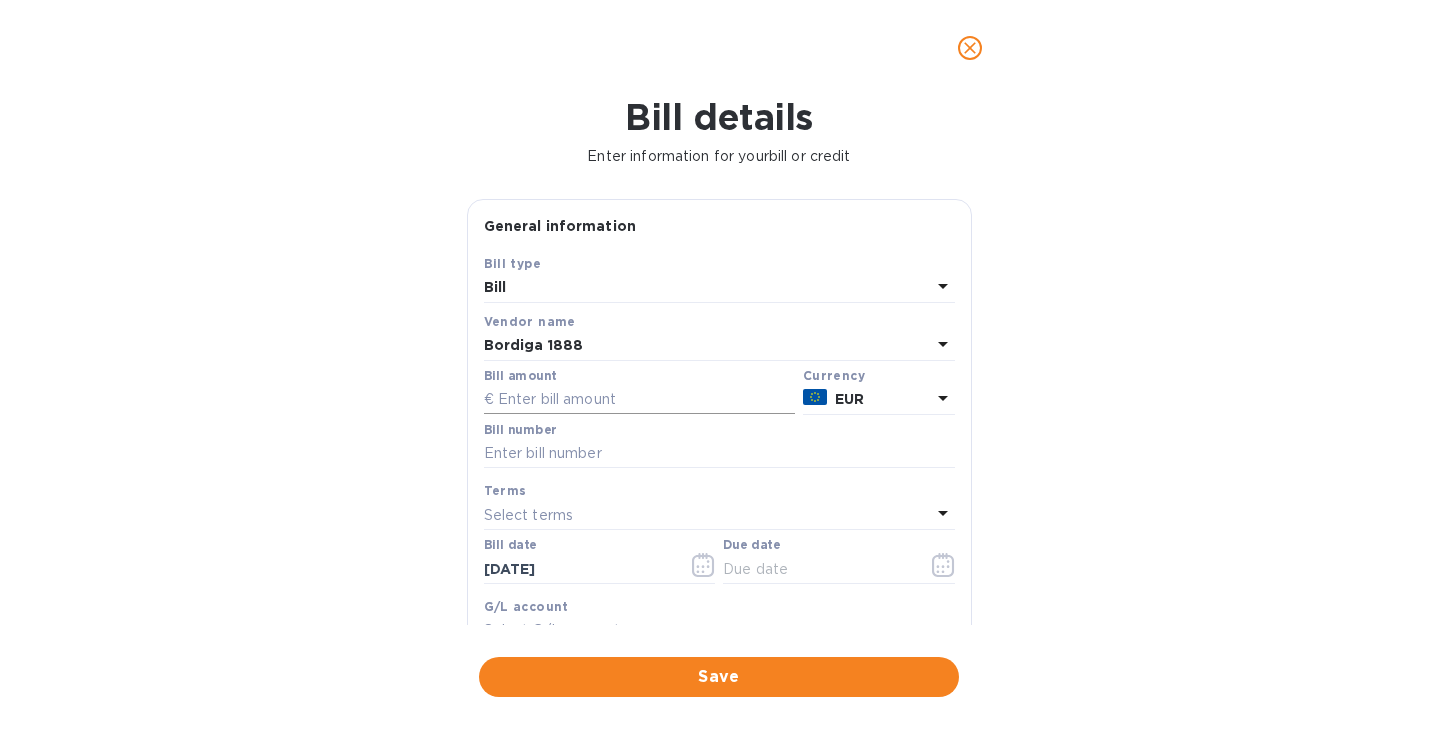 click at bounding box center (639, 400) 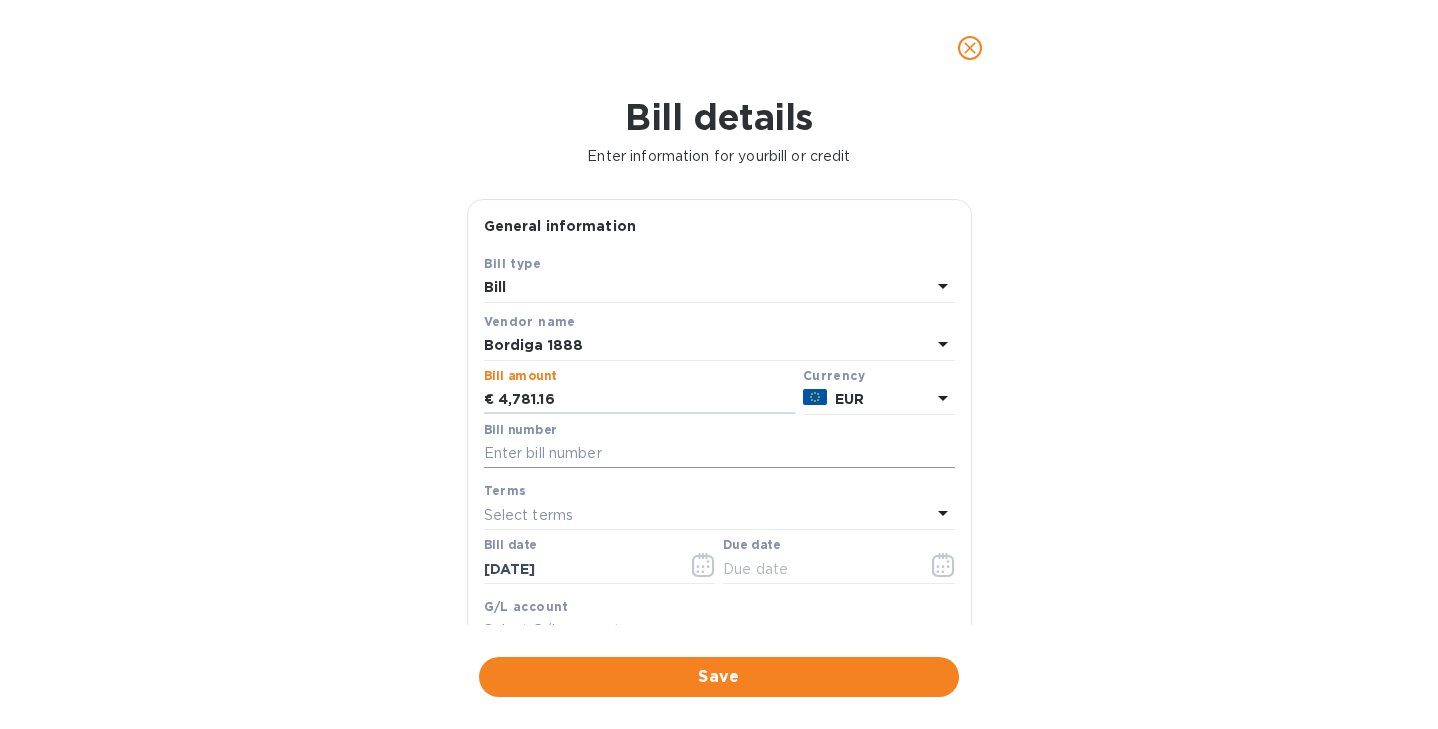 type on "4,781.16" 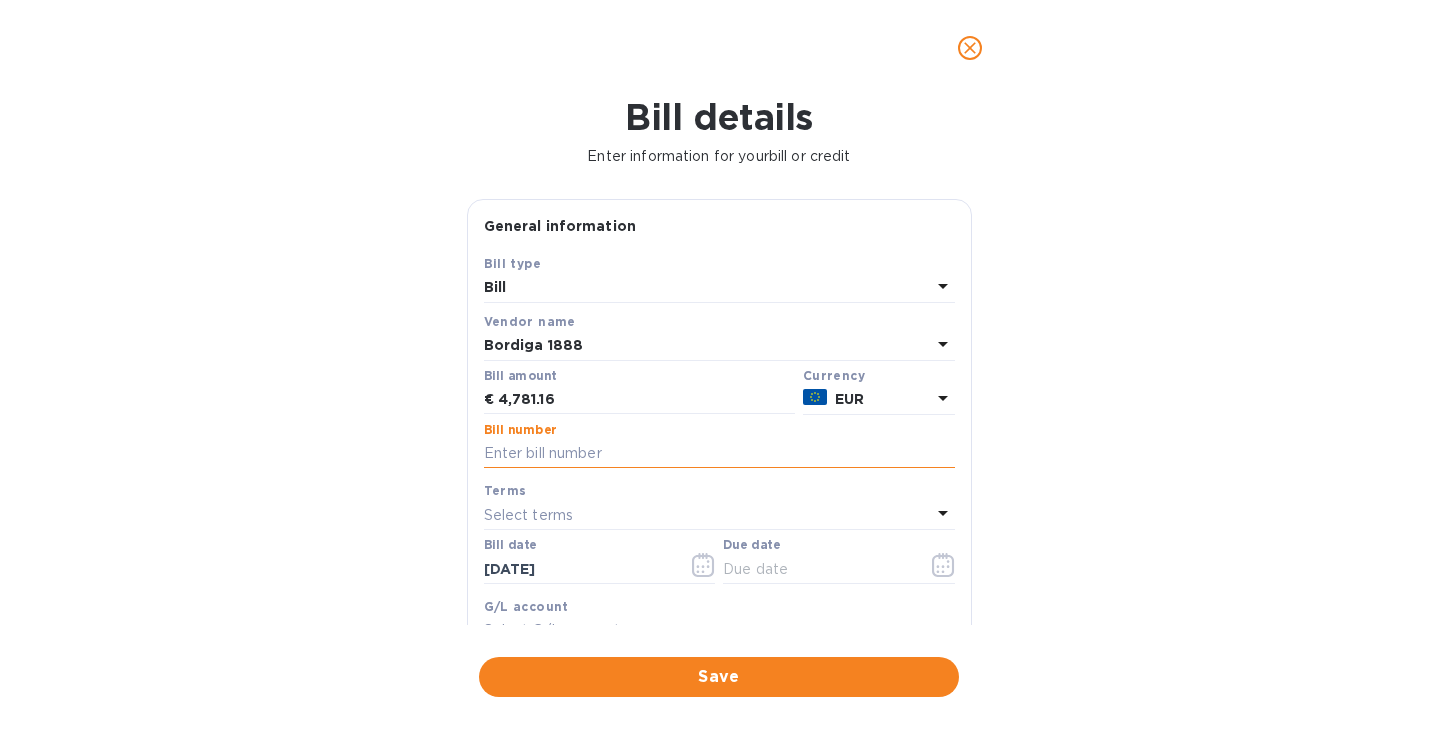 click at bounding box center [719, 454] 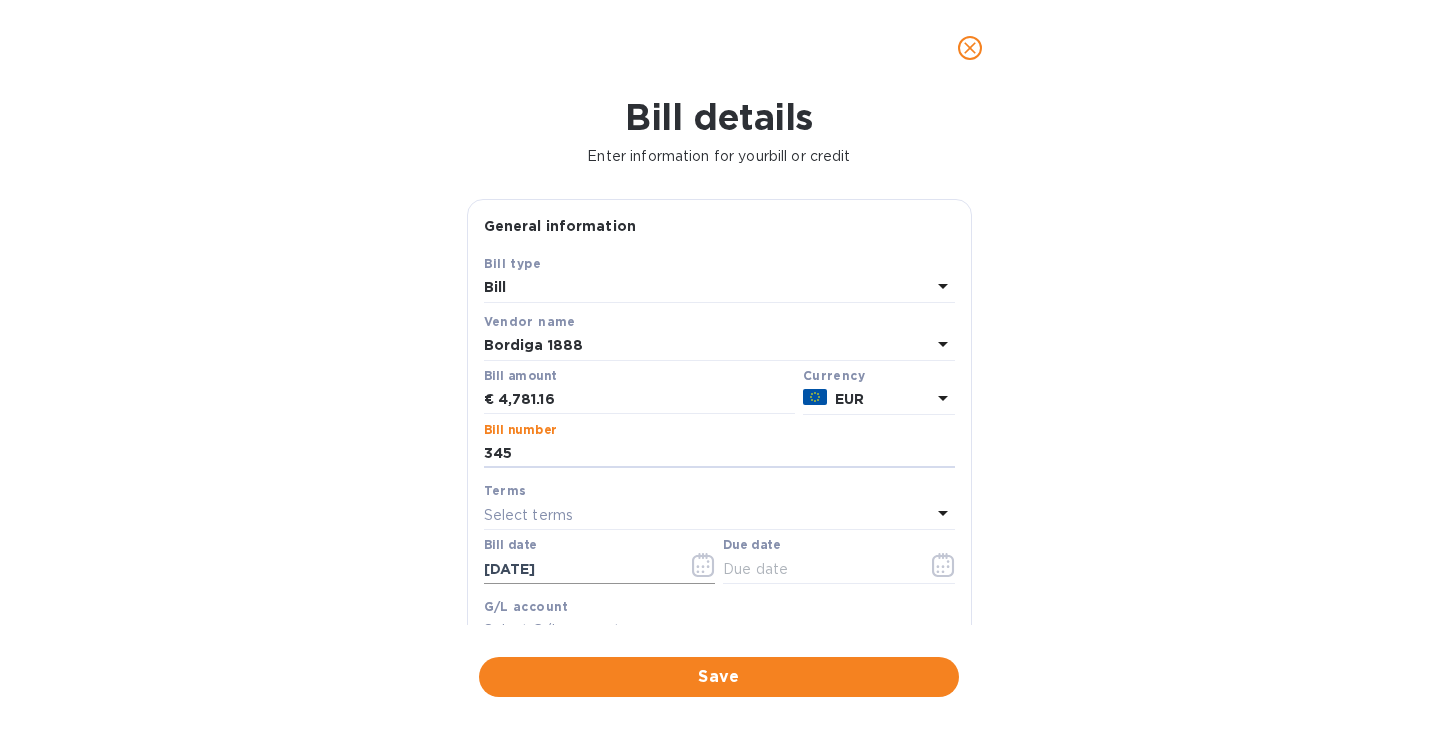 type on "345" 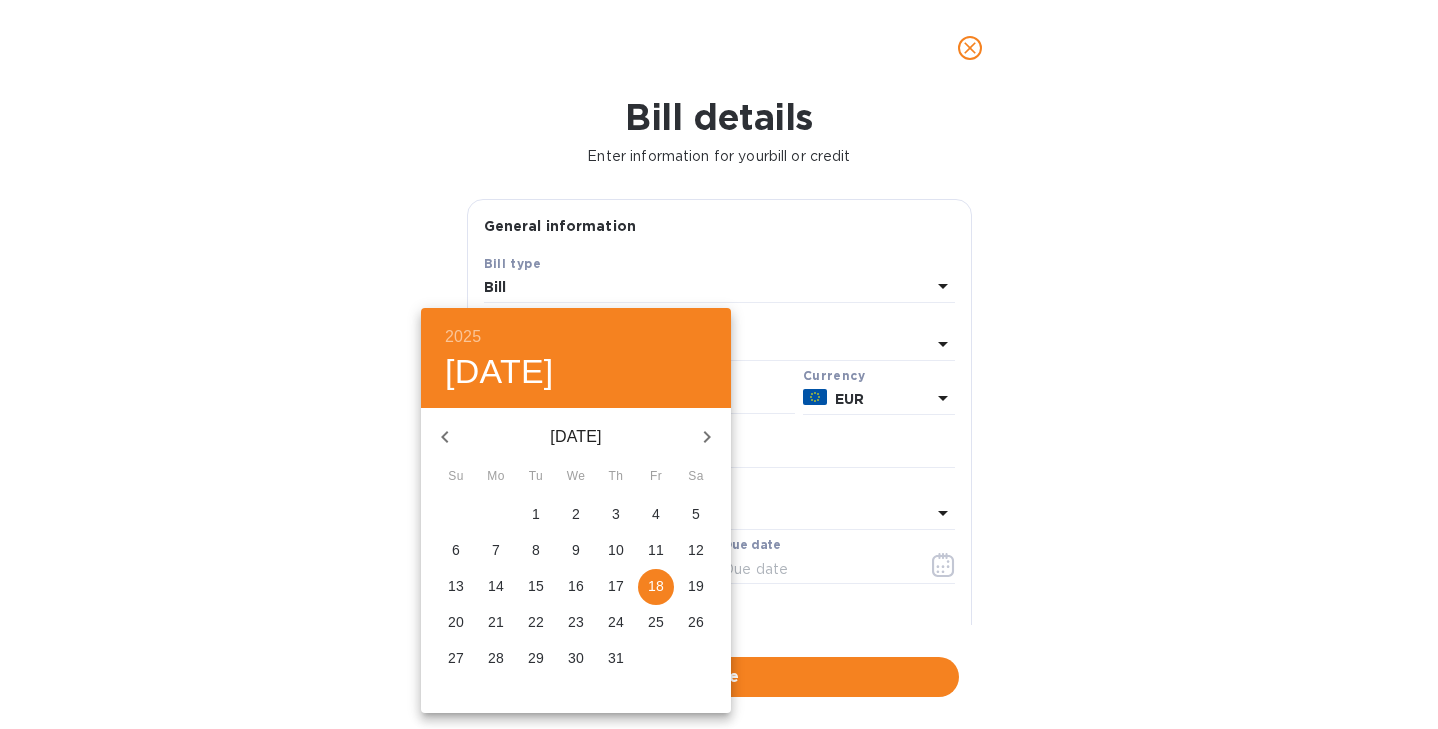 click 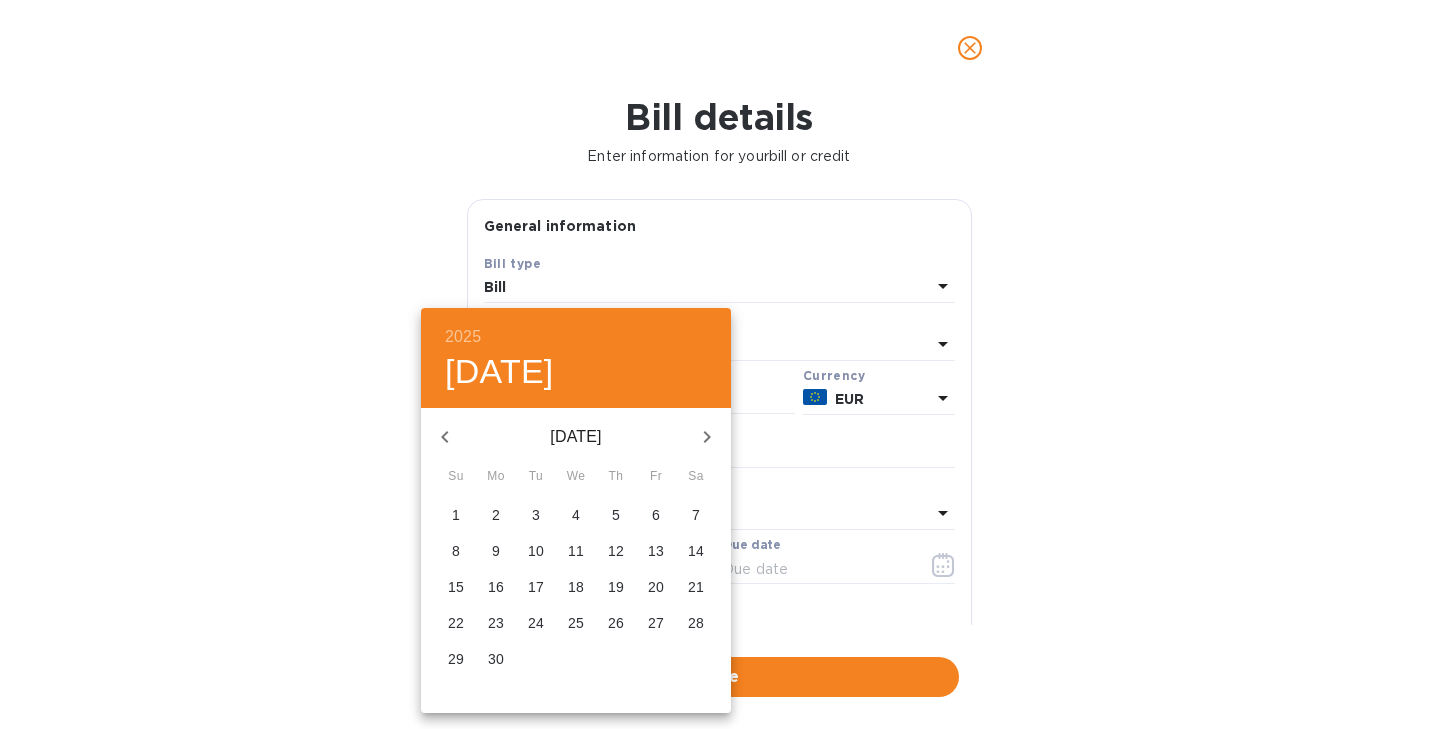 click 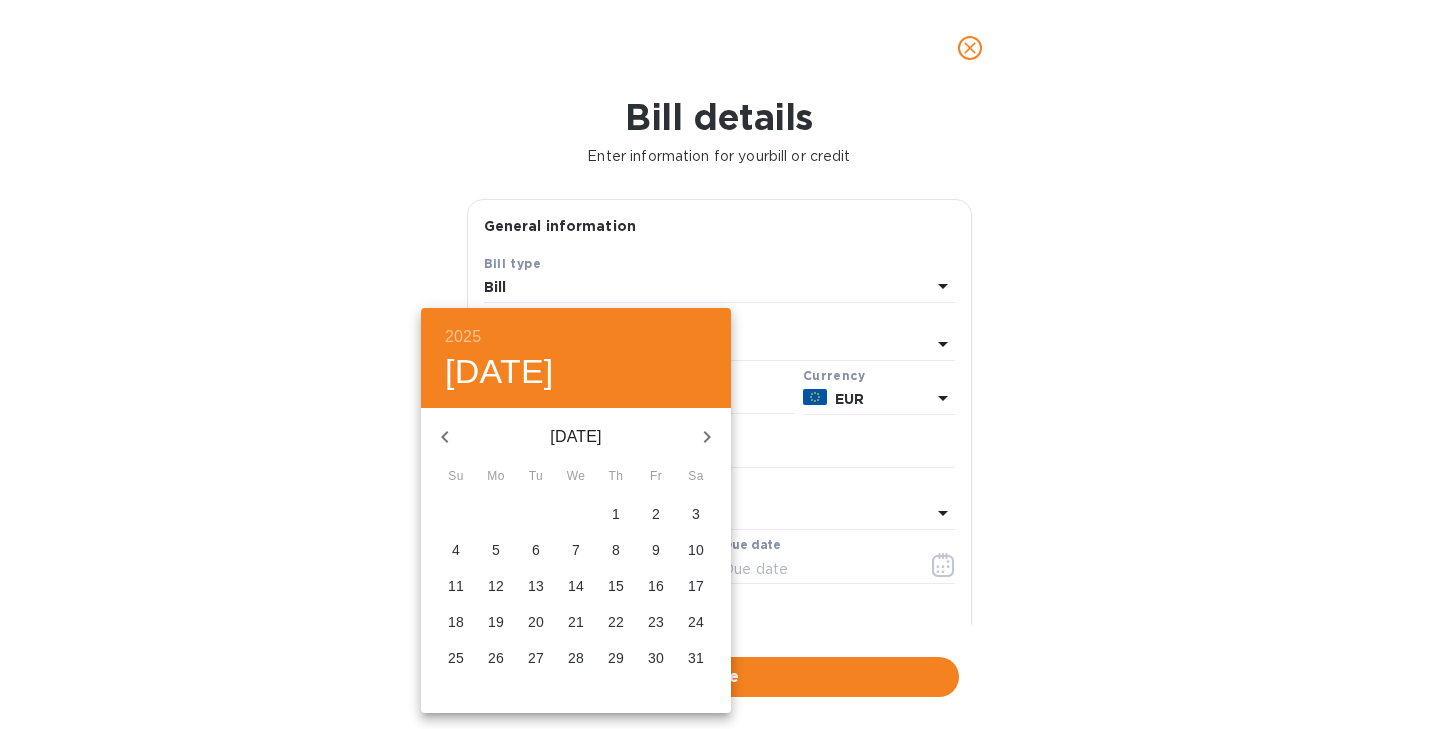click on "20" at bounding box center [536, 622] 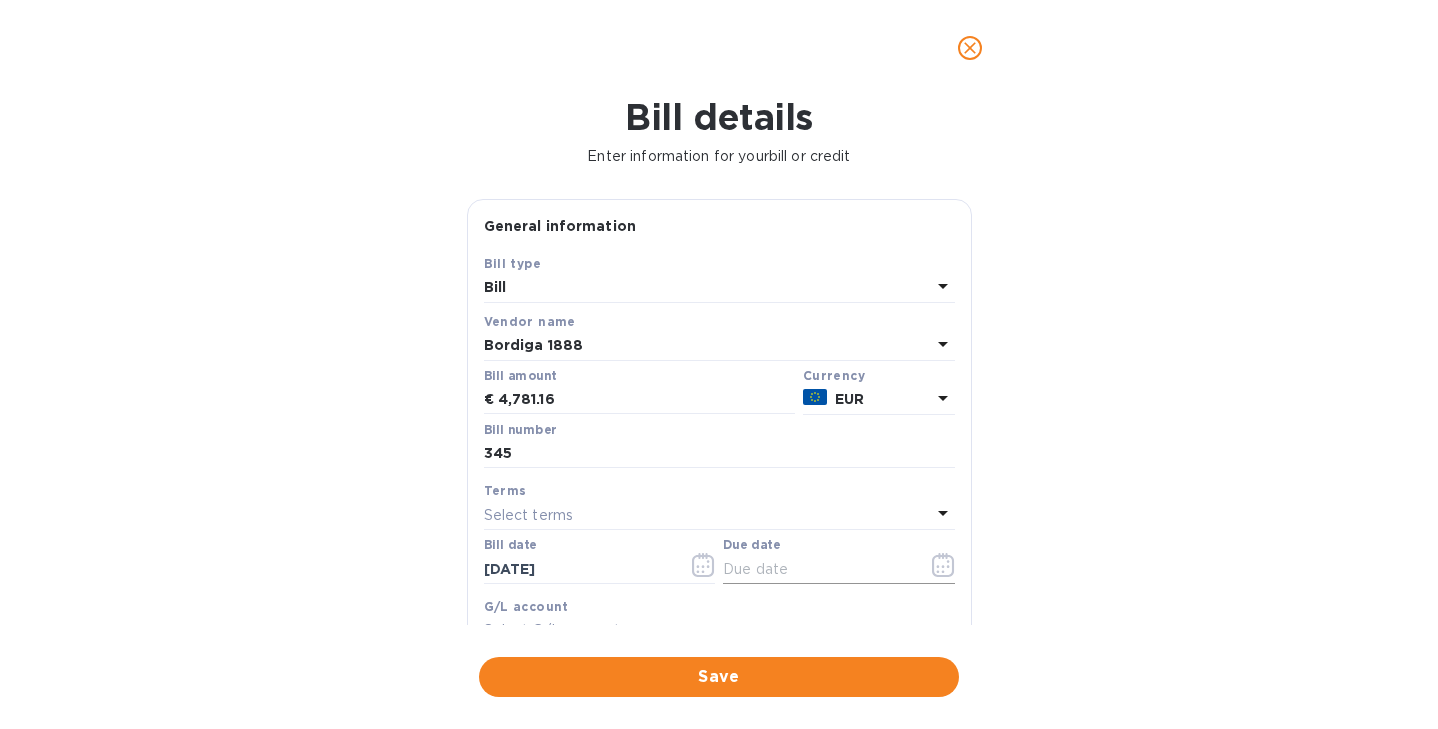 click 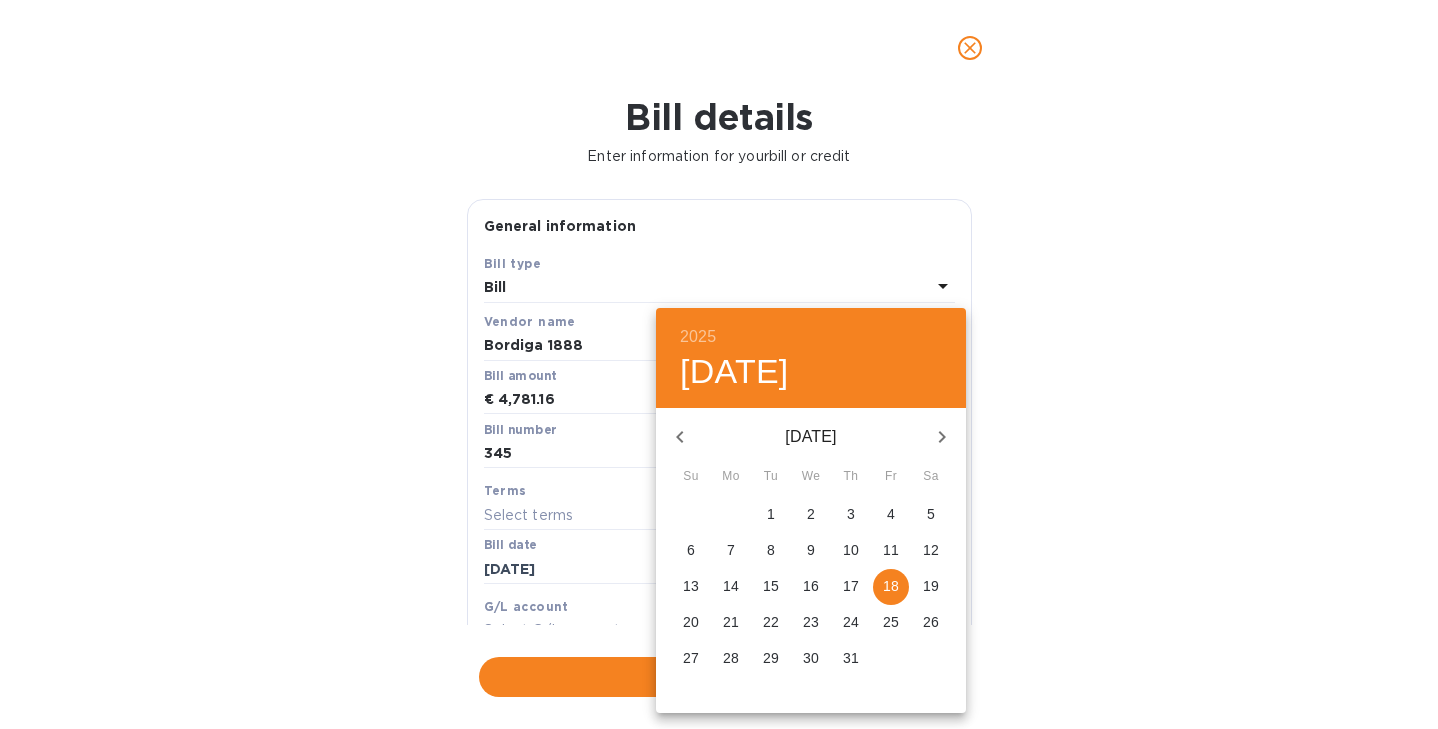 click on "11" at bounding box center (891, 551) 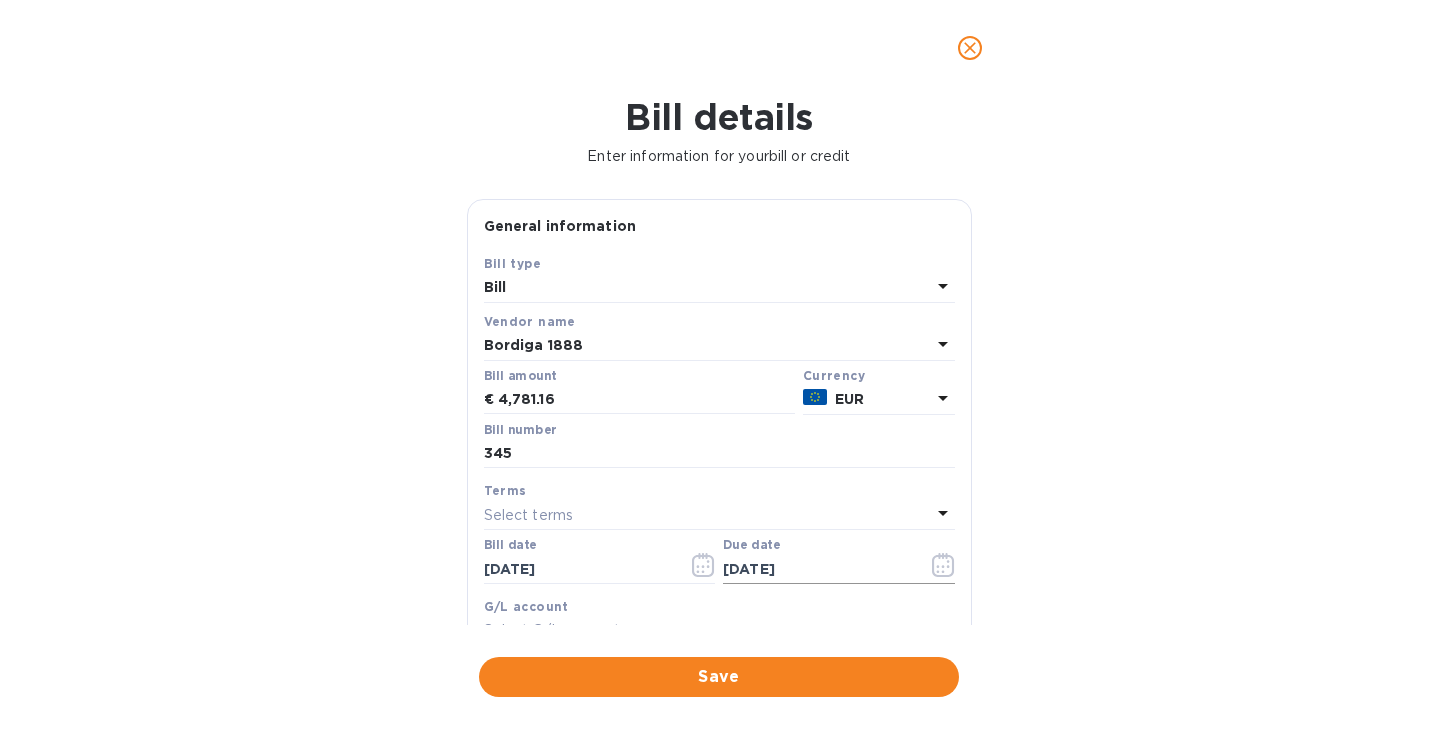 click 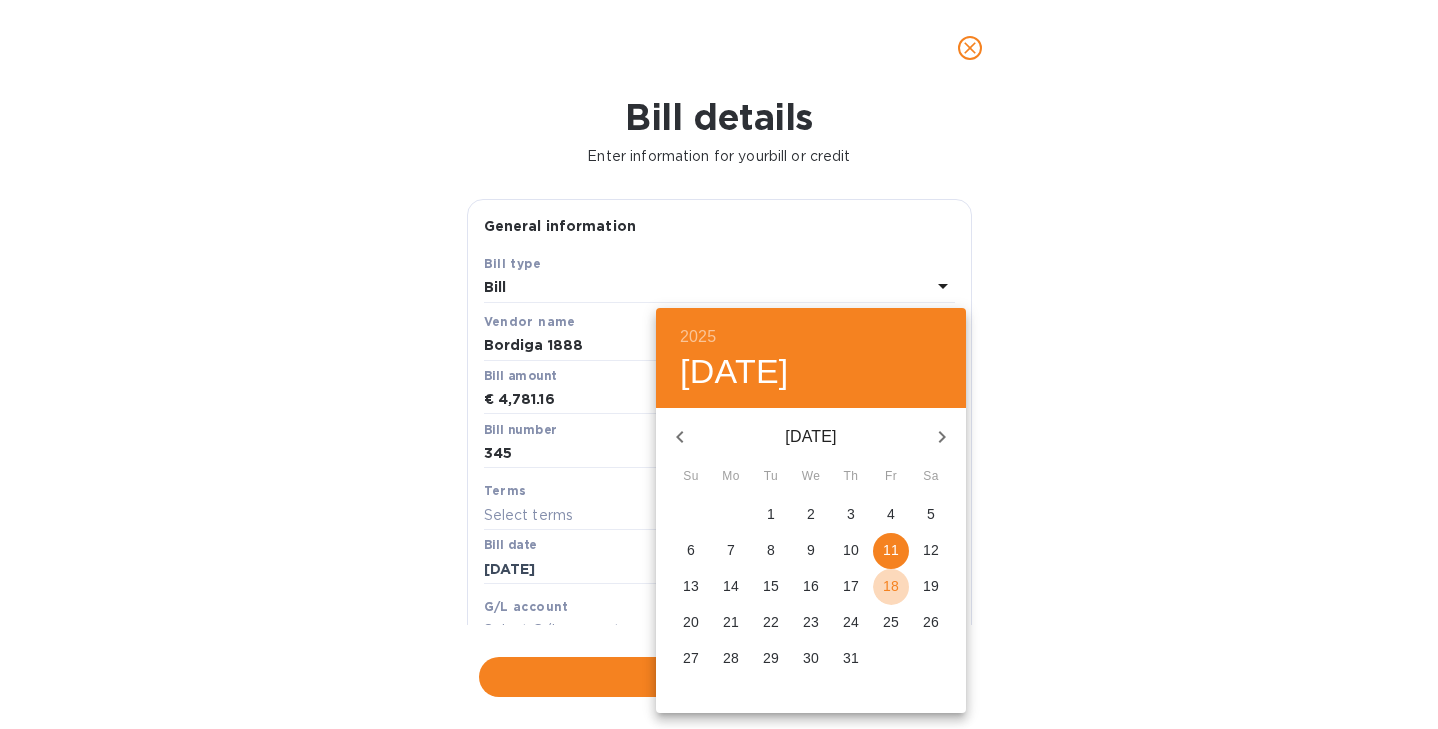 click on "18" at bounding box center (891, 586) 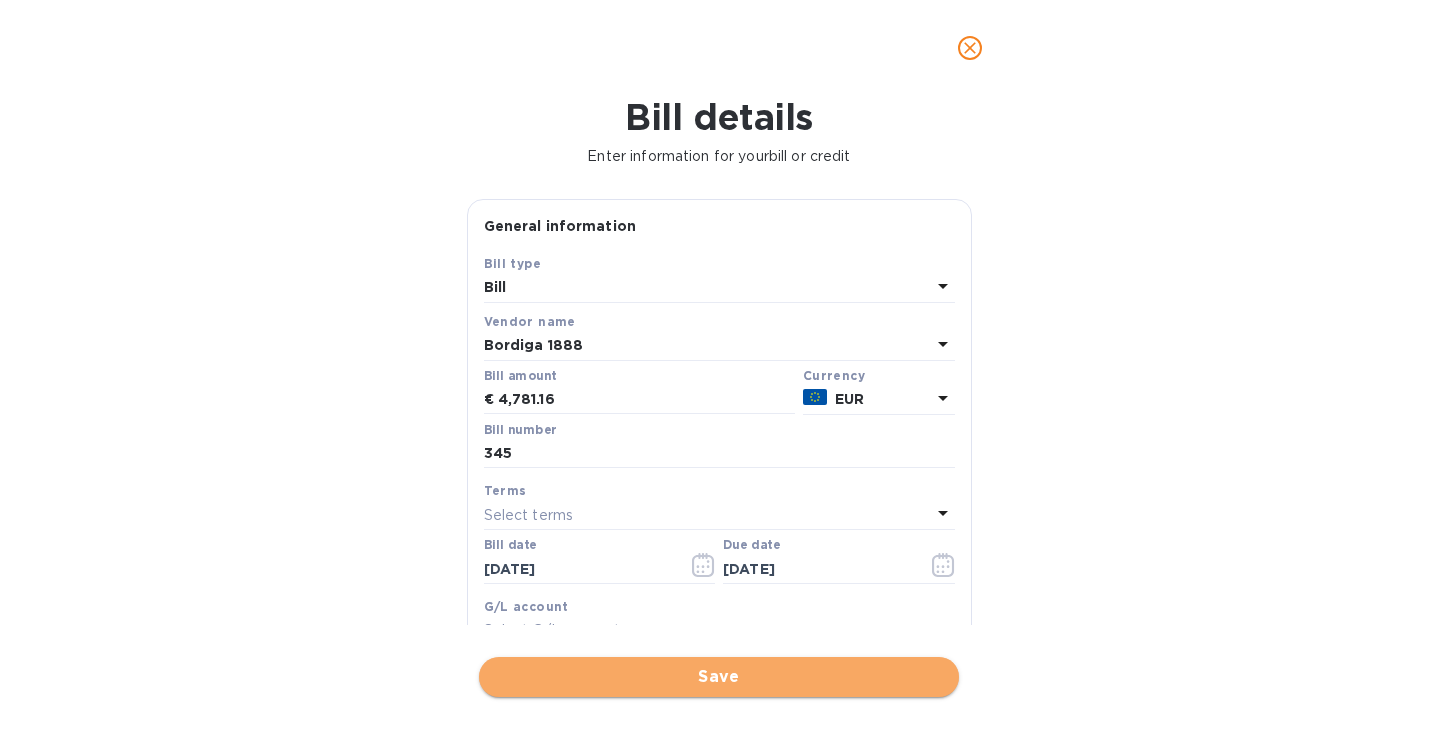 click on "Save" at bounding box center (719, 677) 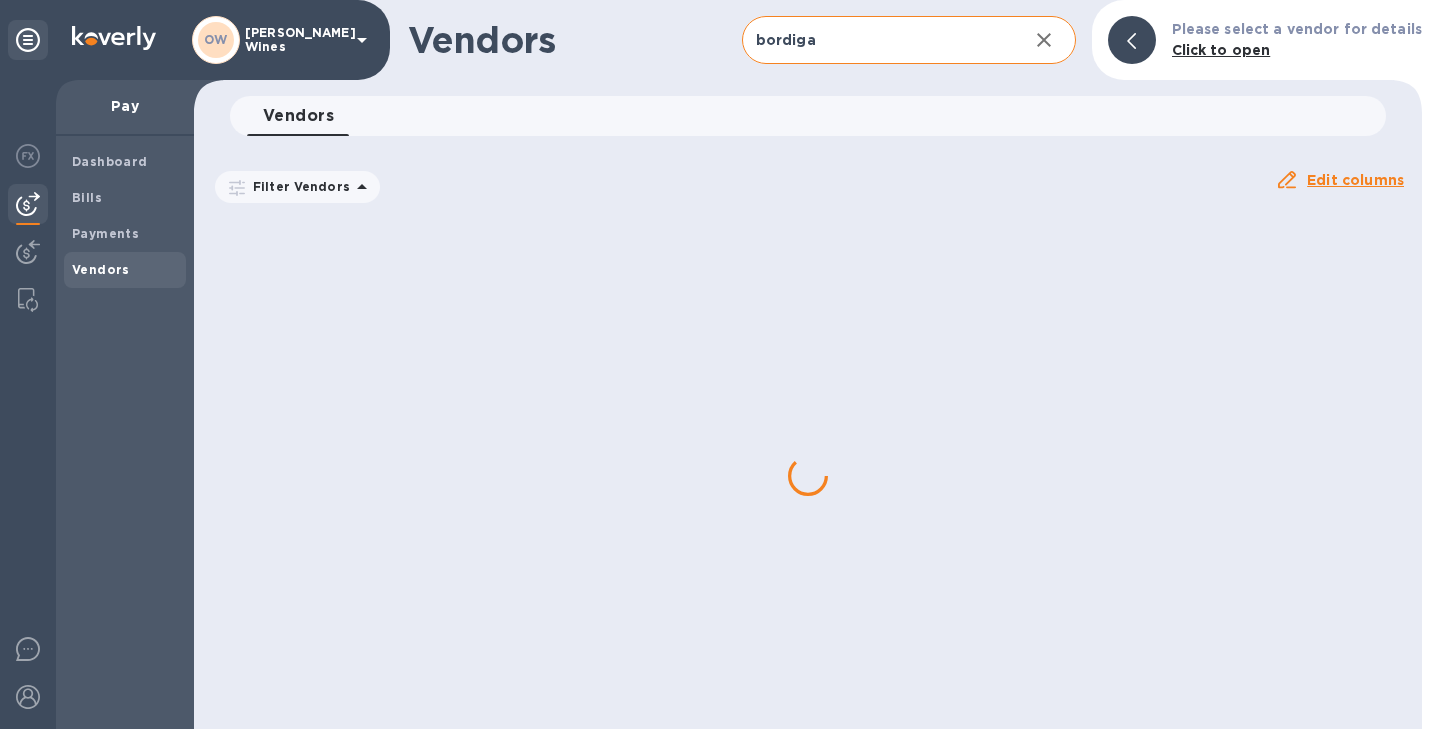 click at bounding box center [808, 475] 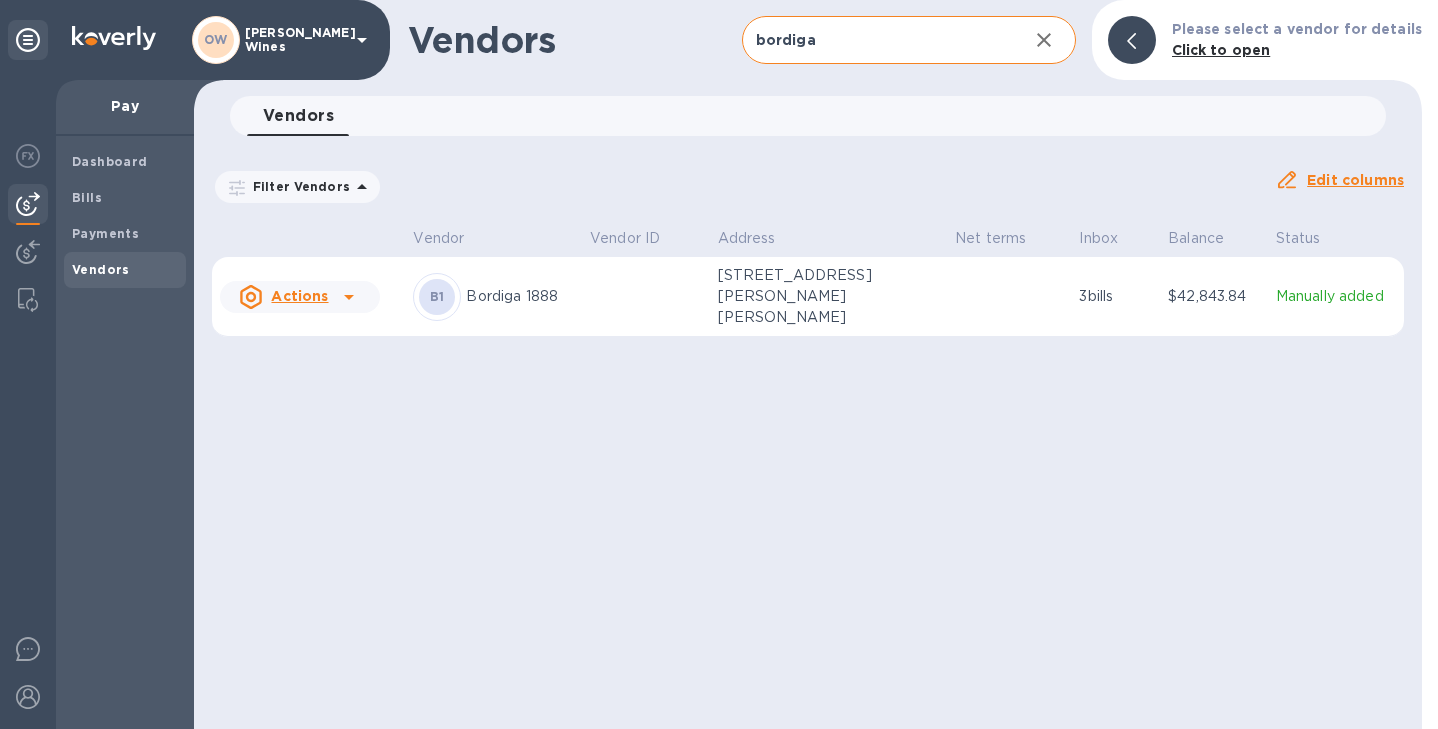 click 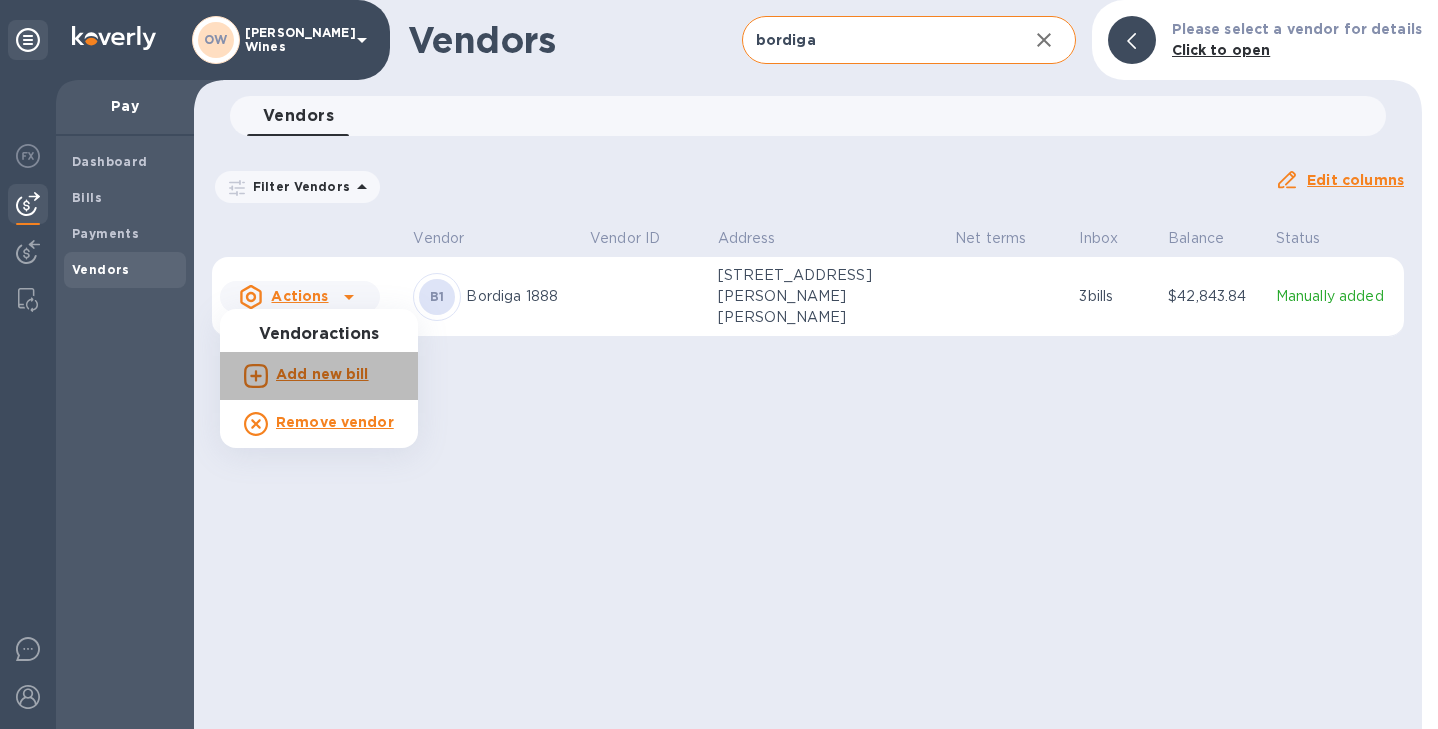 click on "Add new bill" at bounding box center (322, 374) 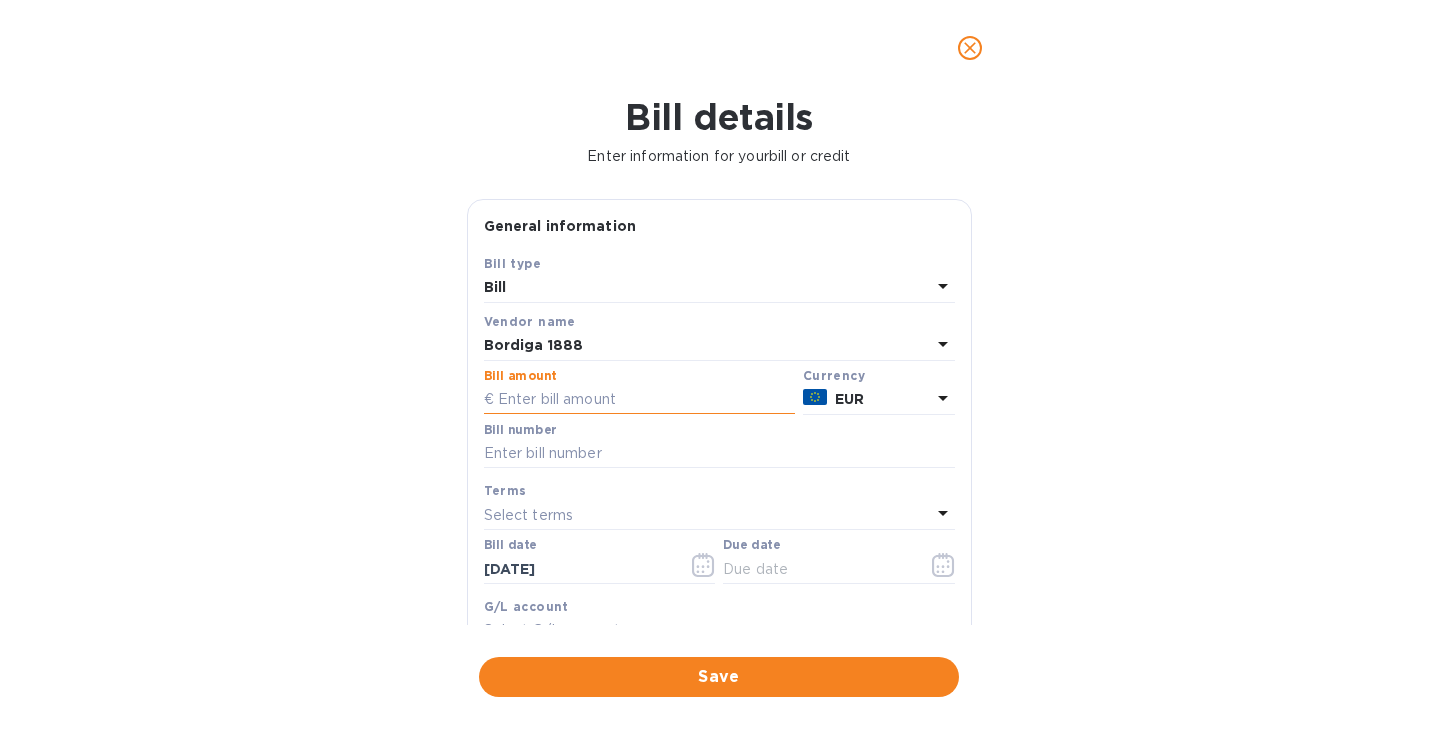 click at bounding box center [639, 400] 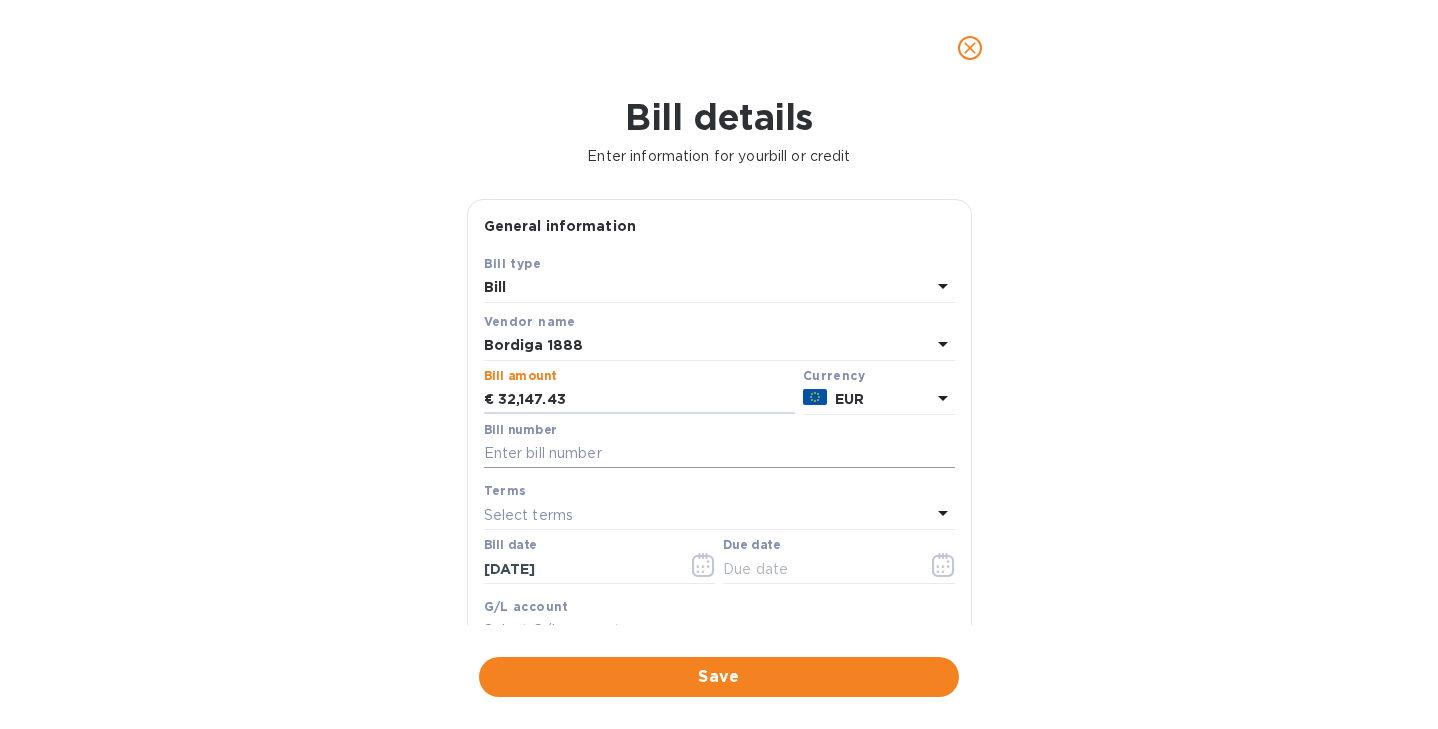 type on "32,147.43" 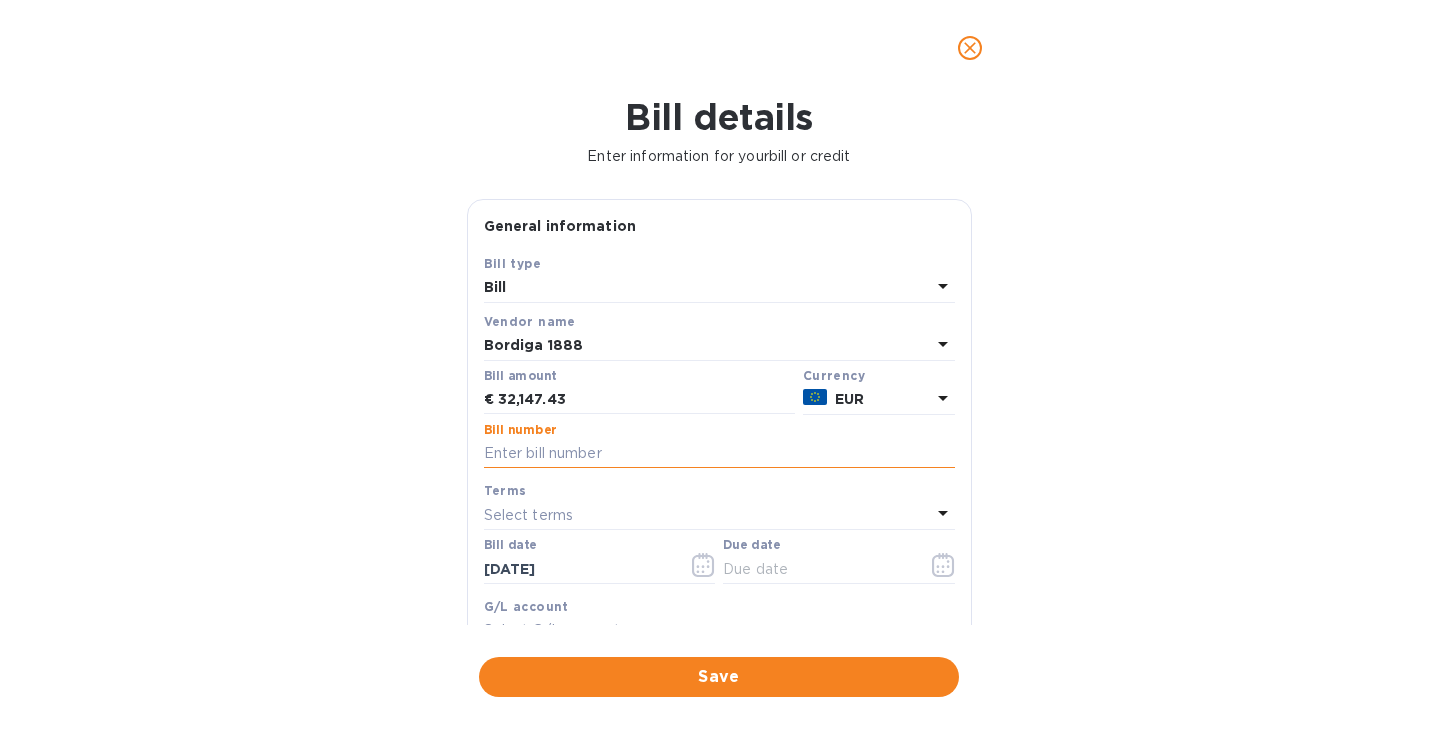 click at bounding box center [719, 454] 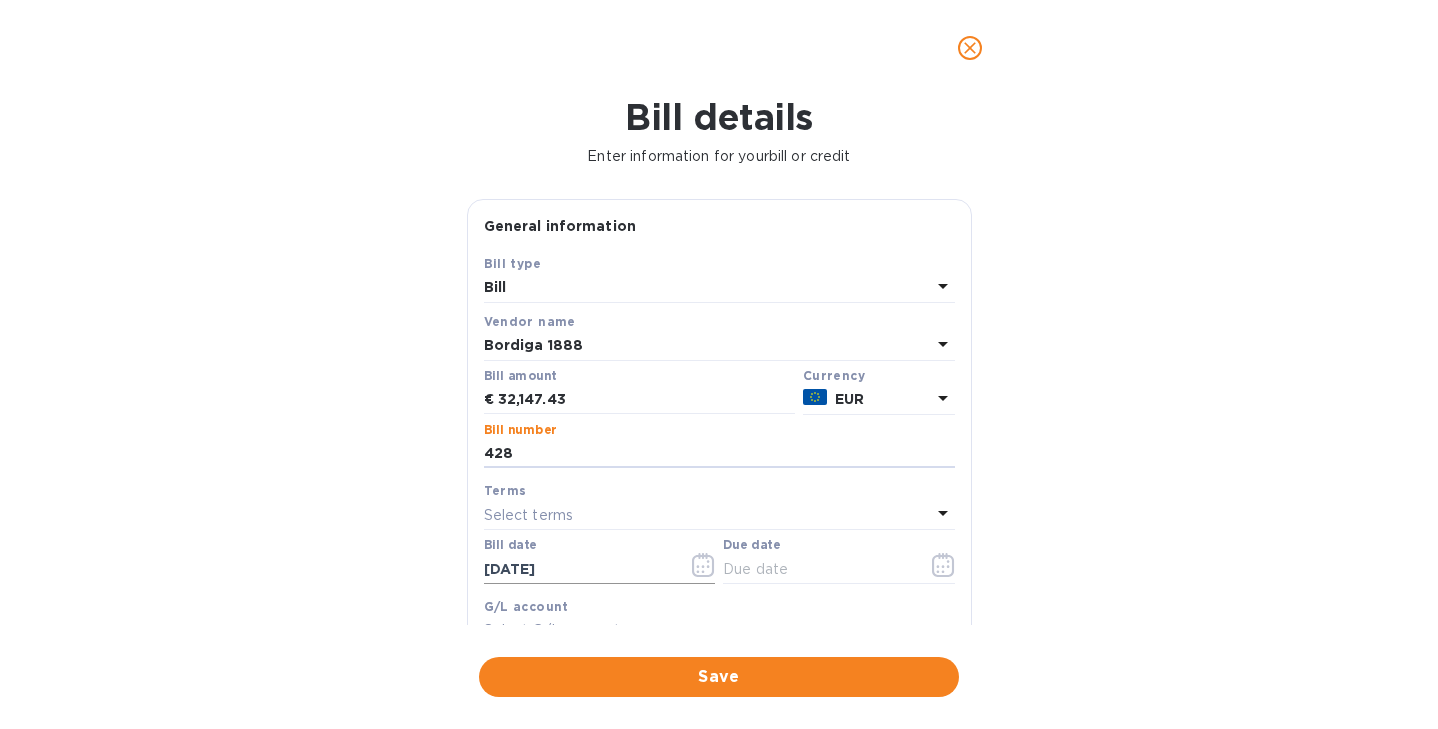 type on "428" 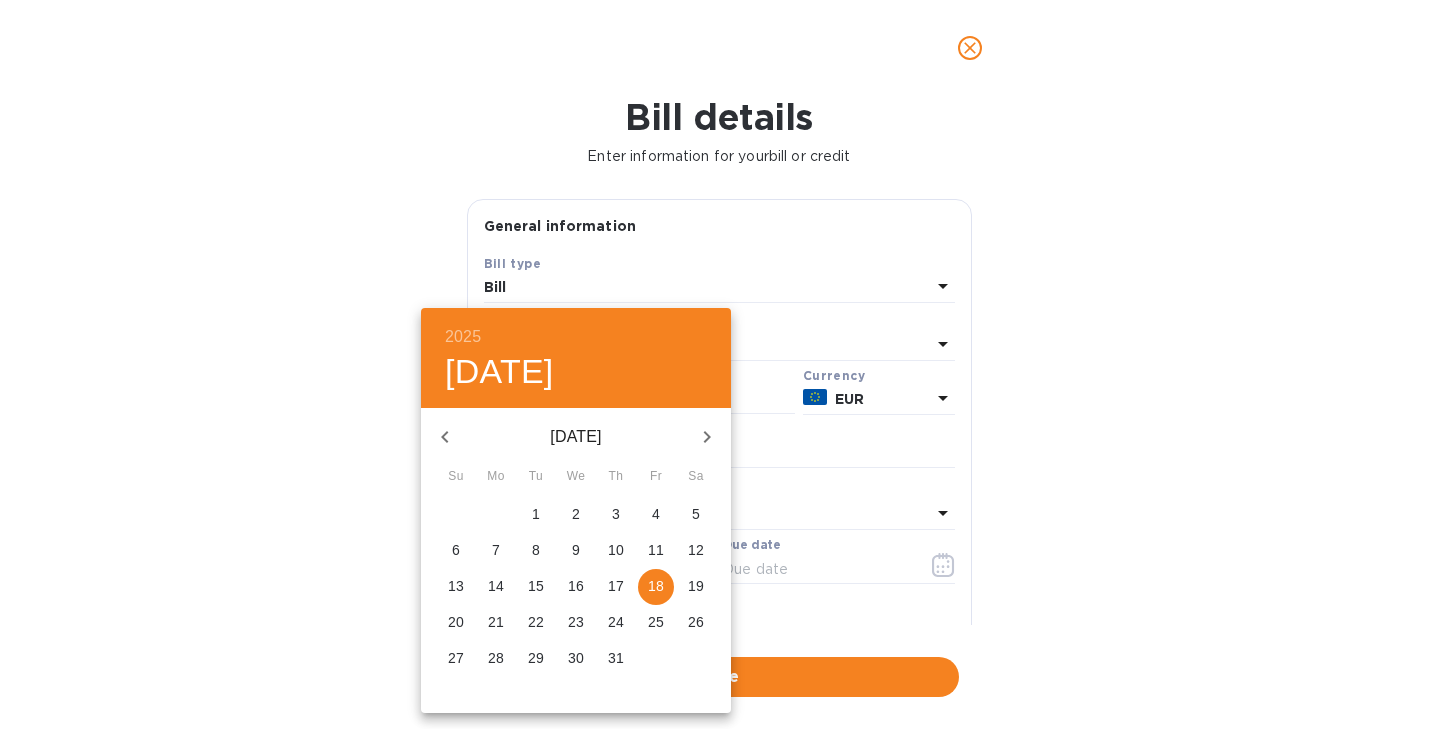 click 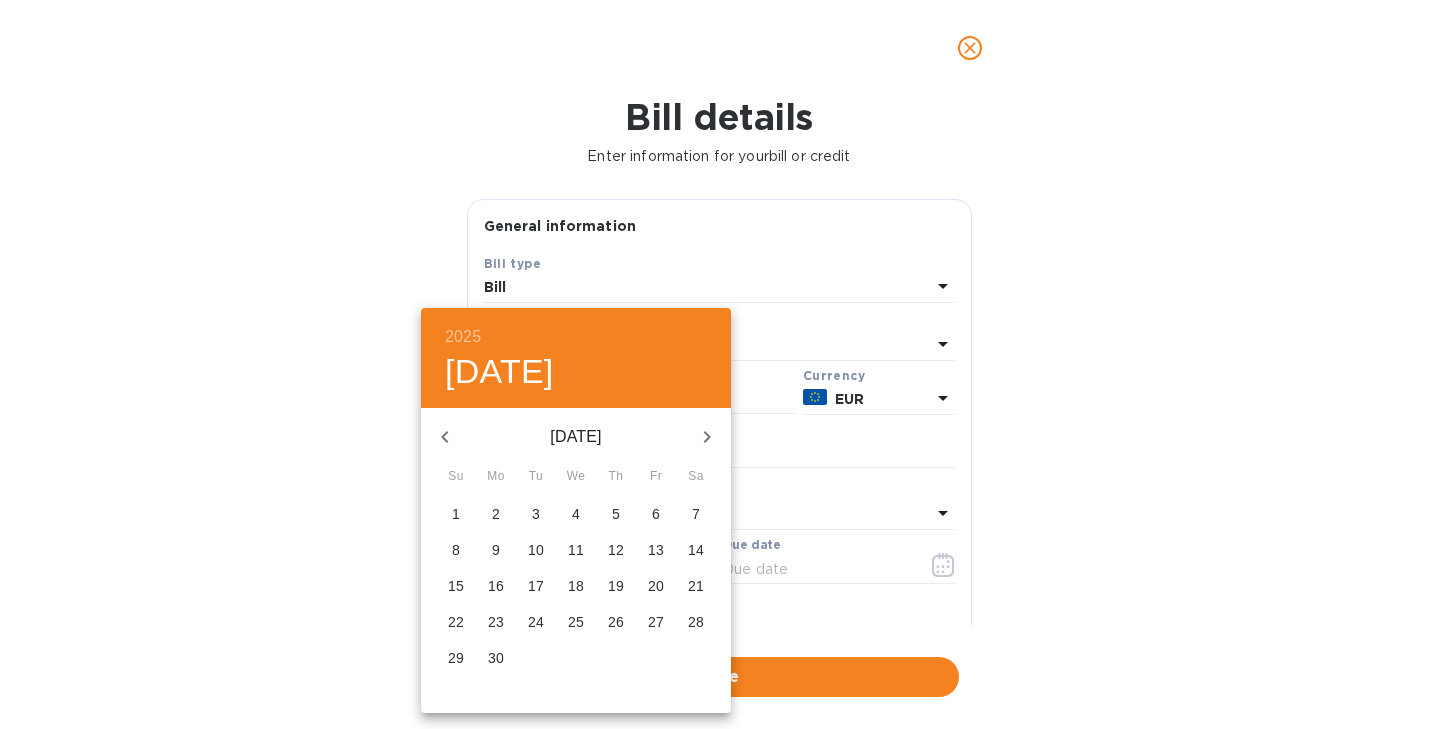 click on "9" at bounding box center (496, 550) 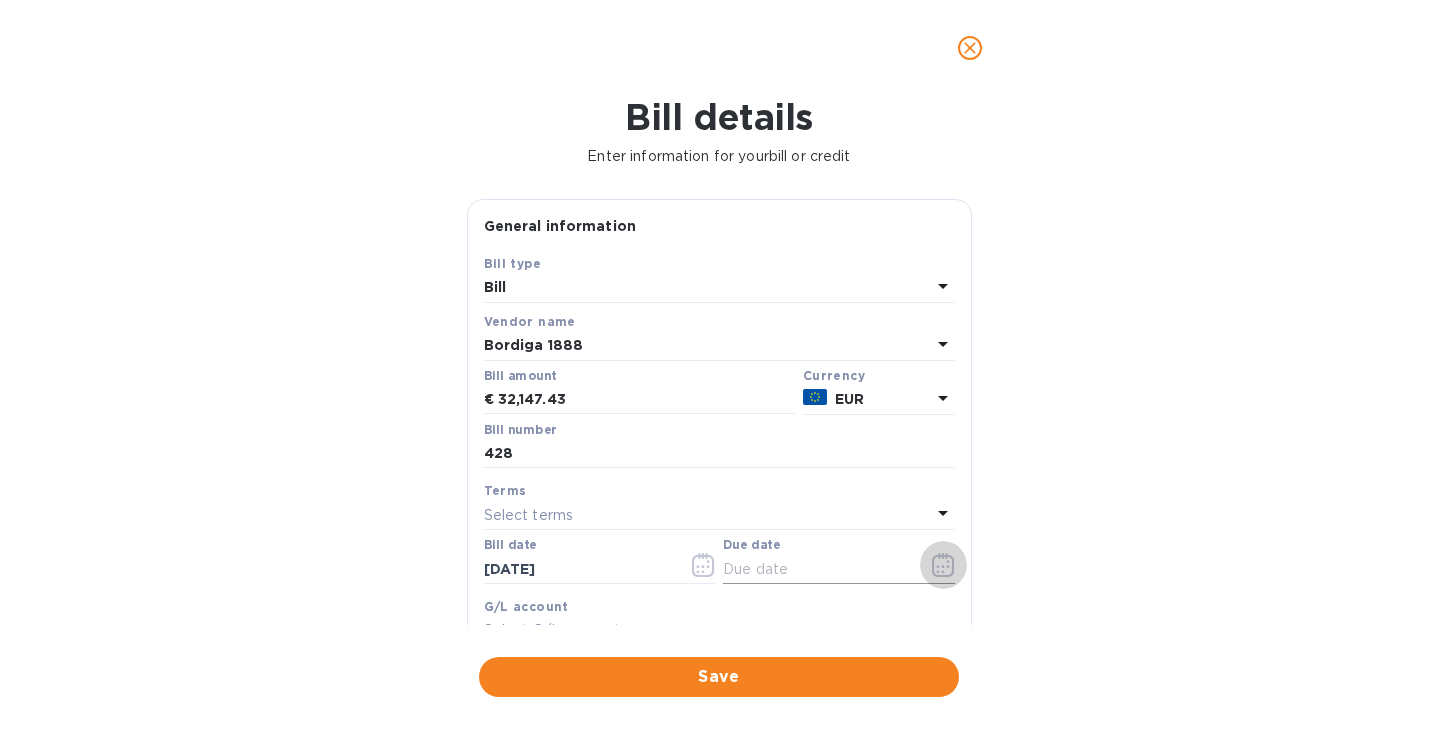 click 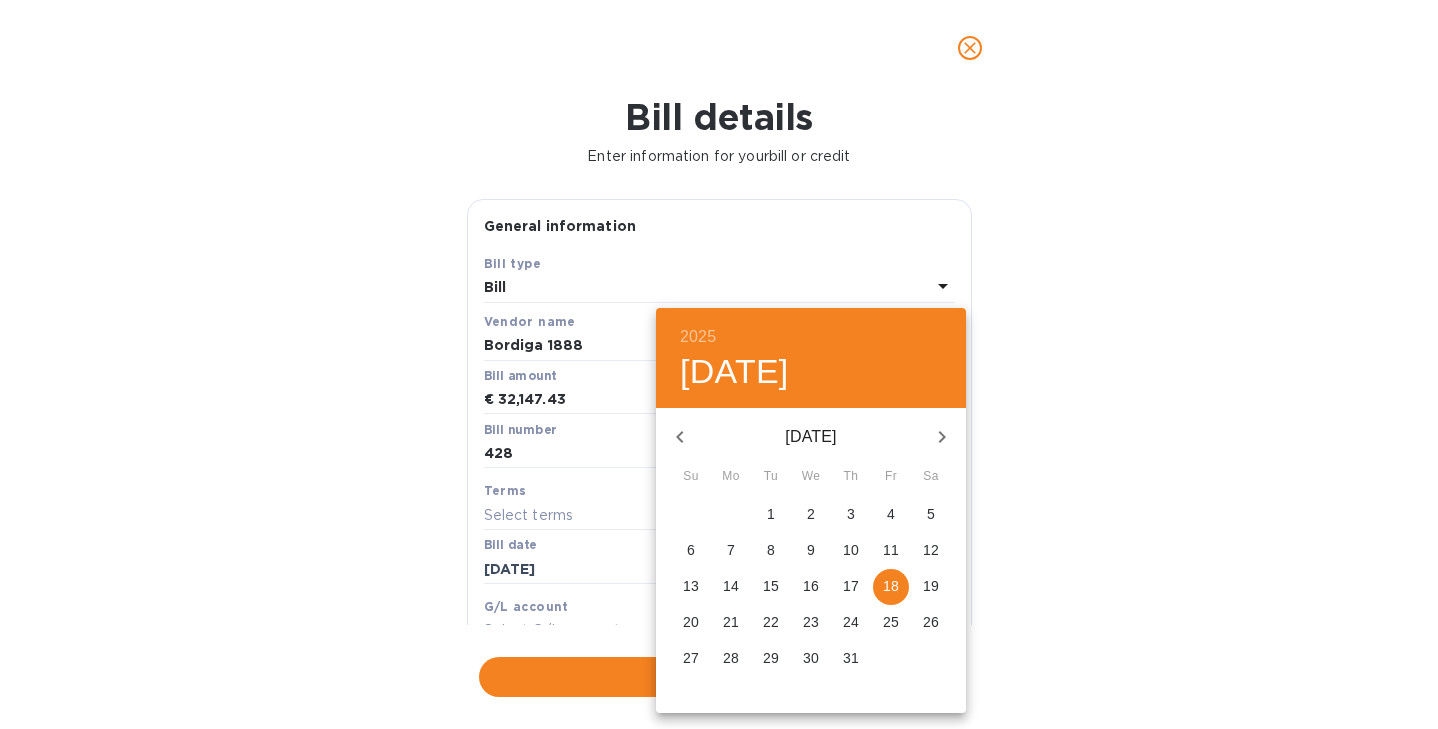click on "18" at bounding box center (891, 586) 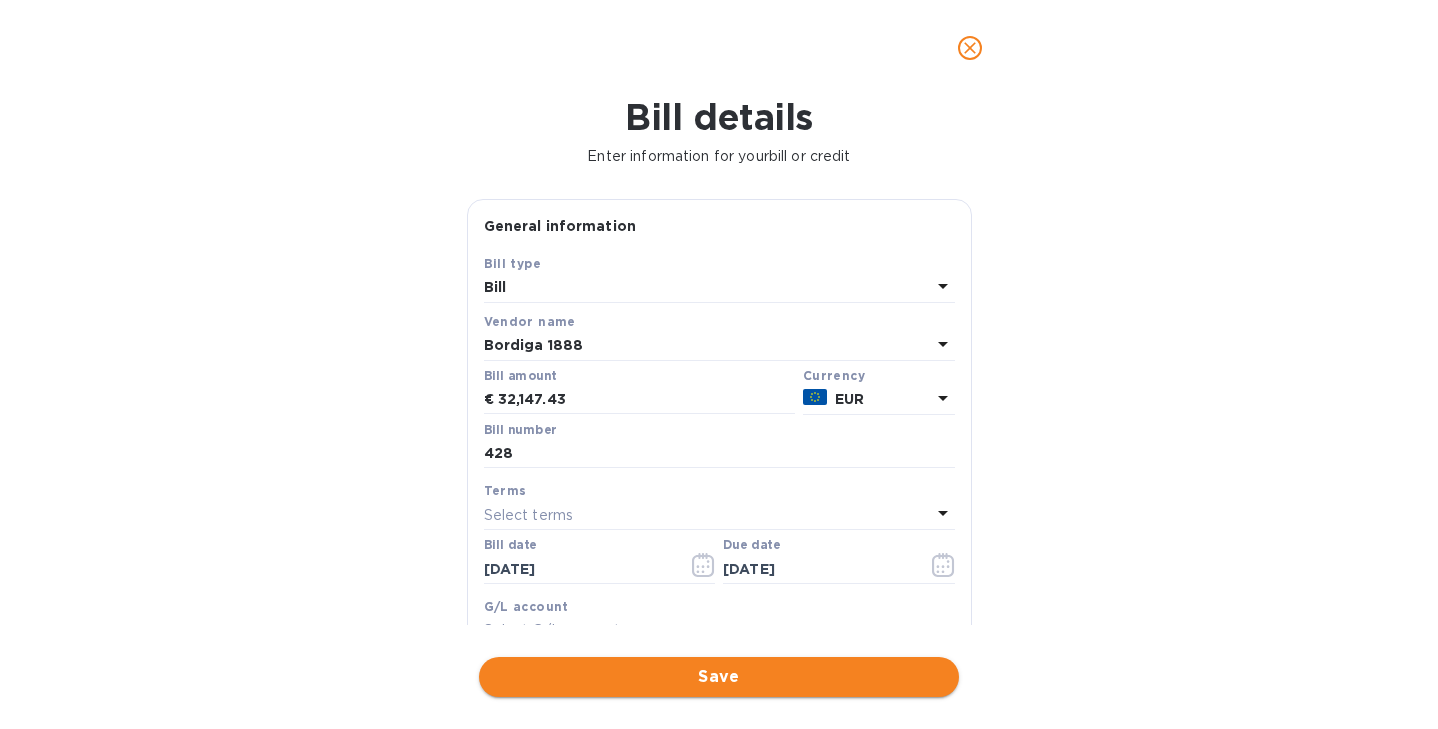 click on "Save" at bounding box center [719, 677] 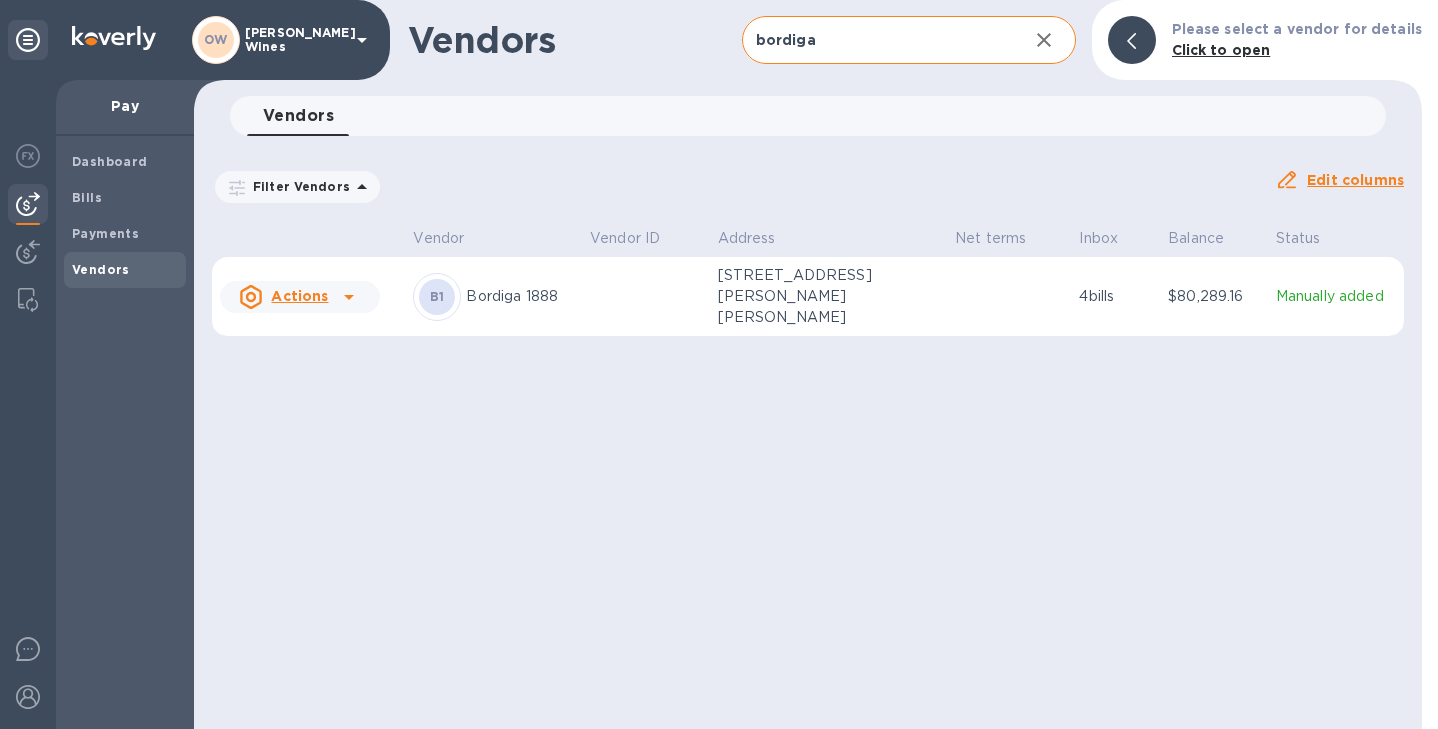 click 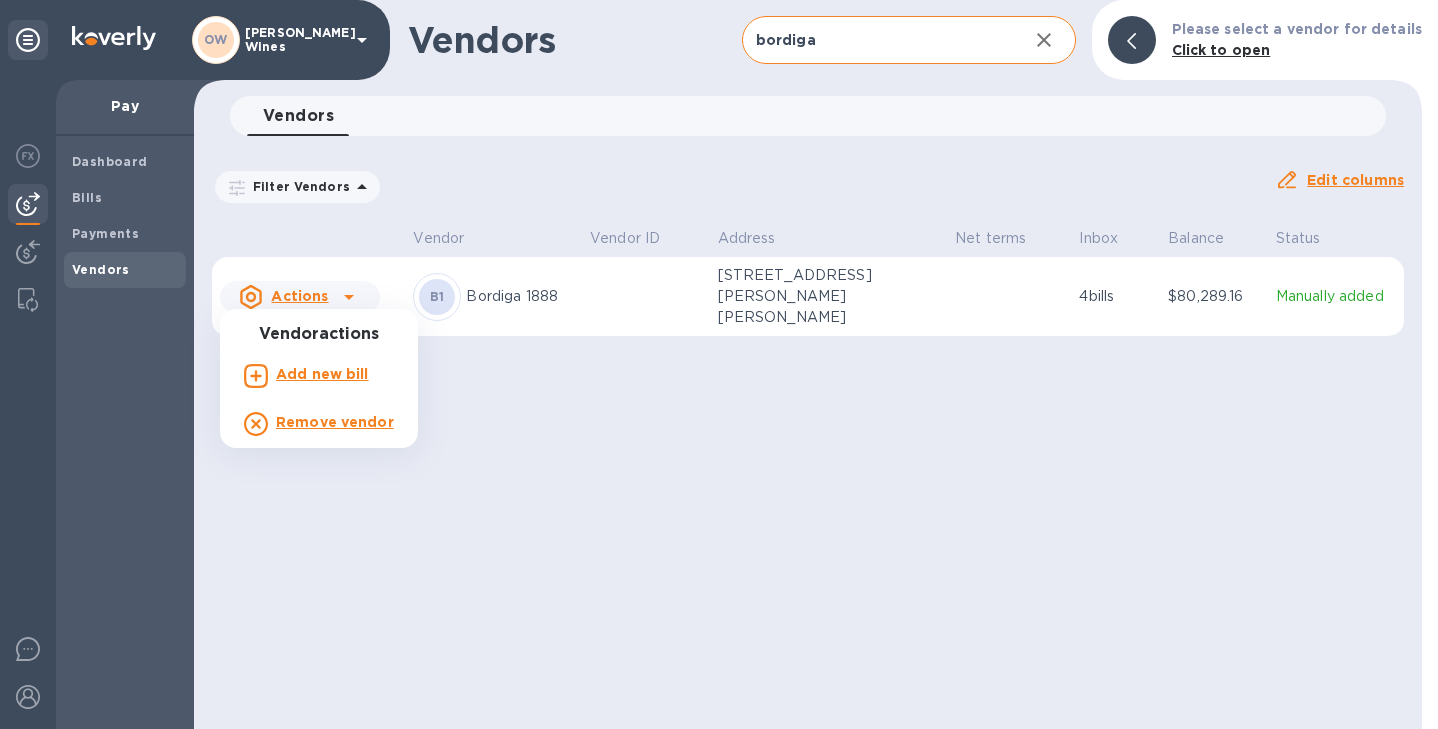 click on "Add new bill" at bounding box center (322, 374) 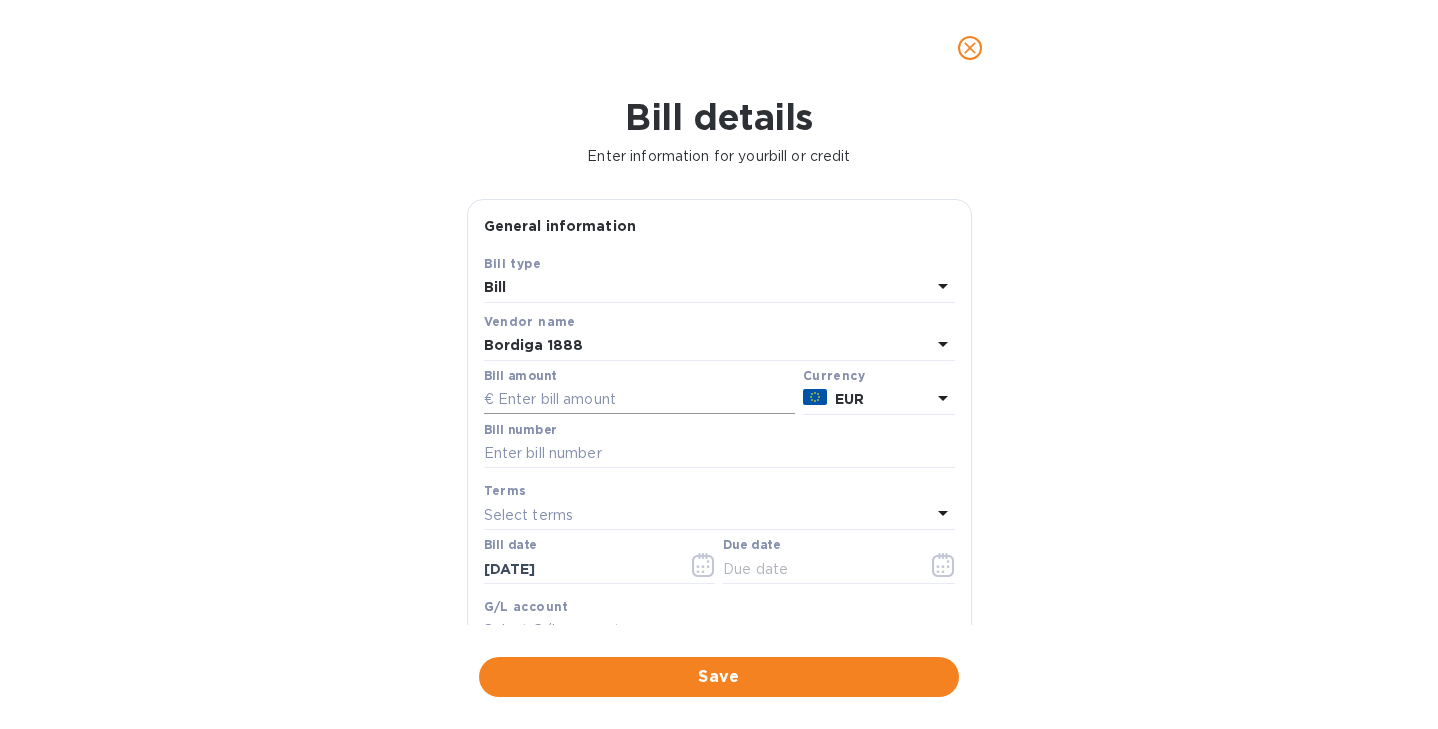 click at bounding box center [639, 400] 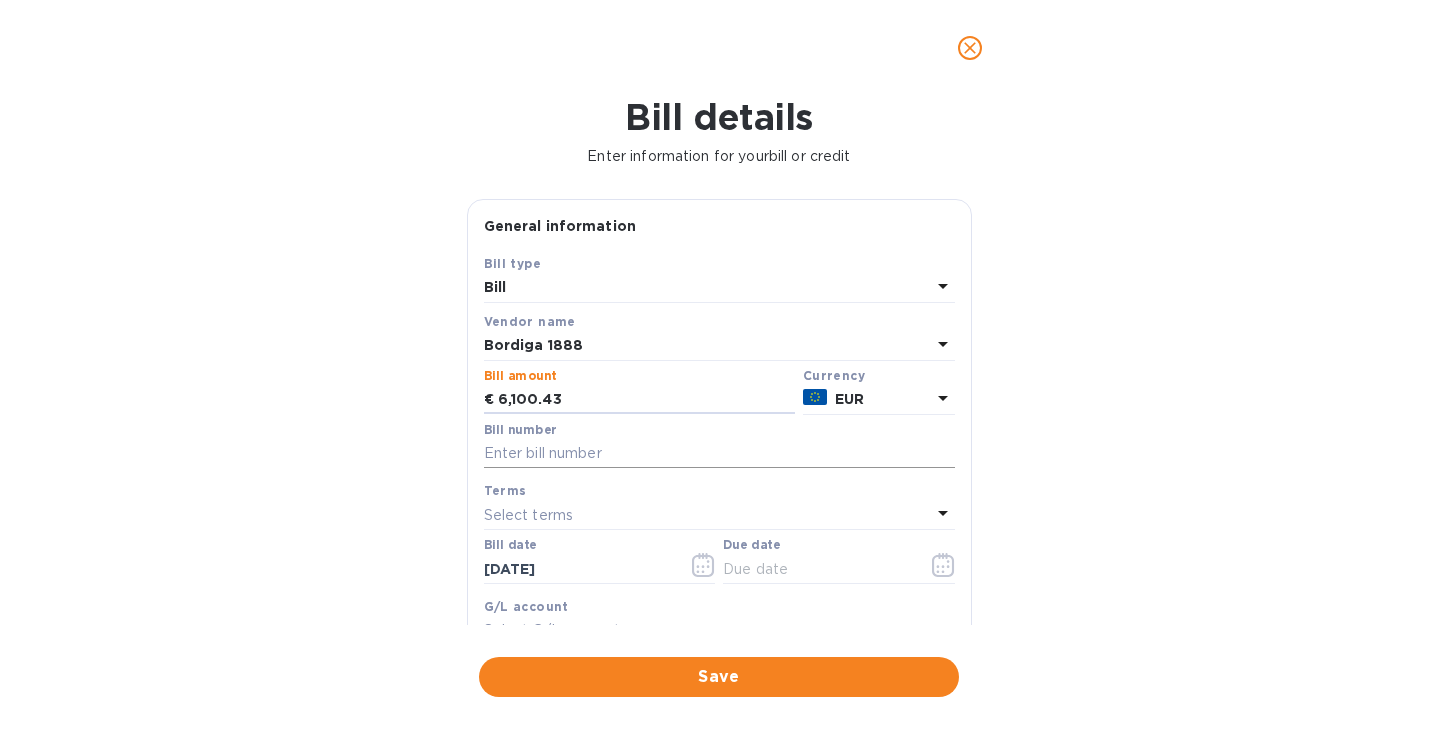 type on "6,100.43" 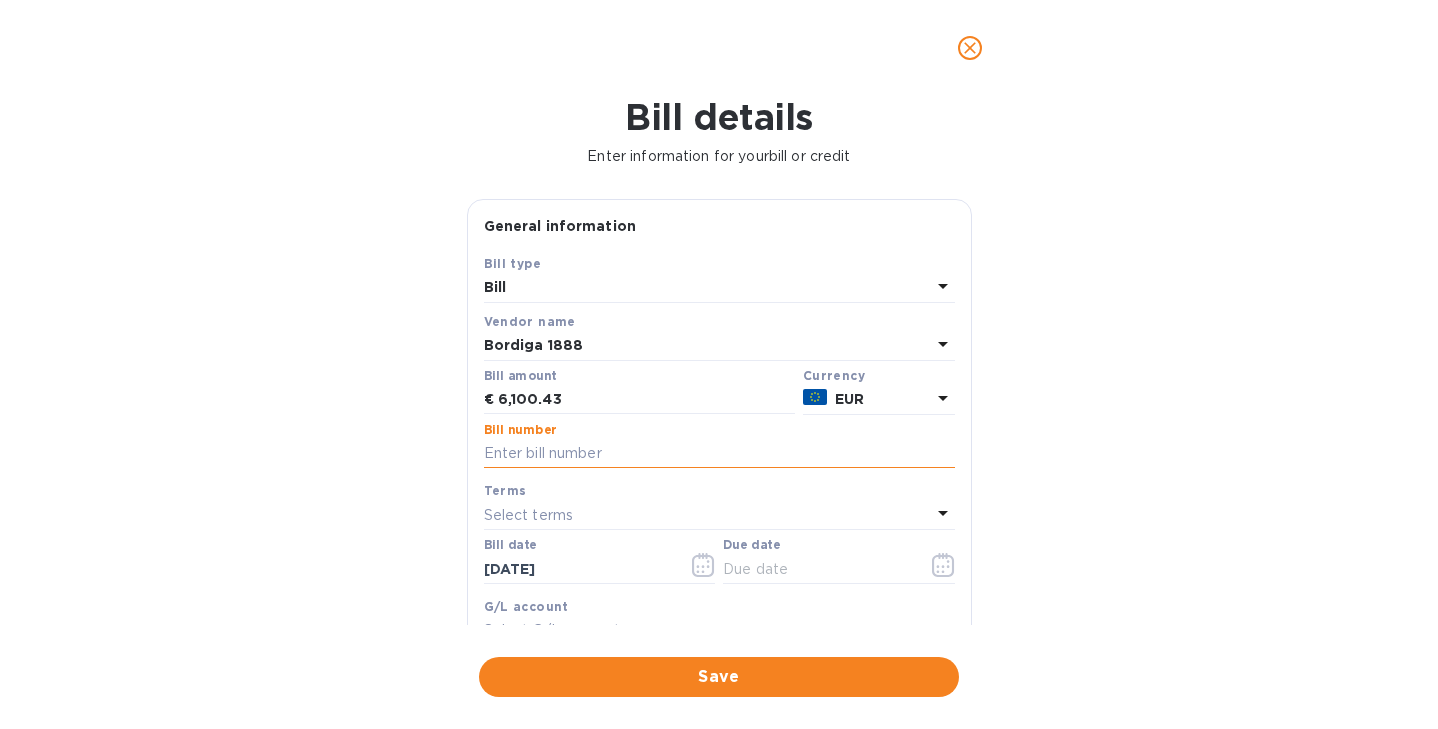 click at bounding box center (719, 454) 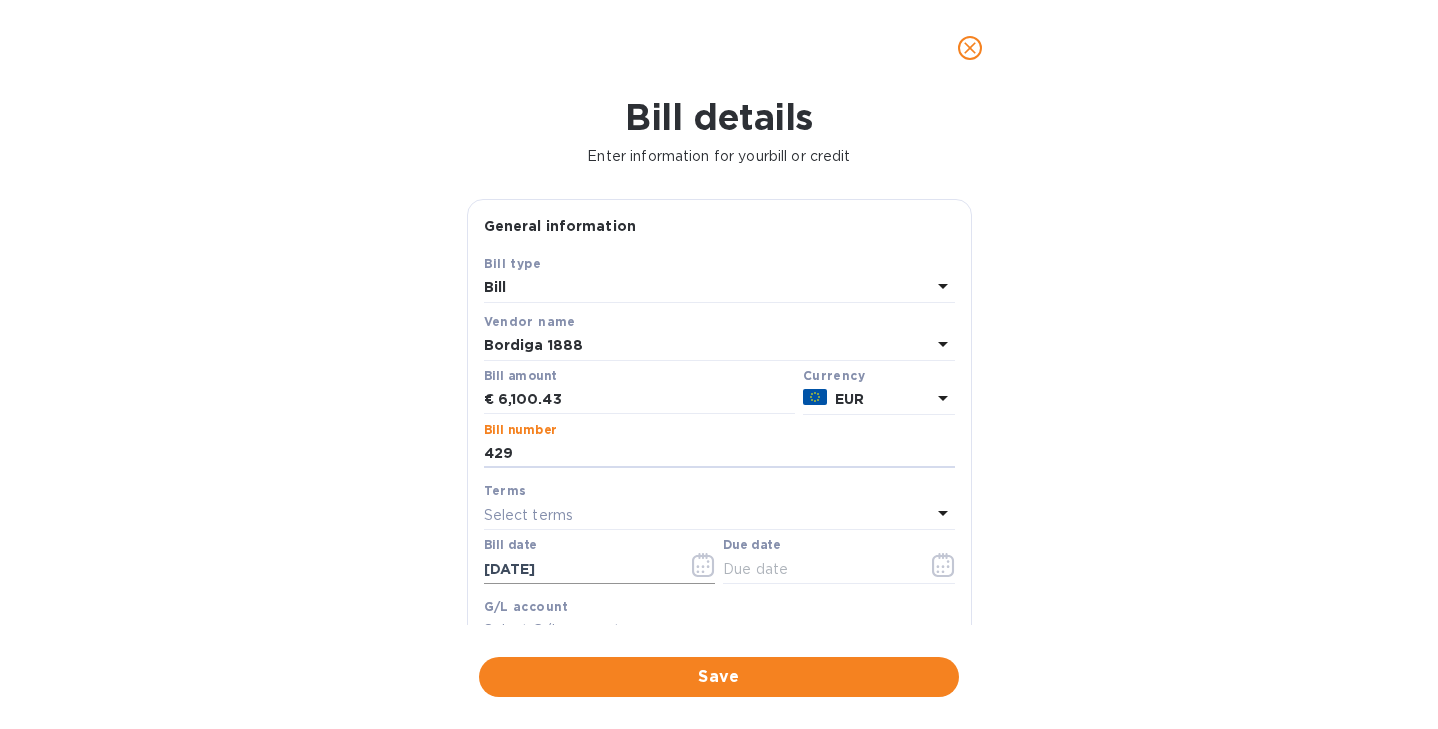 type on "429" 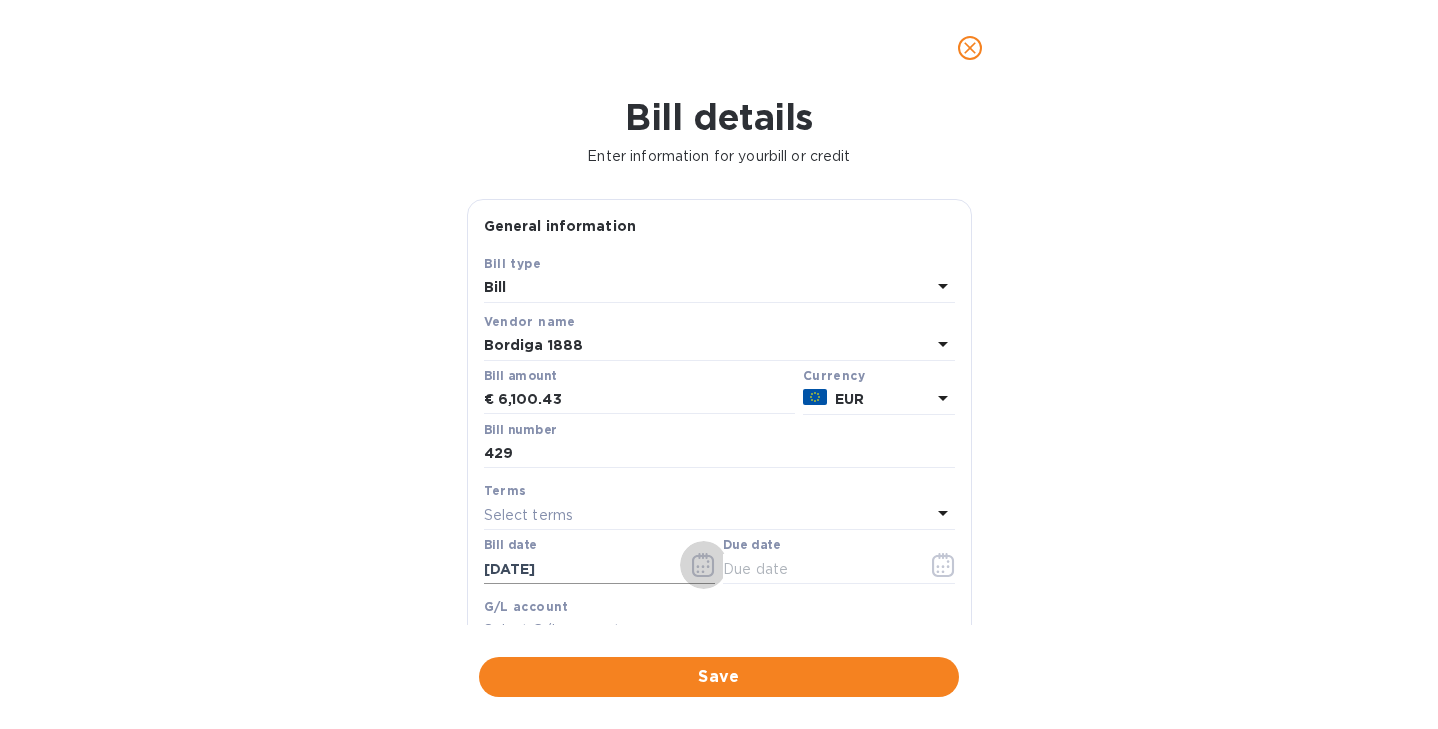 click 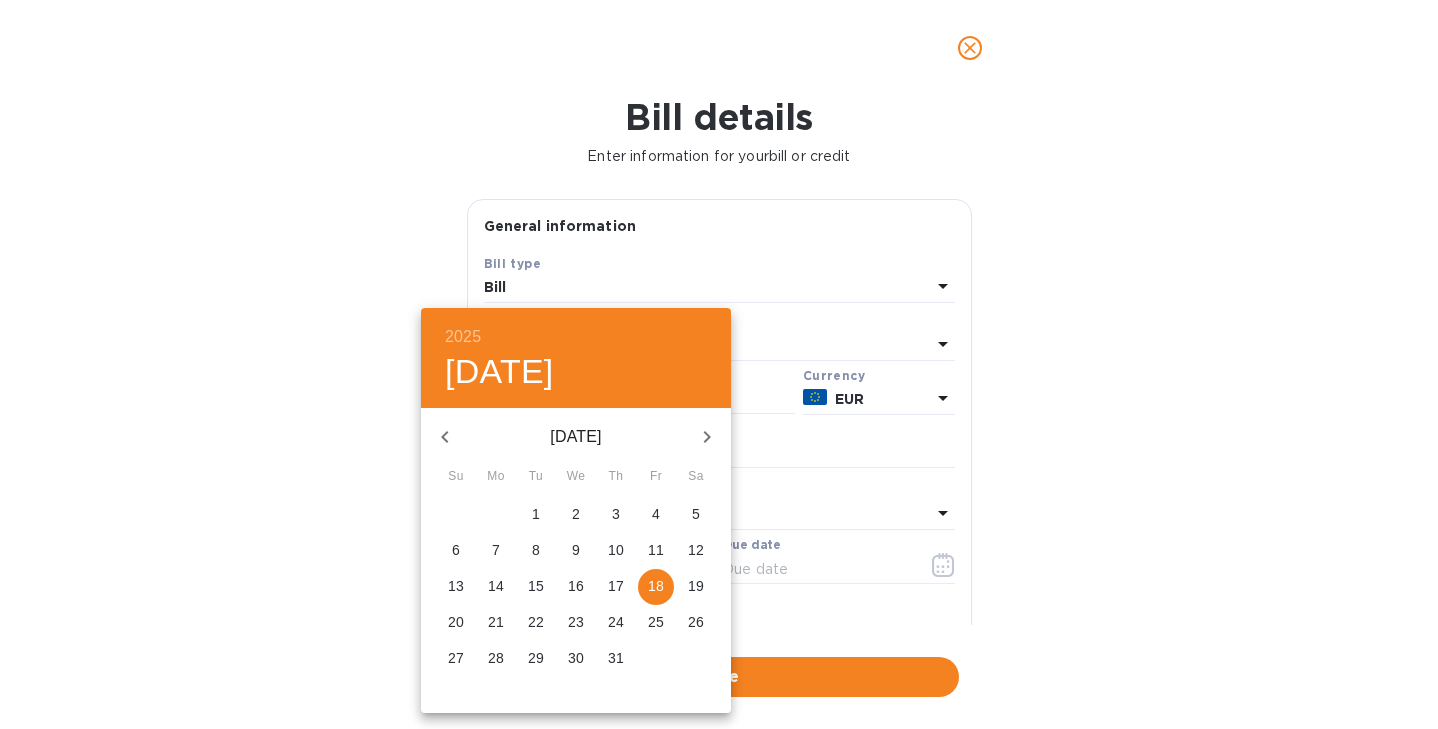 click 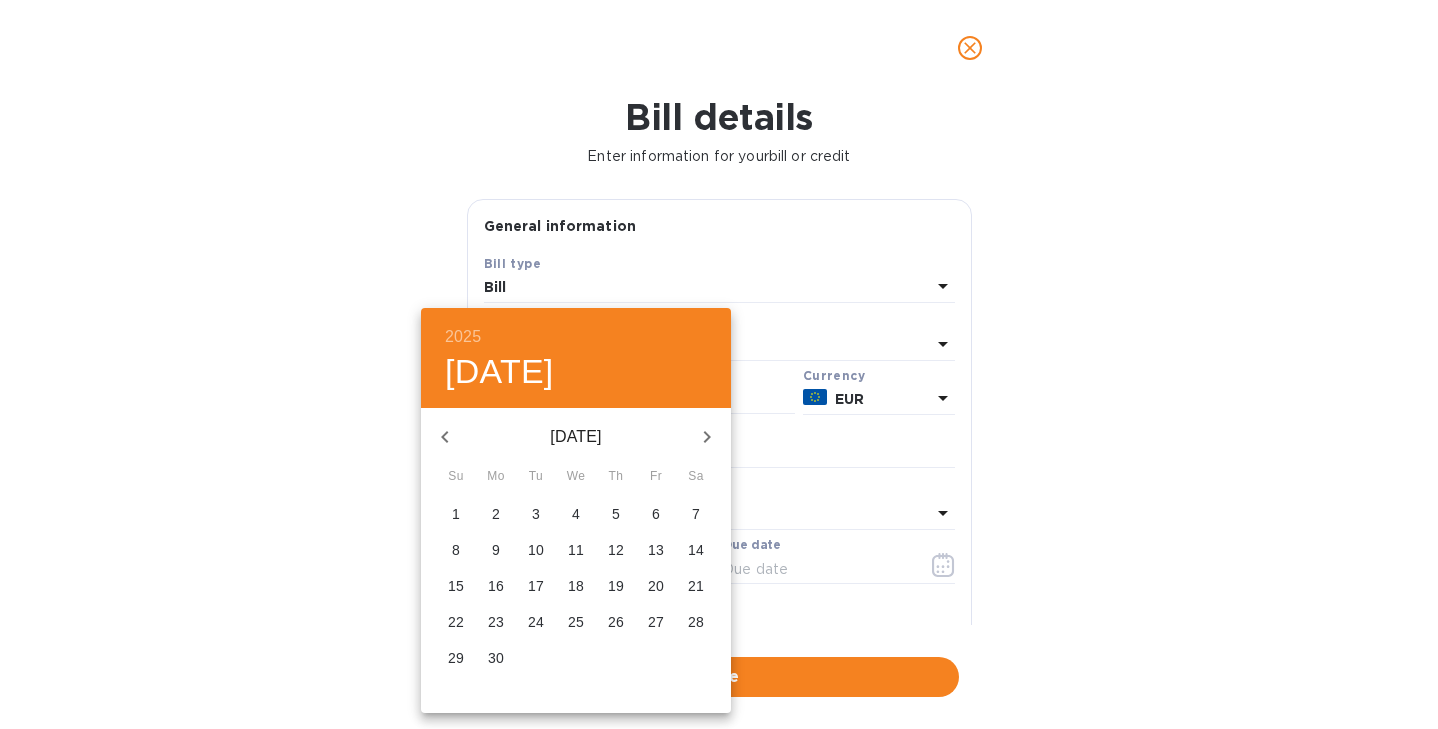click on "9" at bounding box center (496, 550) 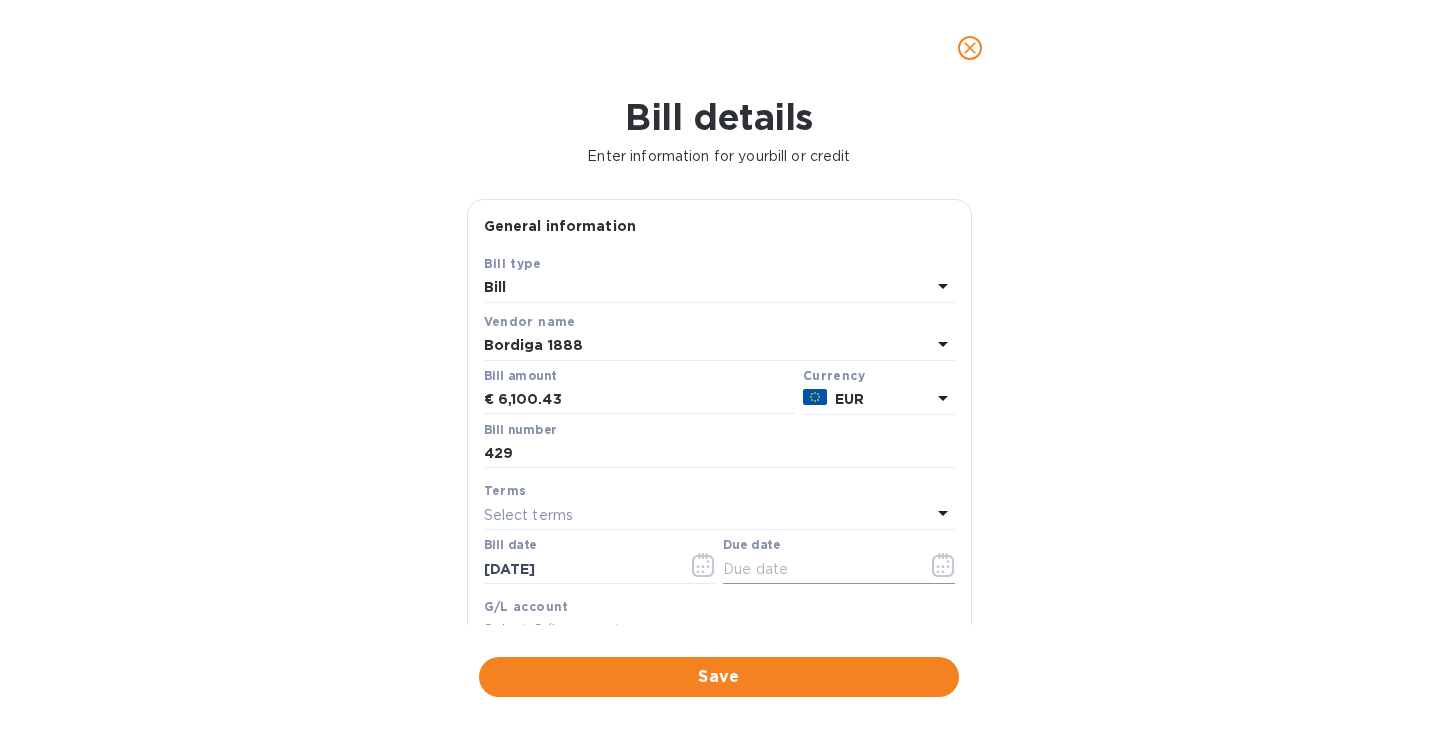 click 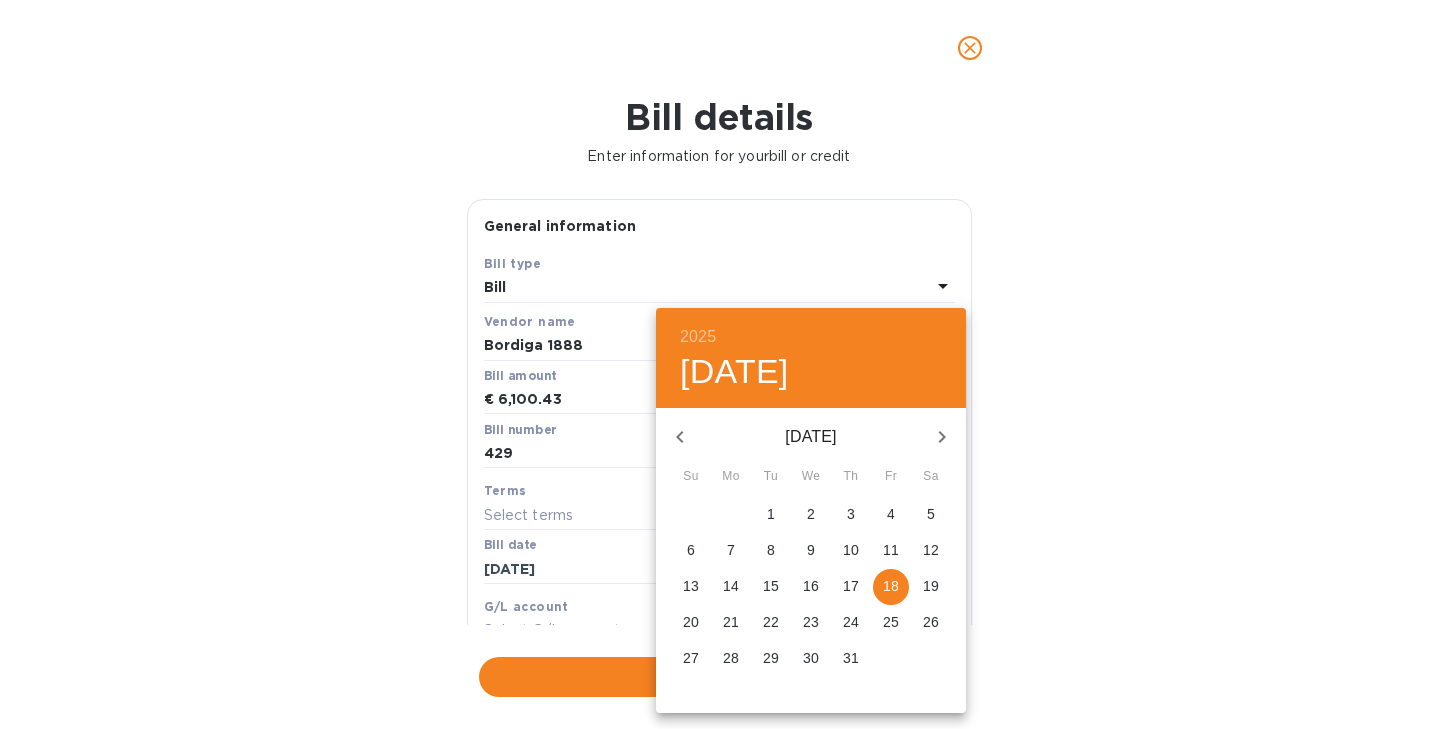 click on "18" at bounding box center (891, 586) 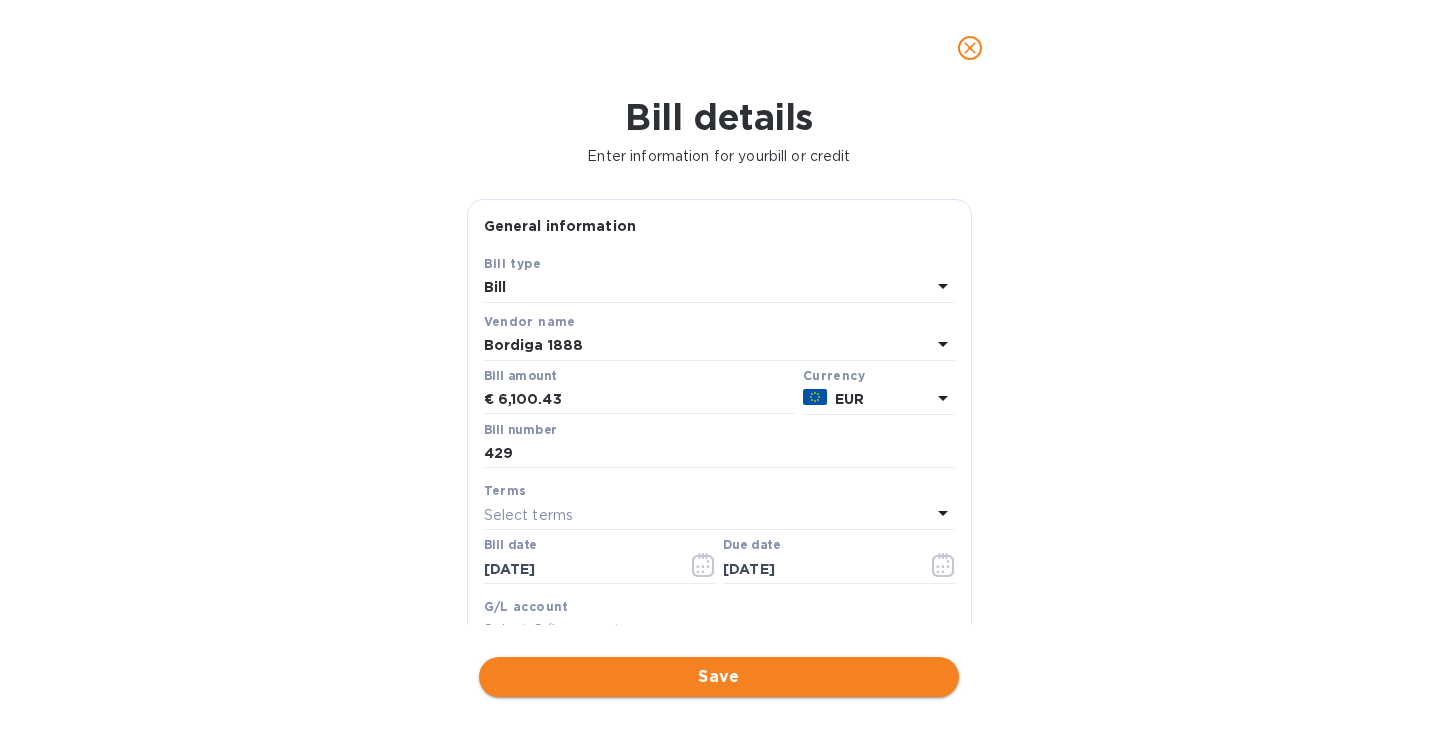 click on "Save" at bounding box center [719, 677] 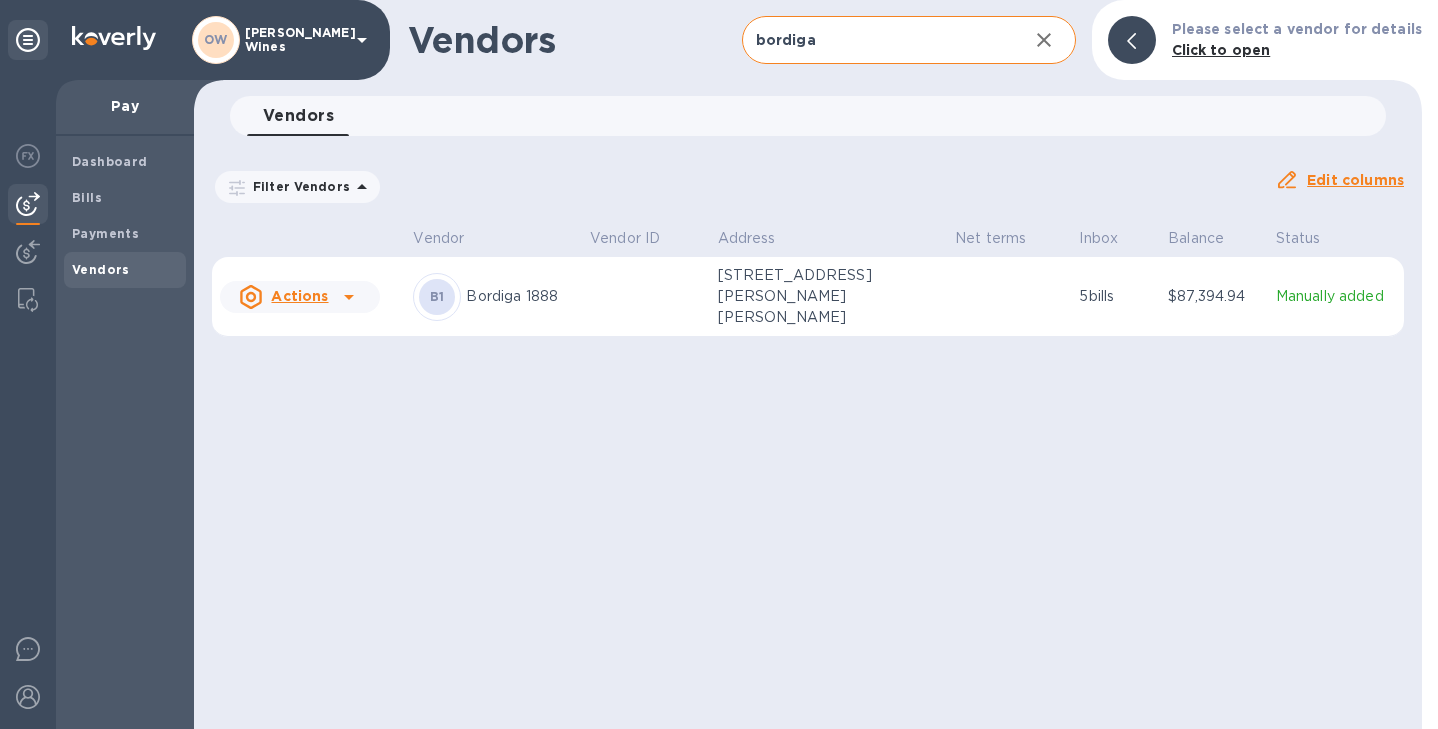 click 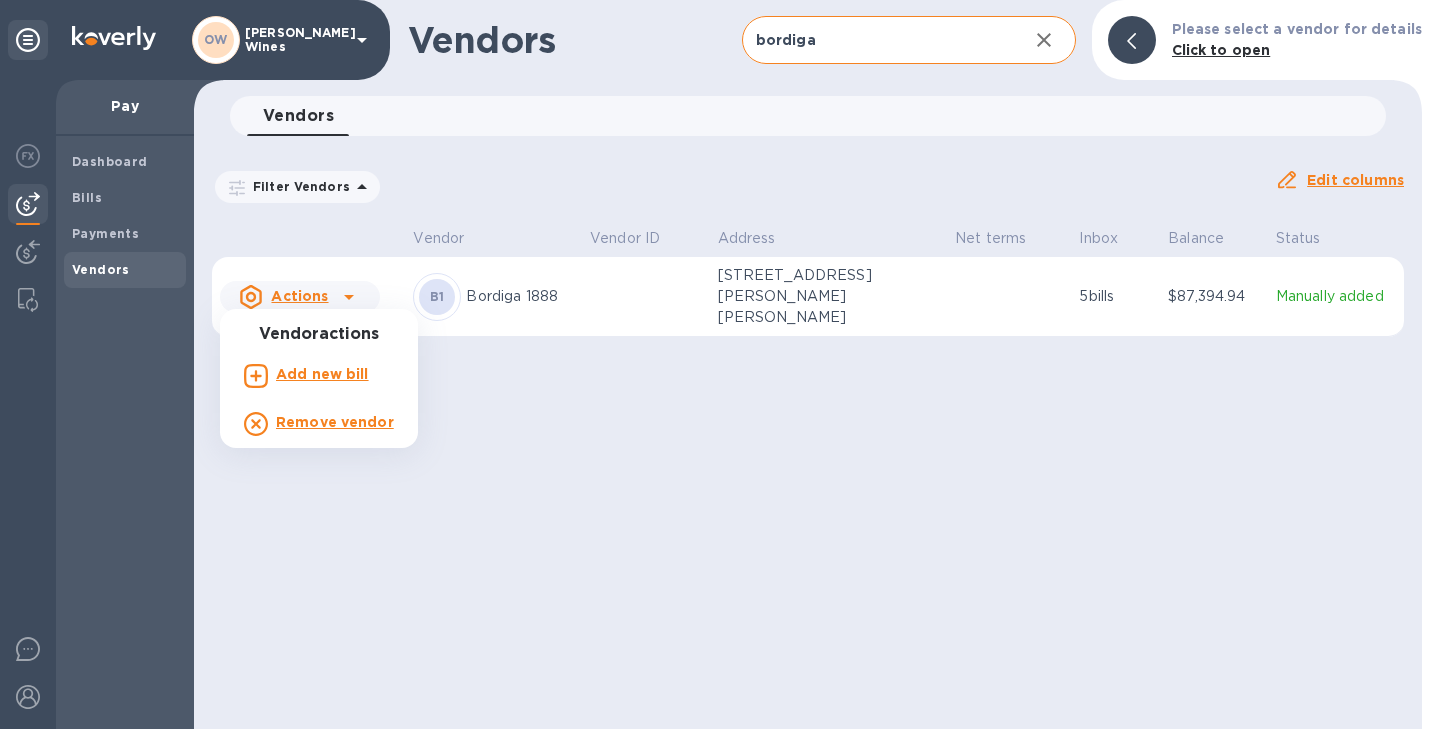 click on "Add new bill" at bounding box center (322, 374) 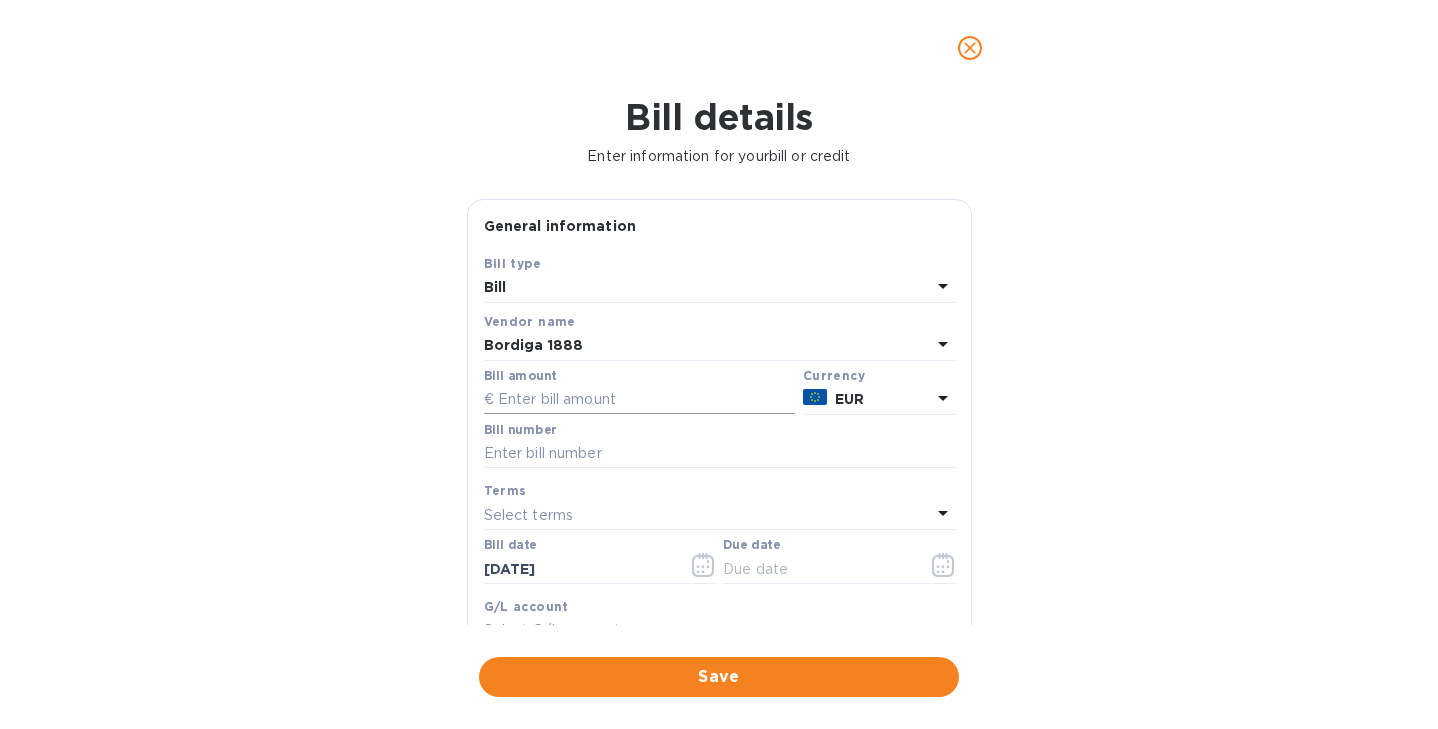 click at bounding box center [639, 400] 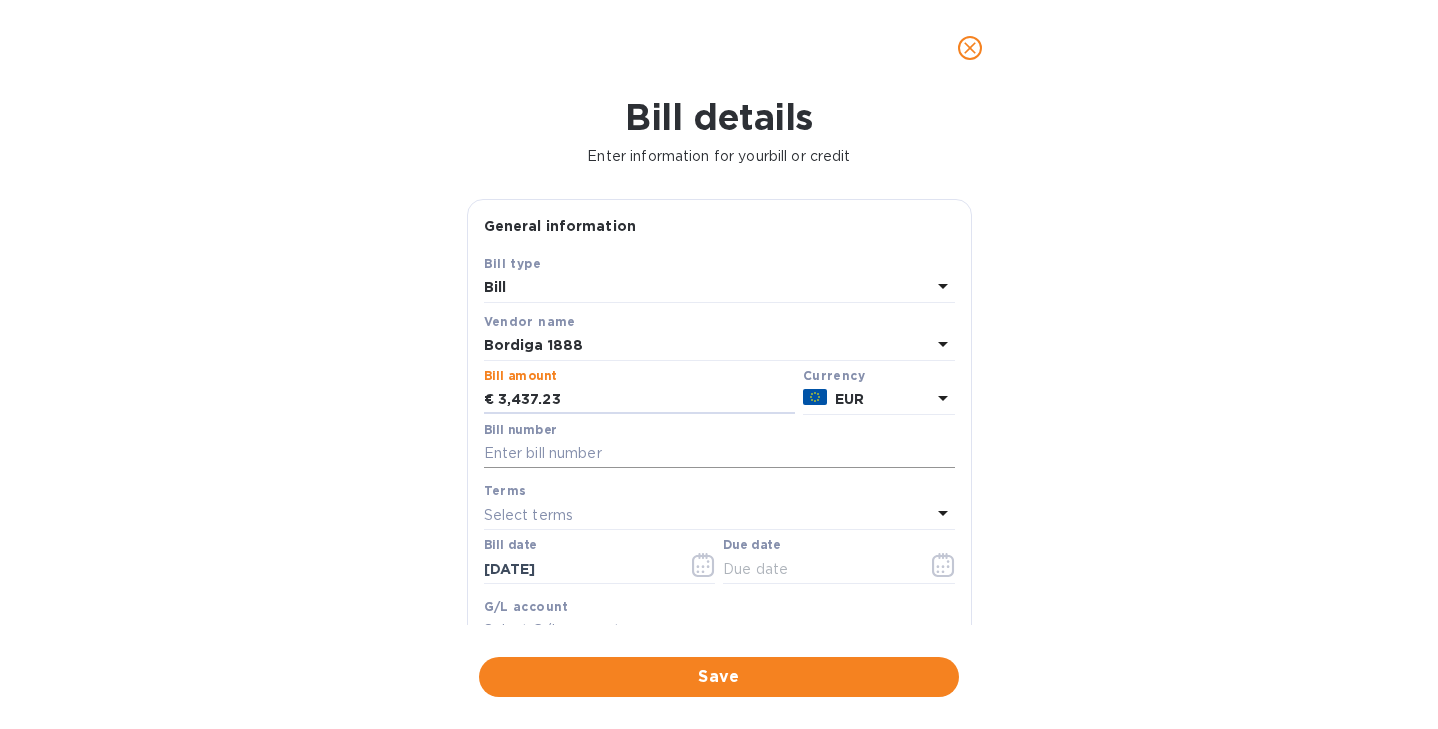 type on "3,437.23" 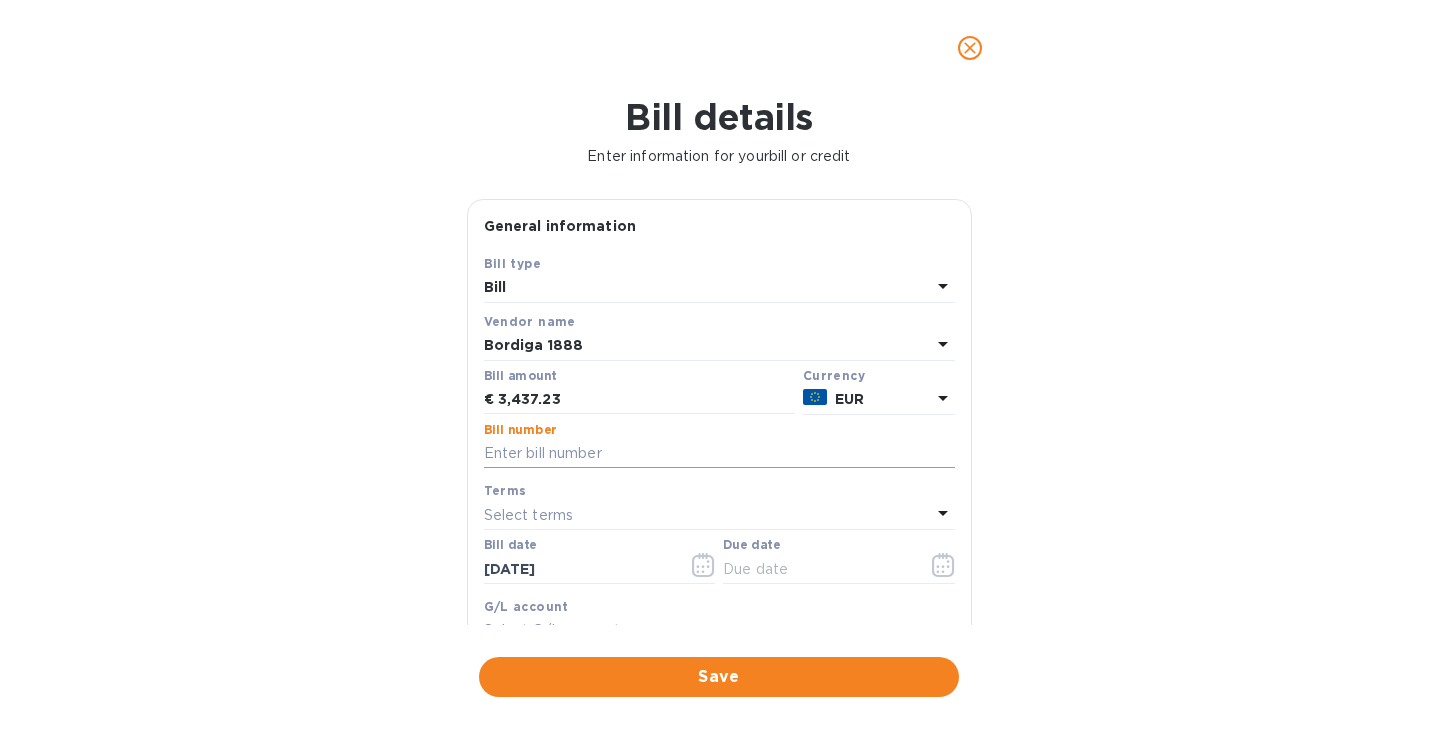 click at bounding box center [719, 454] 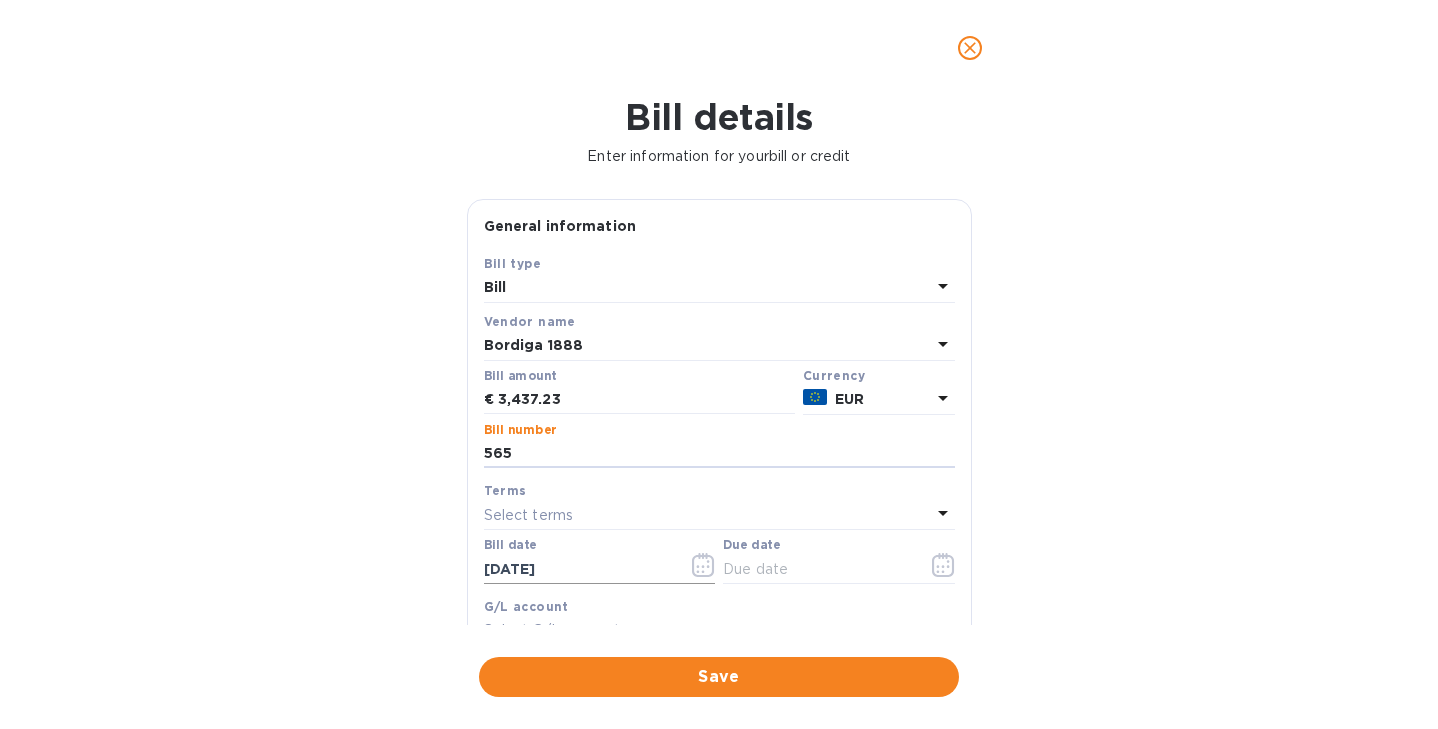 type on "565" 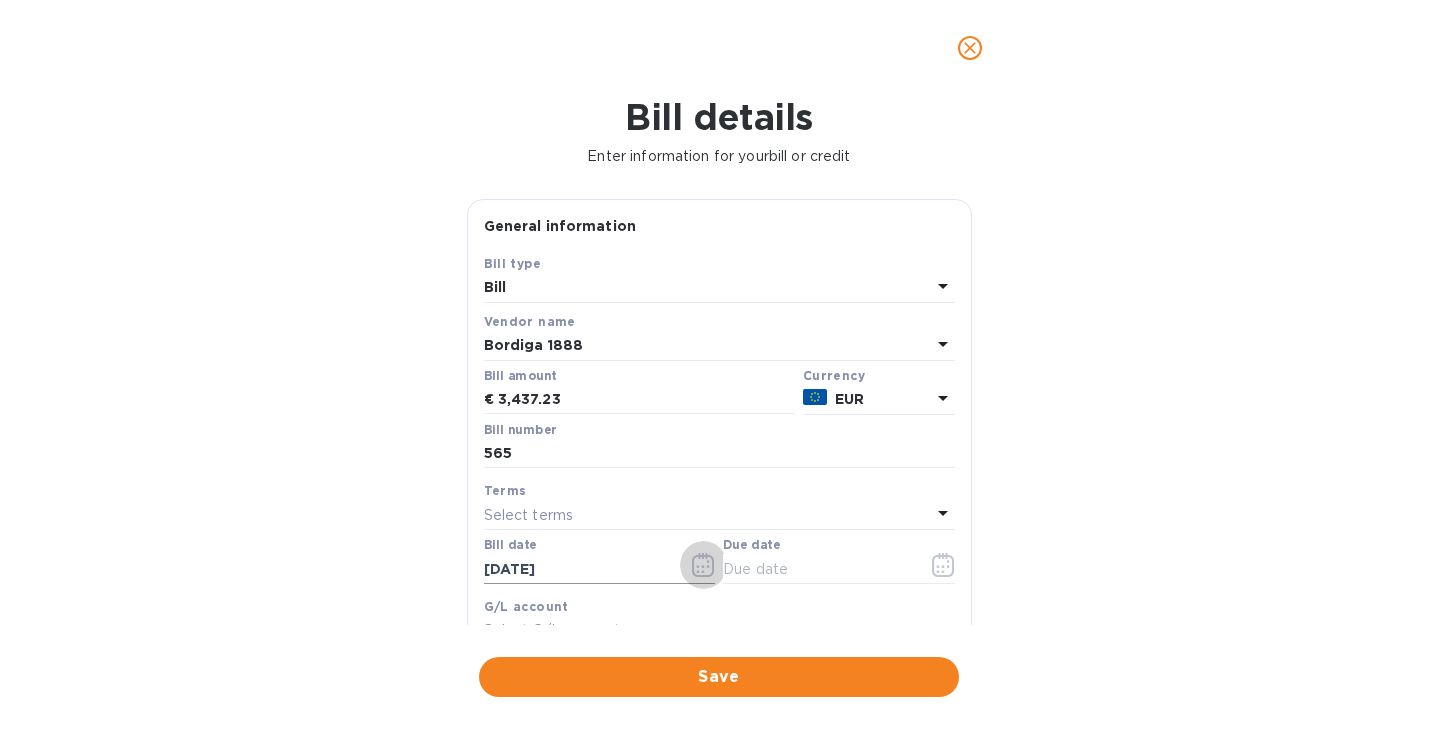 click 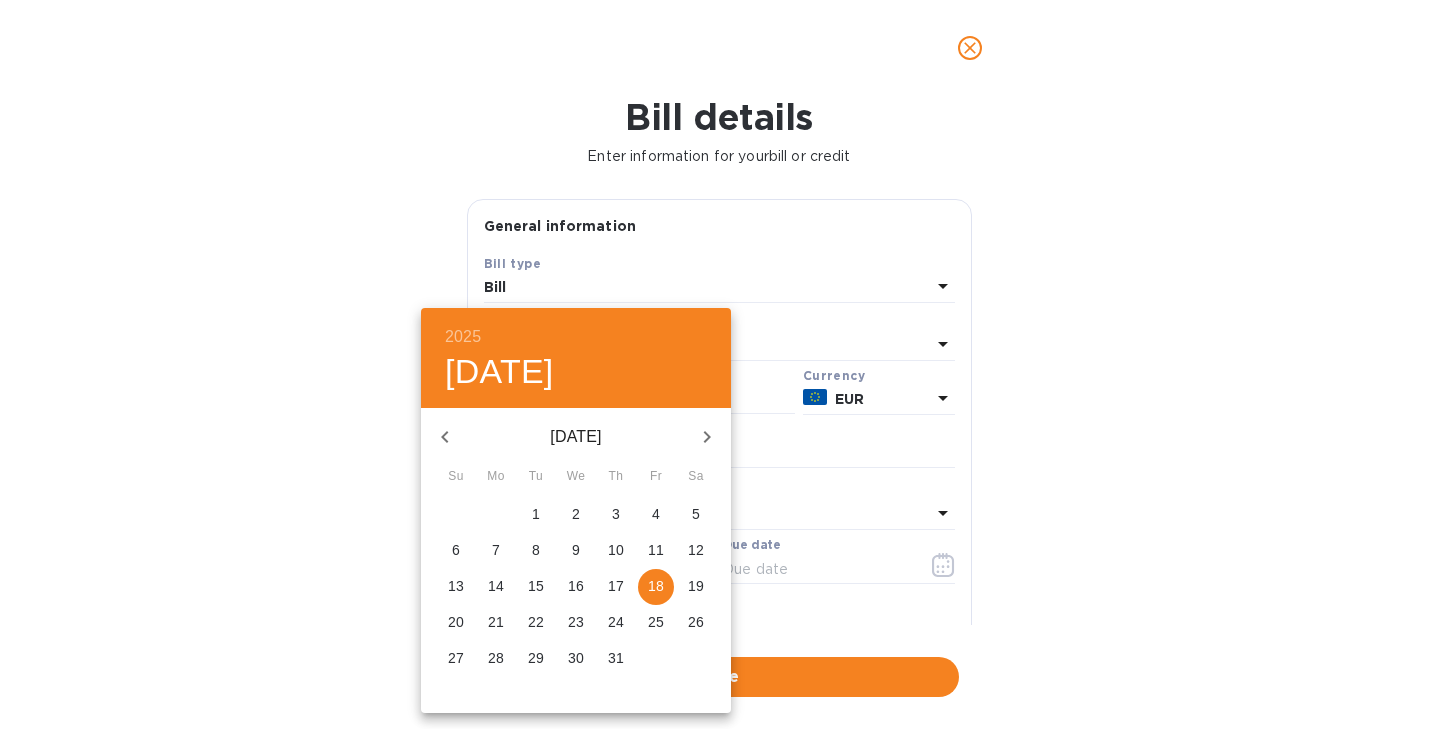 click on "15" at bounding box center [536, 586] 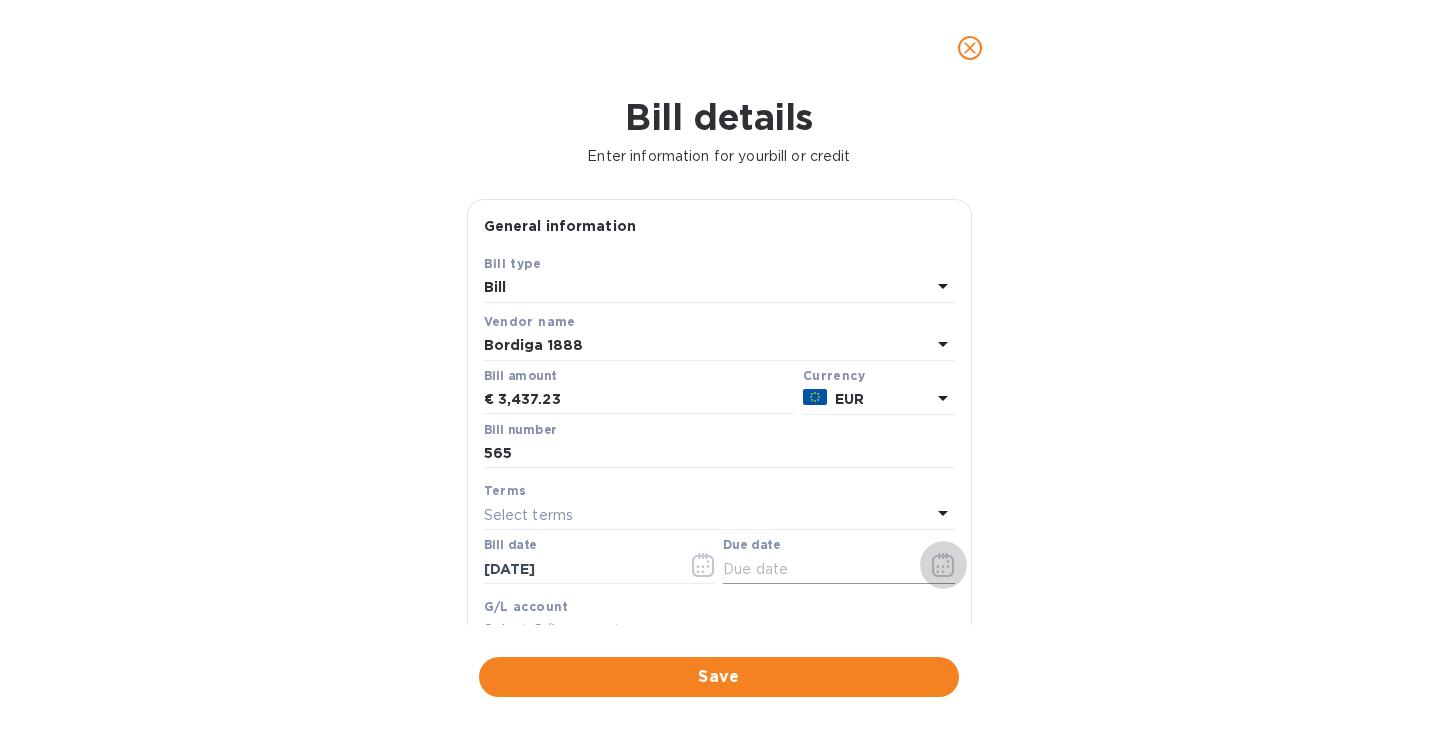 click 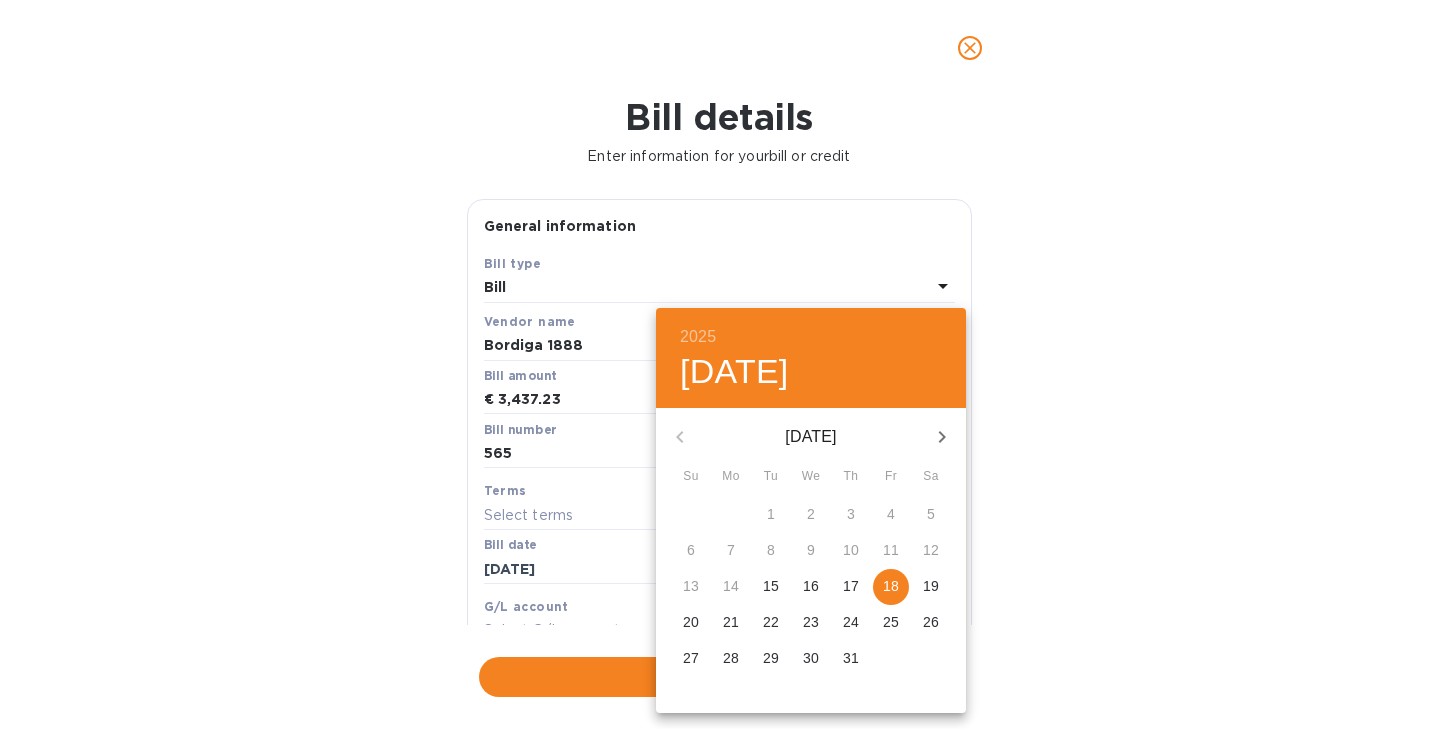 click on "18" at bounding box center (891, 586) 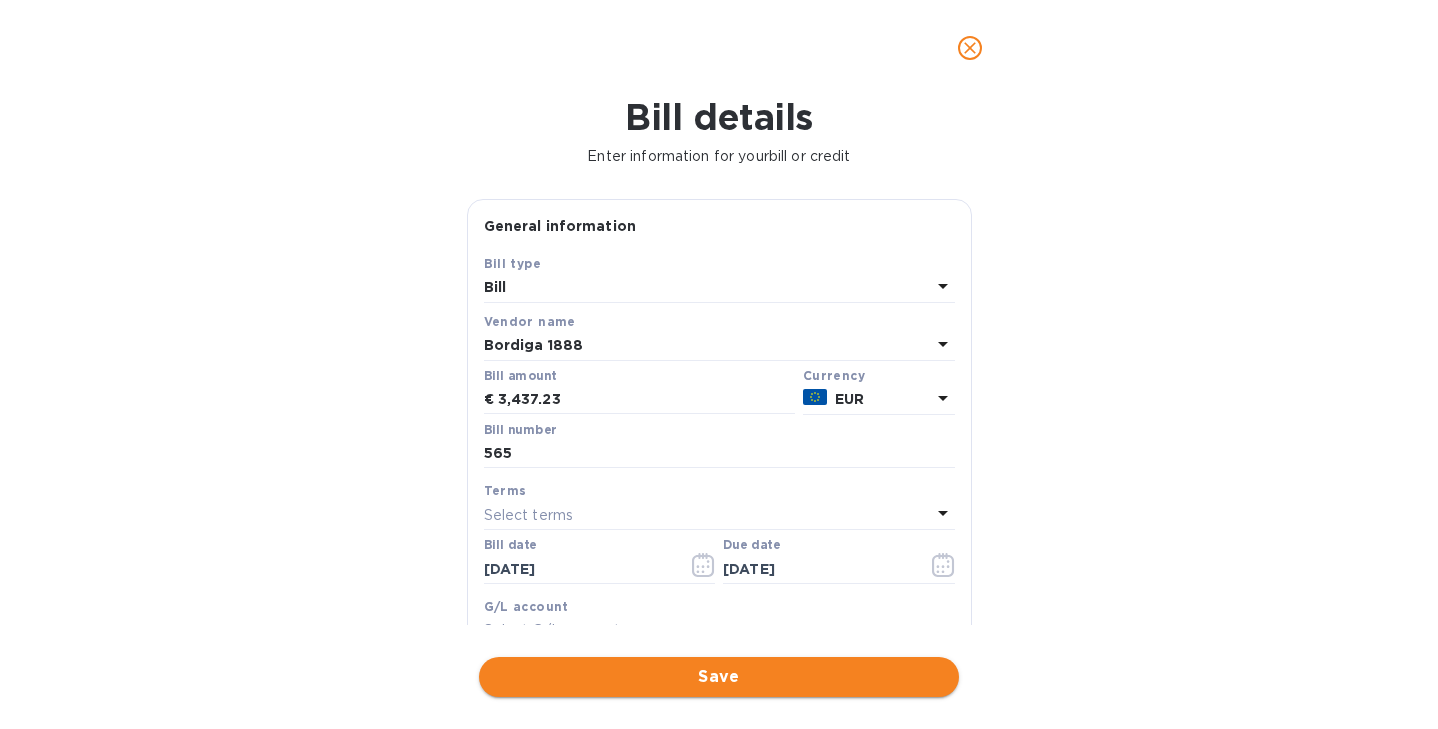 click on "Save" at bounding box center [719, 677] 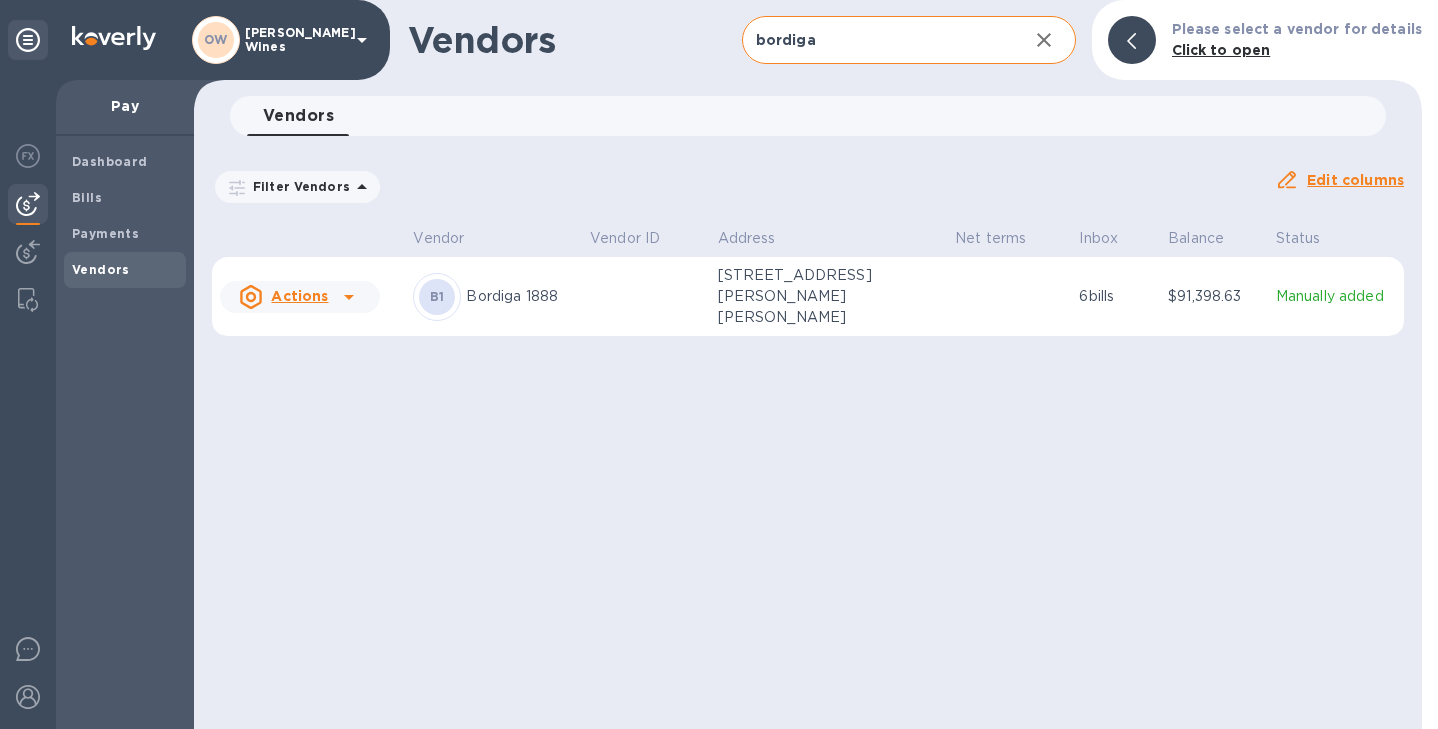 click 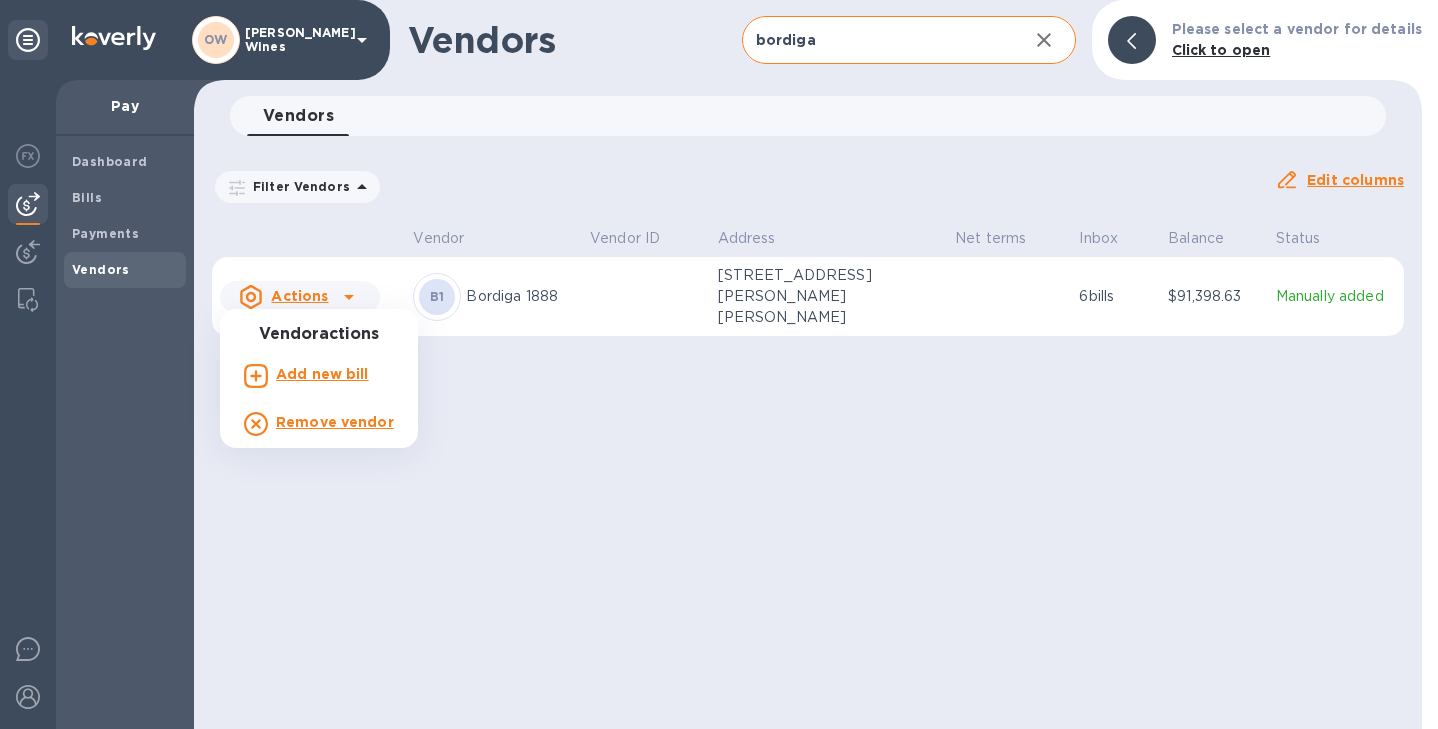 click on "Add new bill" at bounding box center [322, 374] 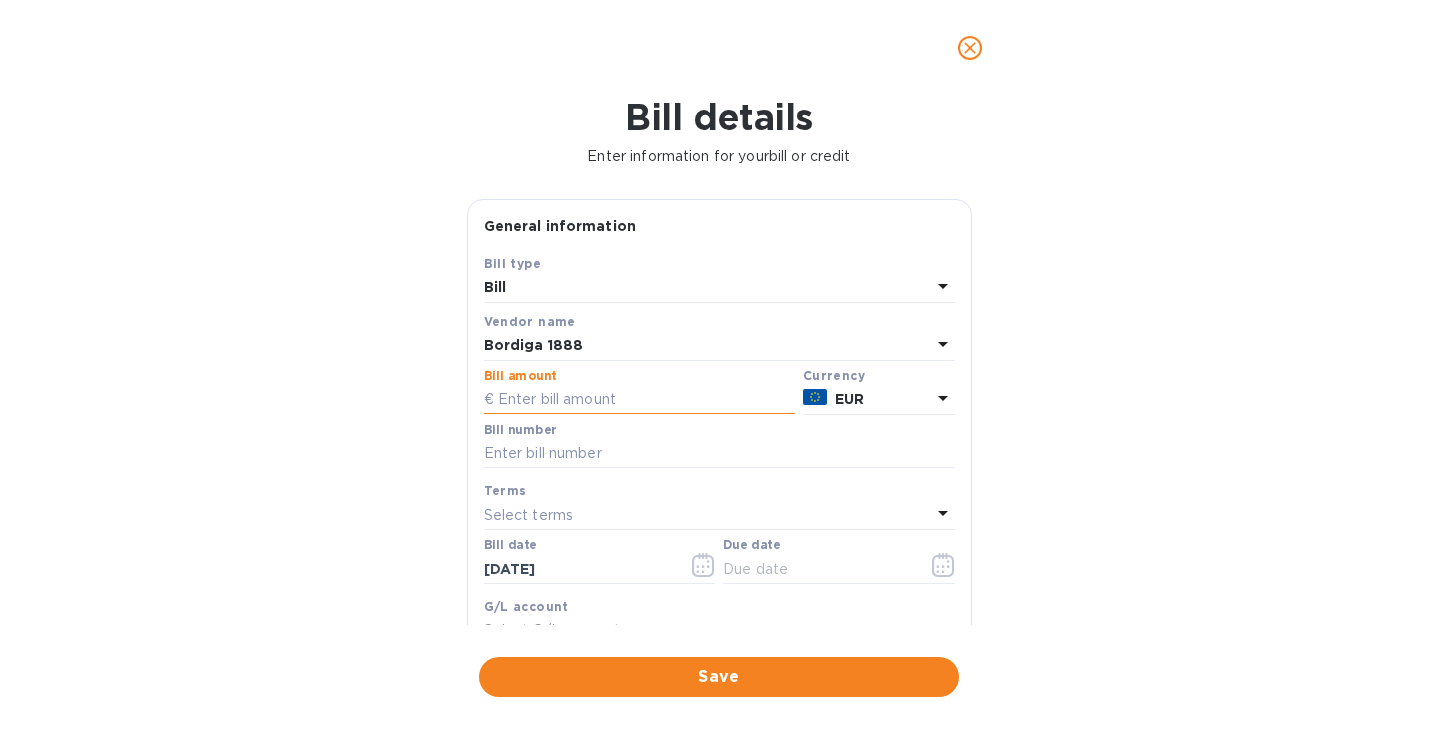 click at bounding box center (639, 400) 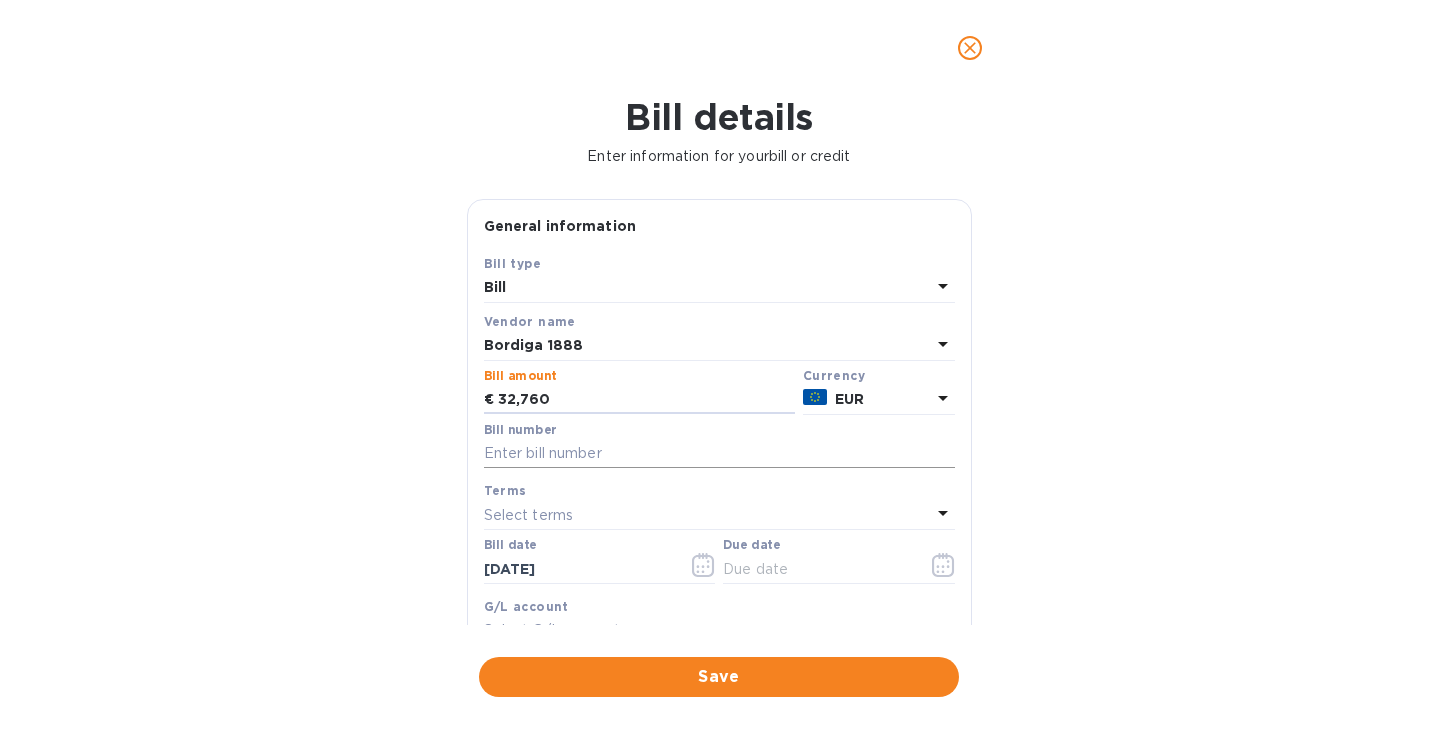 type on "32,760" 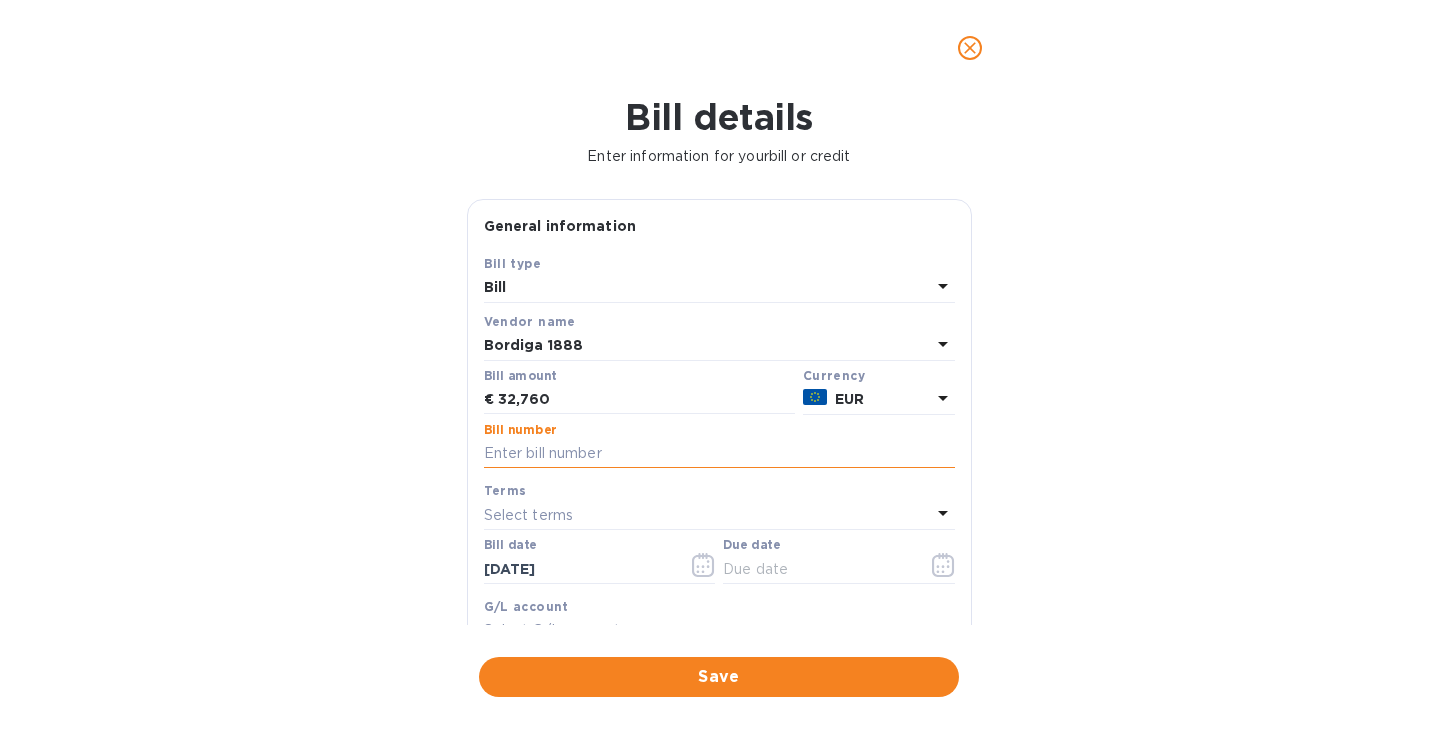 click at bounding box center [719, 454] 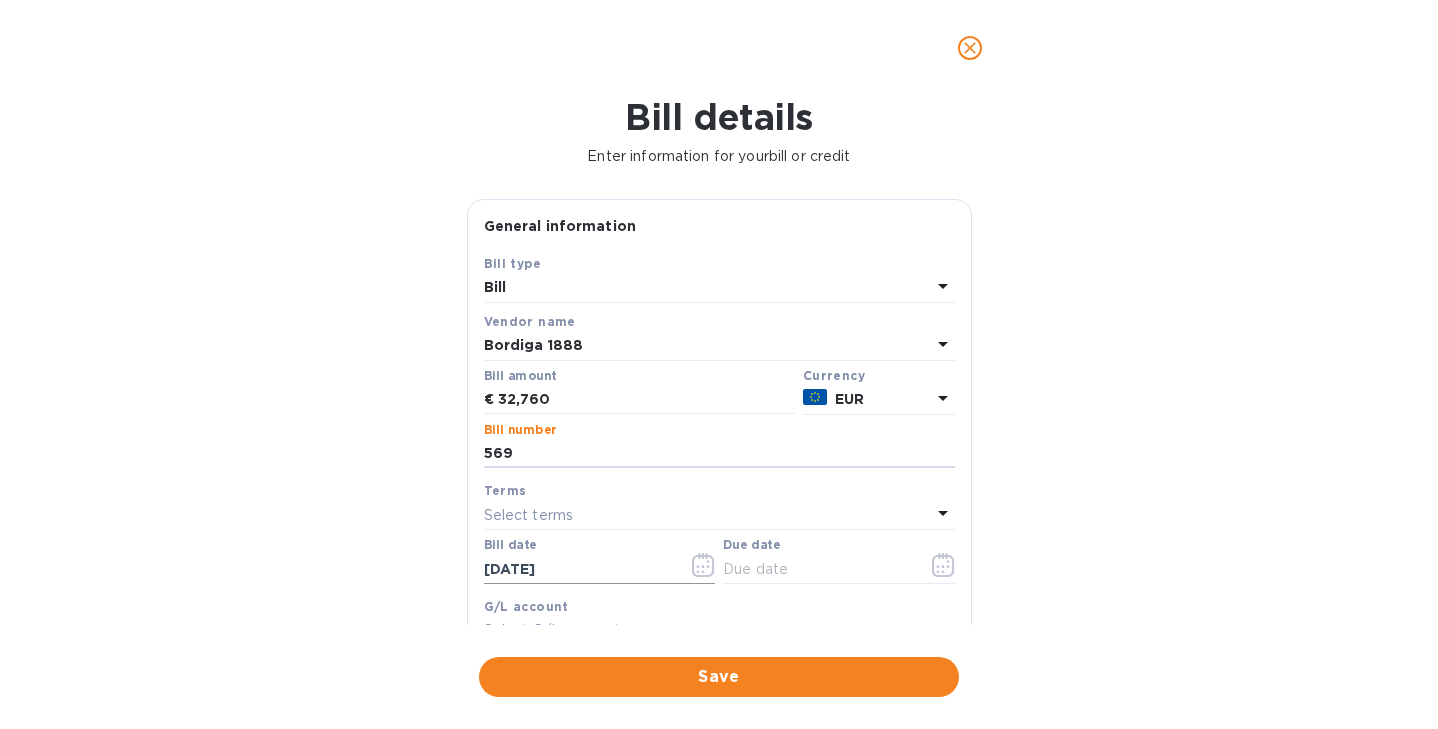 type on "569" 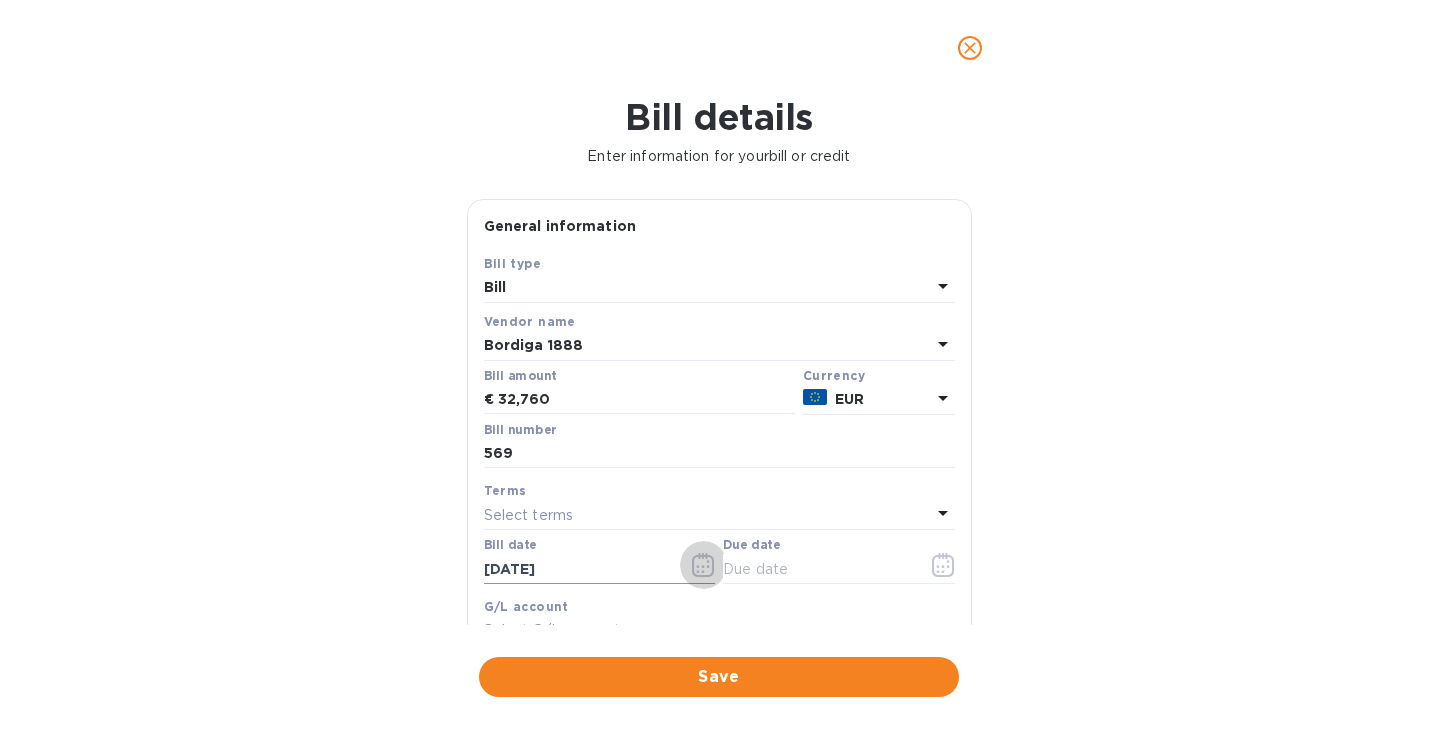 click 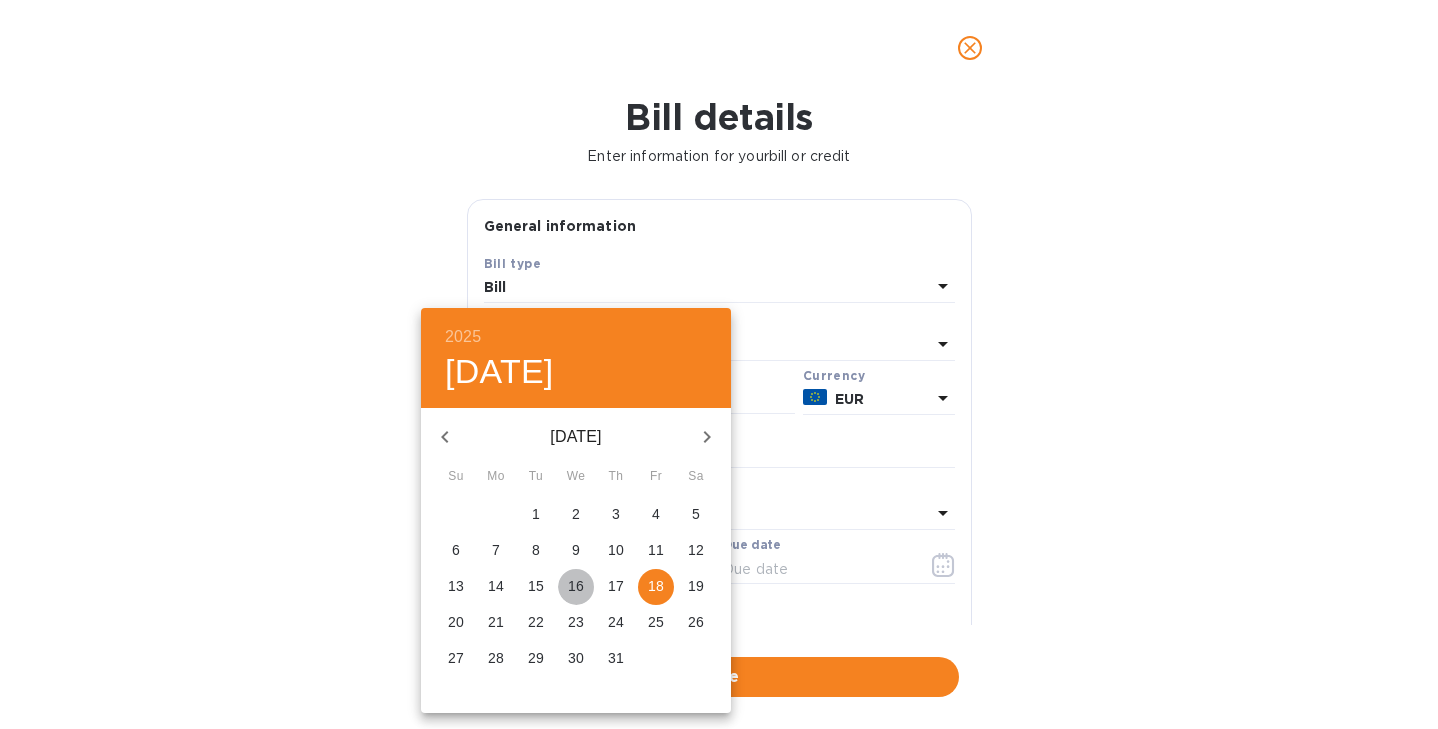 click on "16" at bounding box center (576, 586) 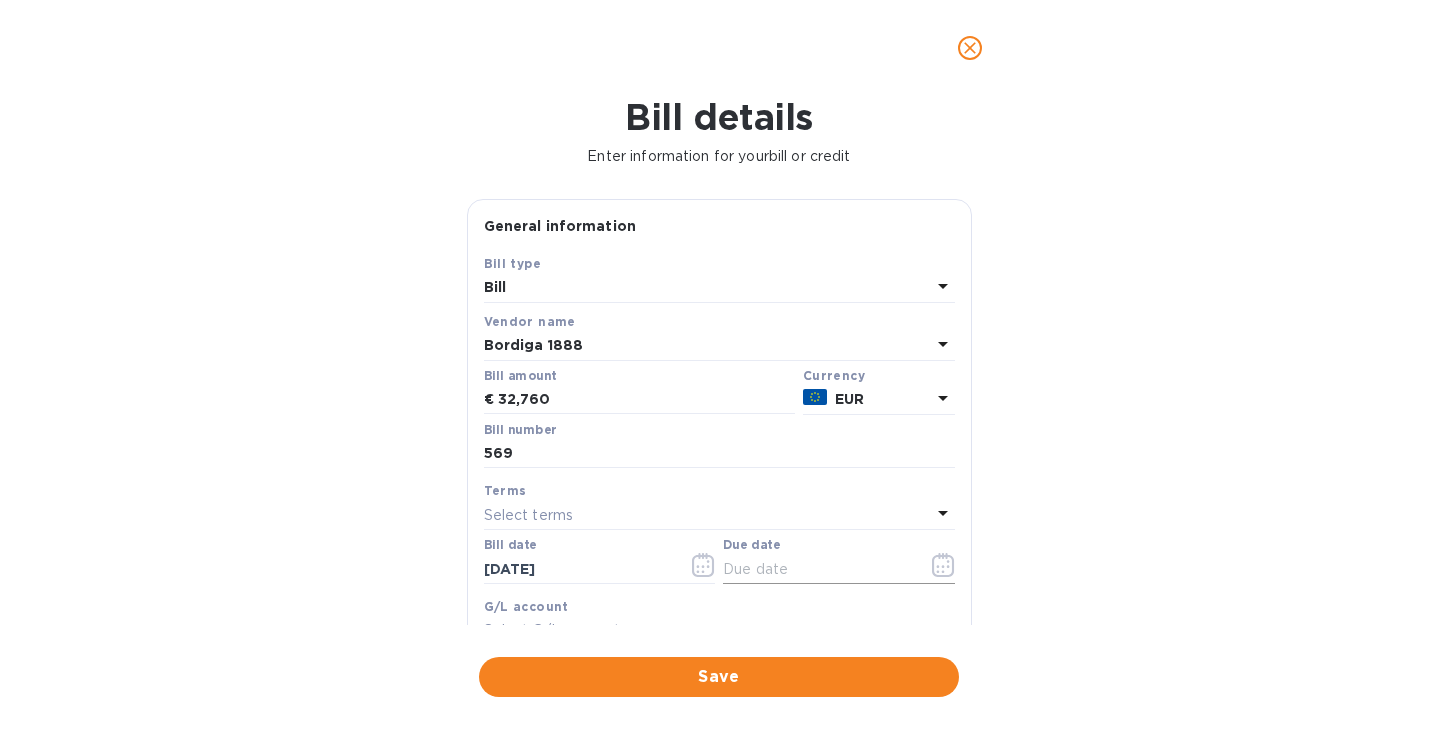 click 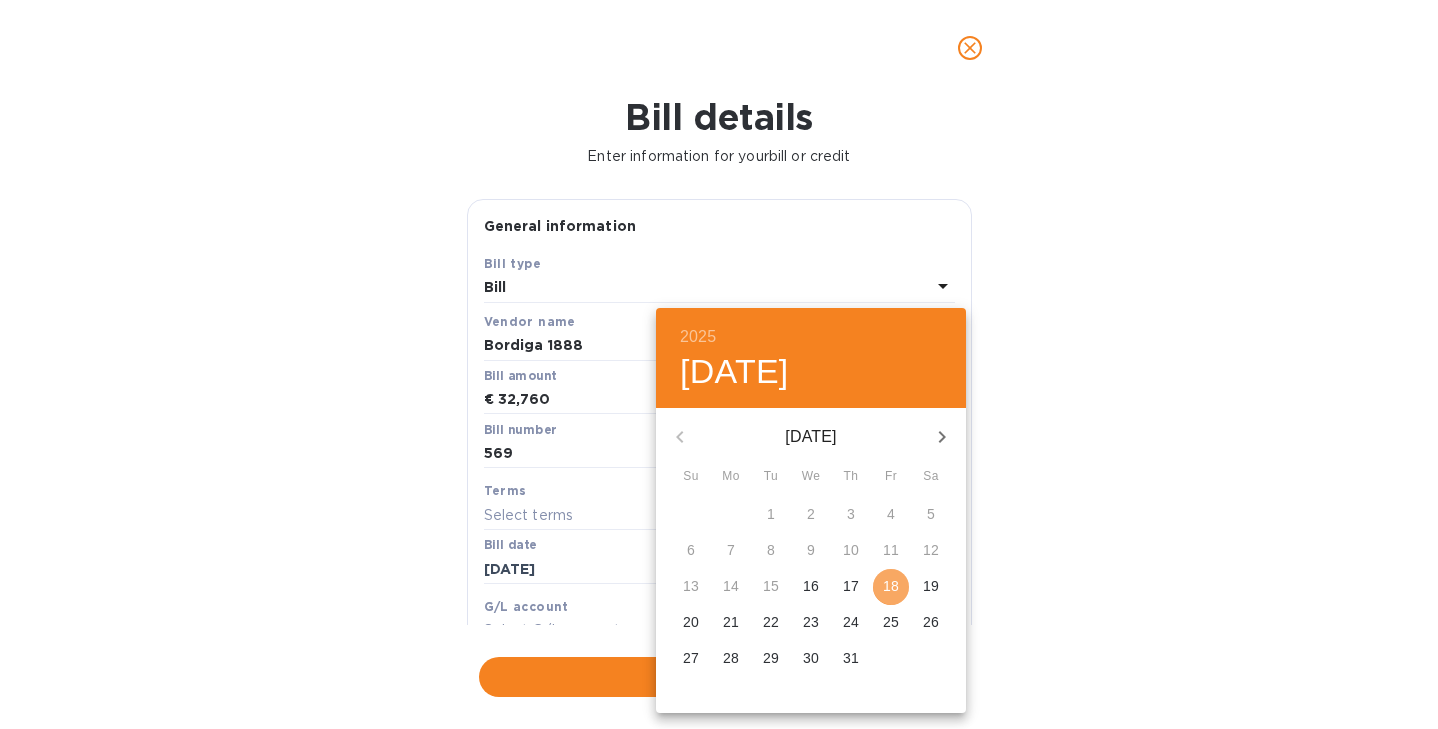 click on "18" at bounding box center (891, 586) 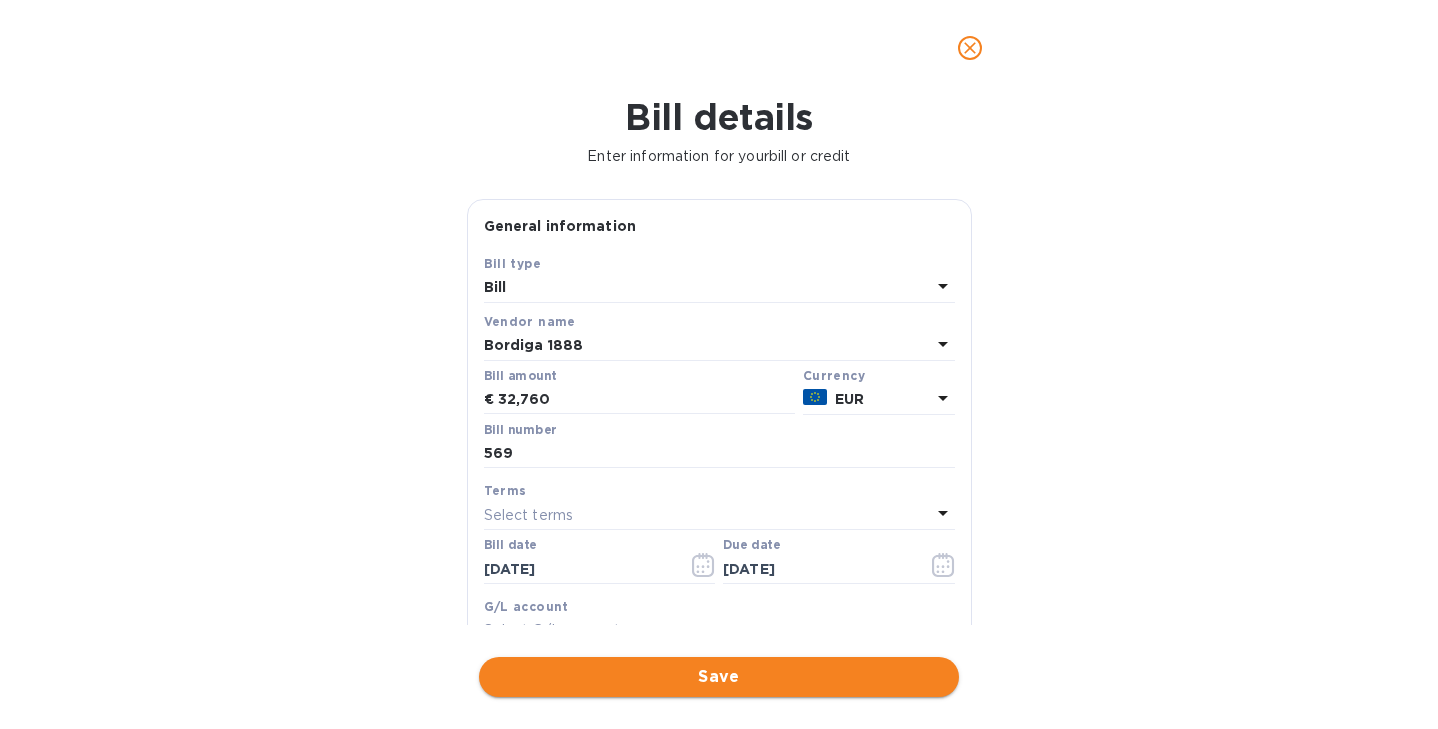 click on "Save" at bounding box center [719, 677] 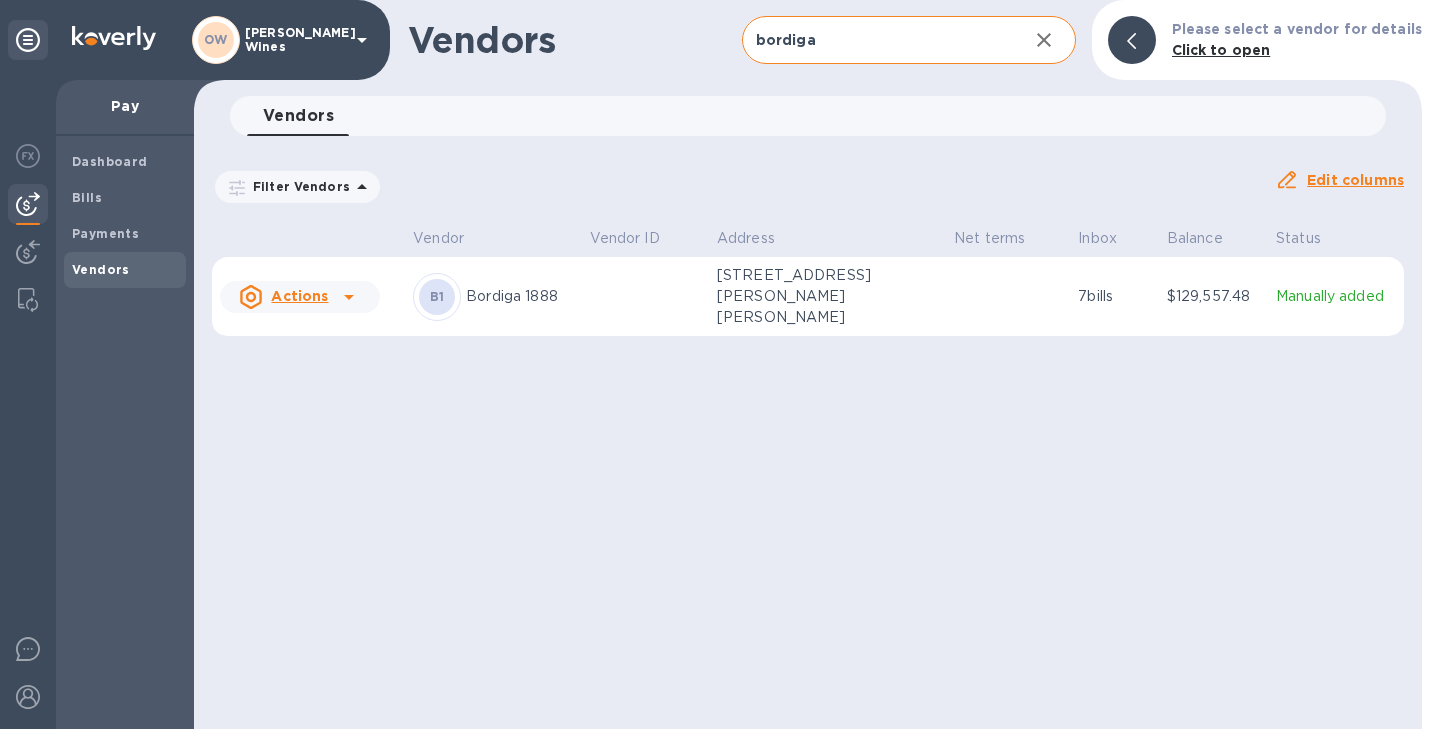 click 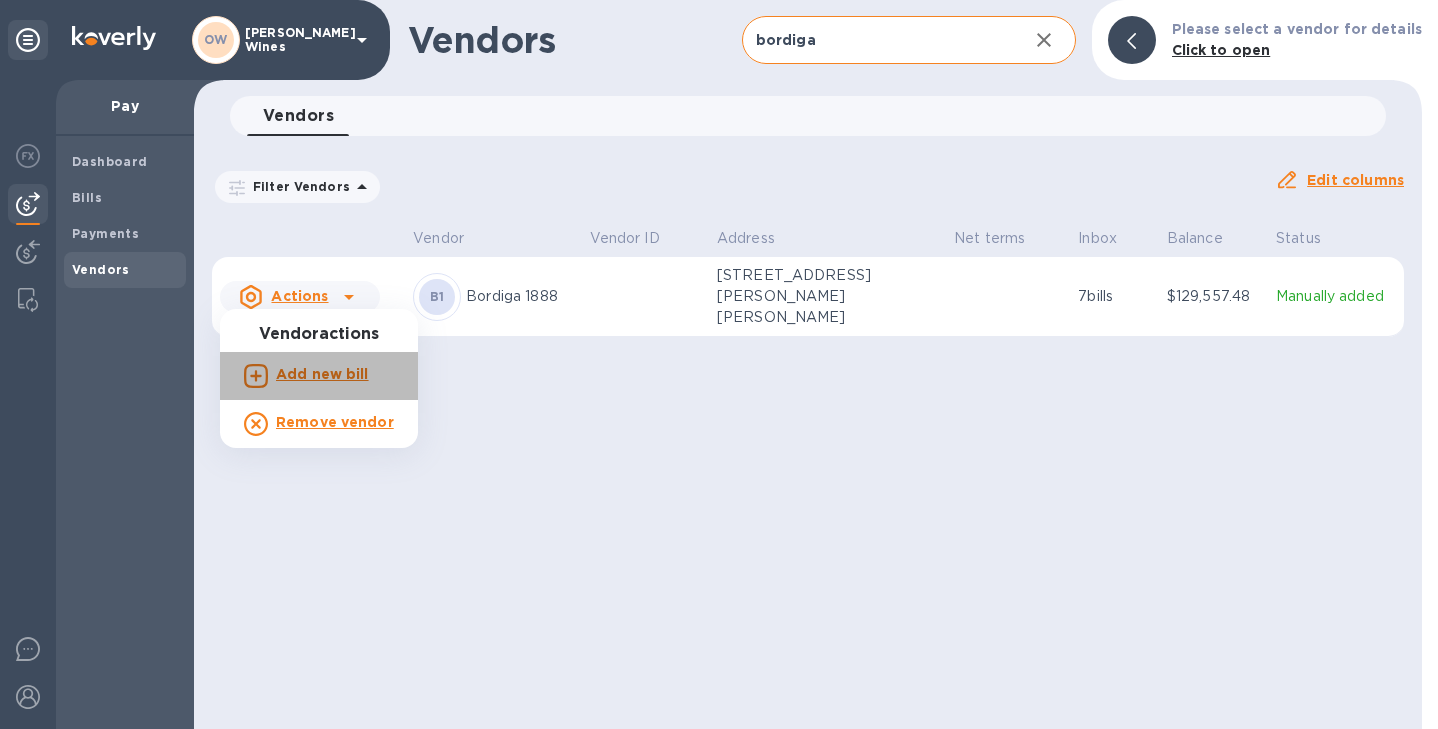 click on "Add new bill" at bounding box center (322, 374) 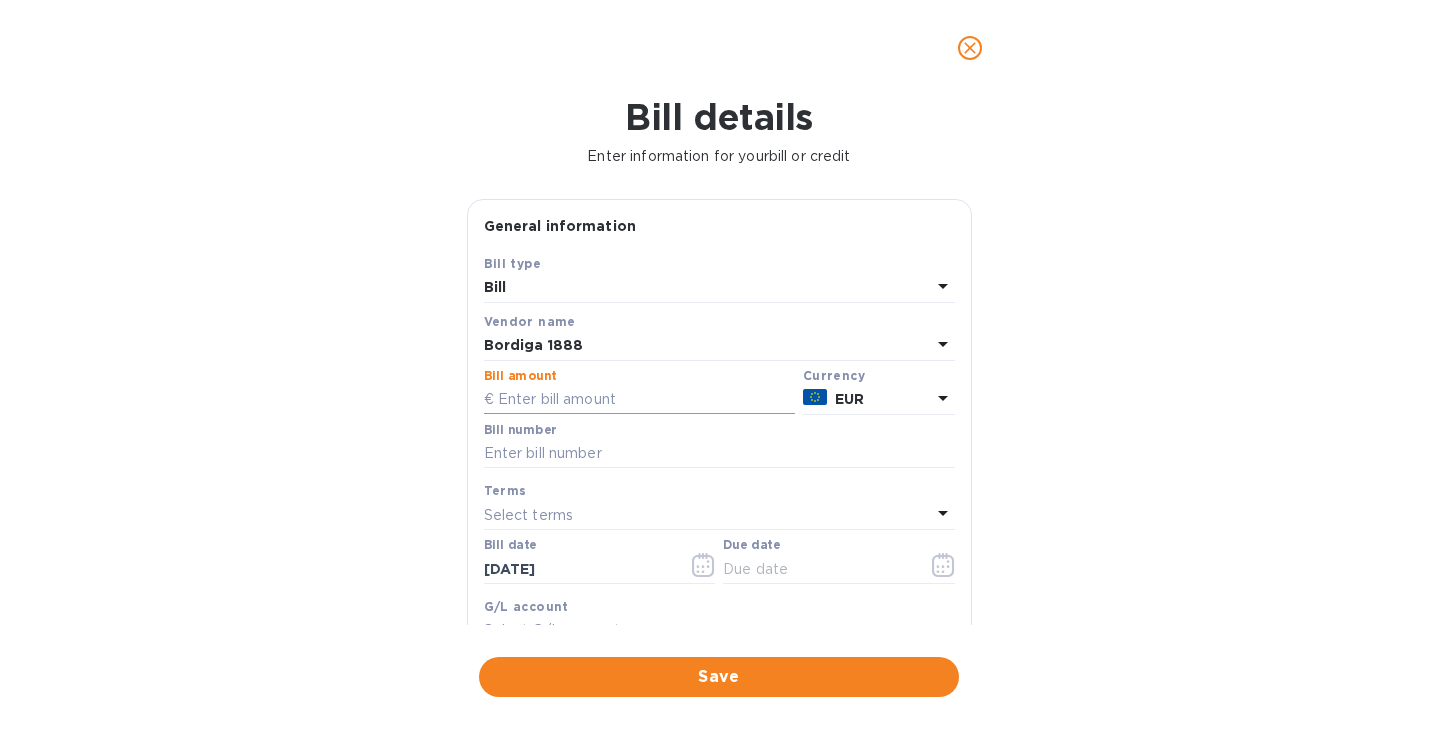 click at bounding box center (639, 400) 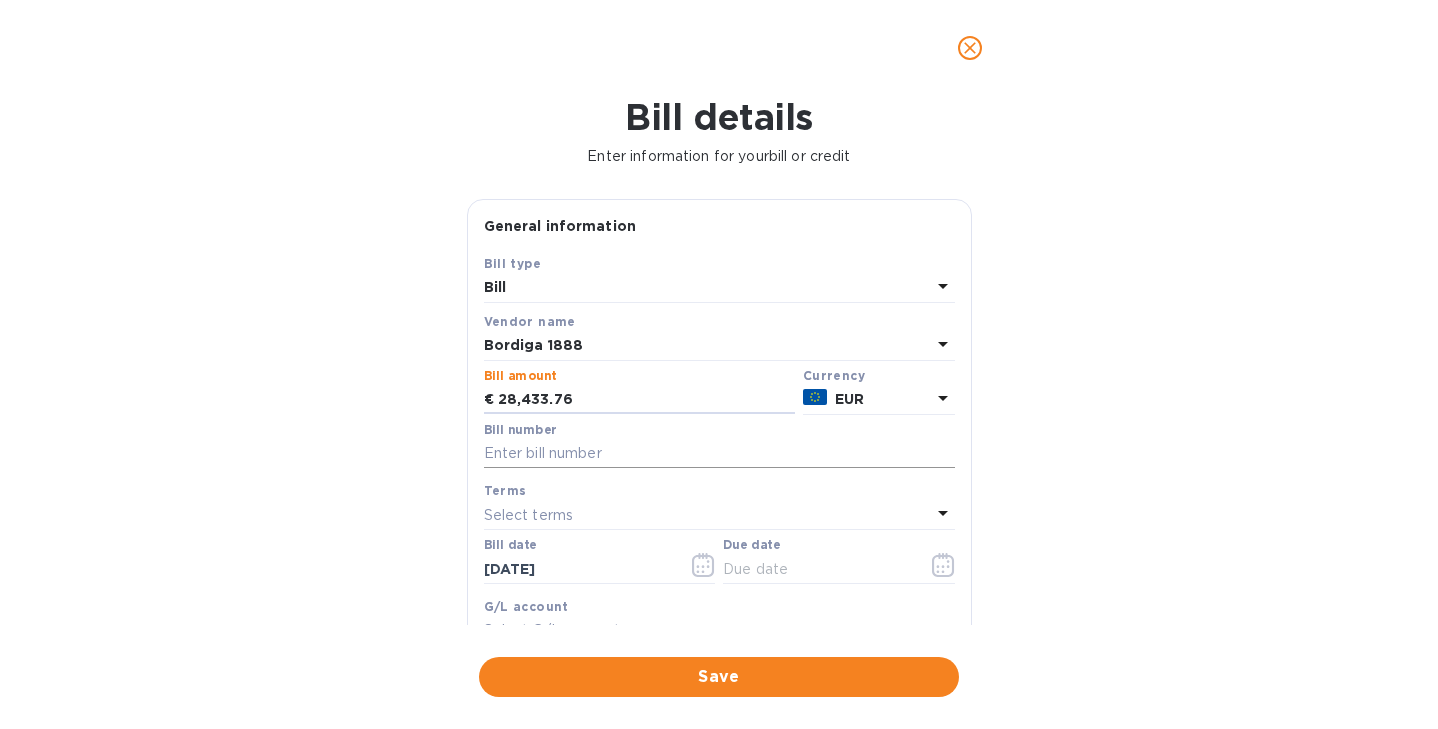 type on "28,433.76" 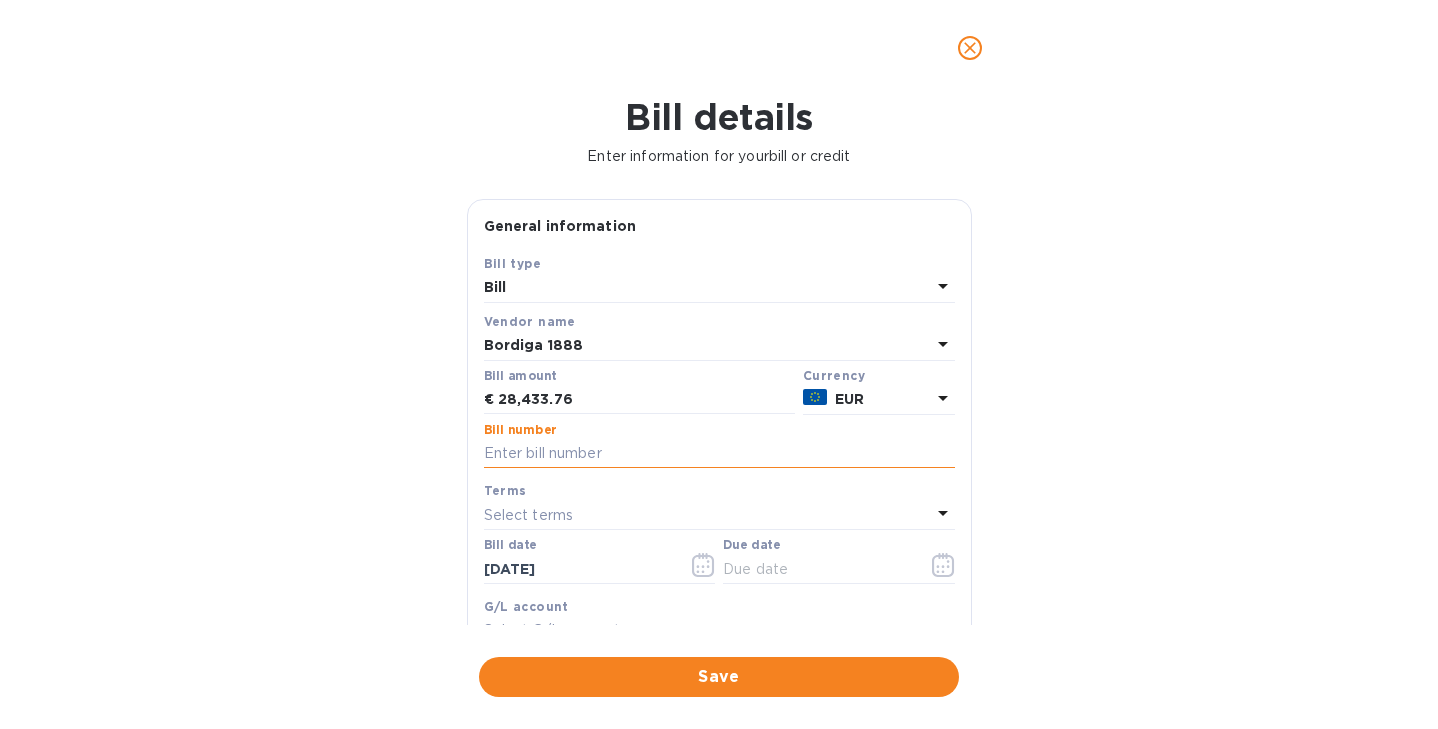 click at bounding box center (719, 454) 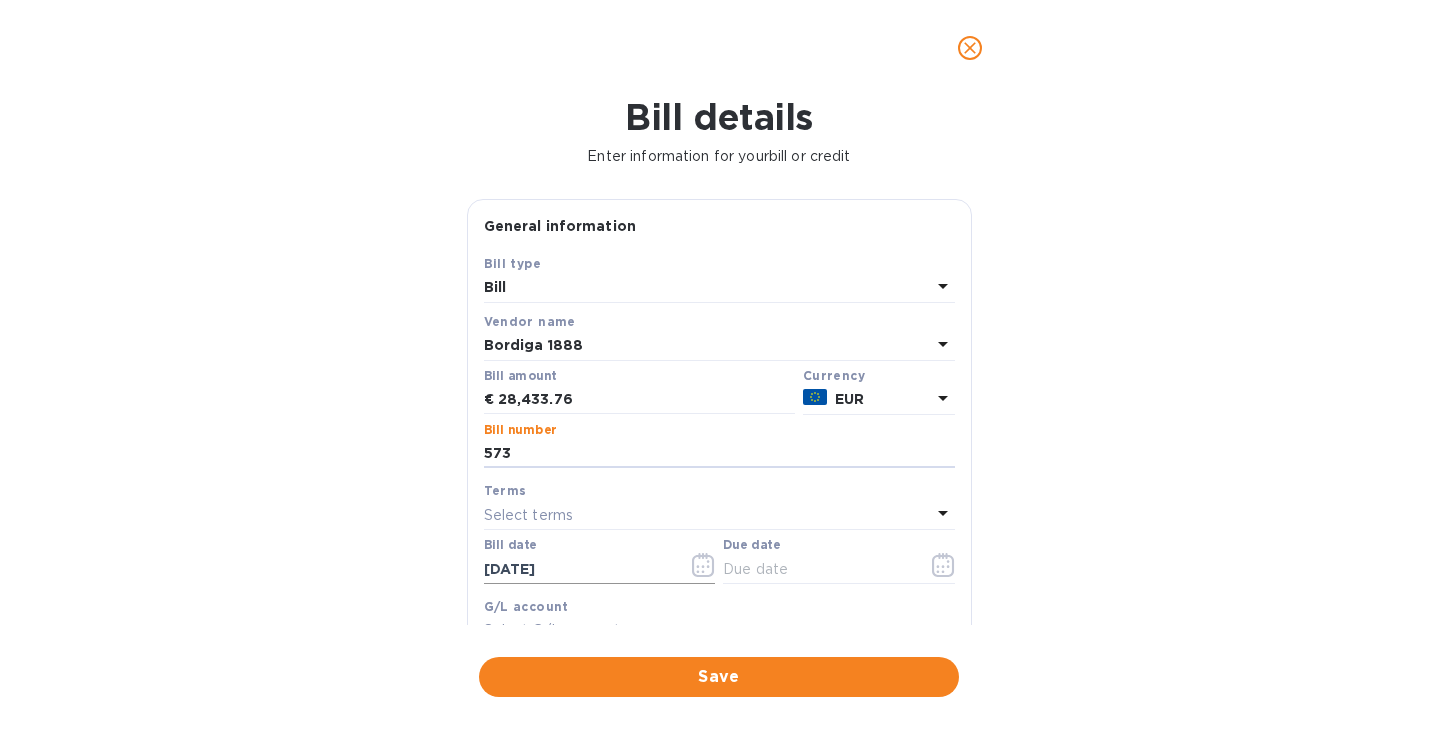 type on "573" 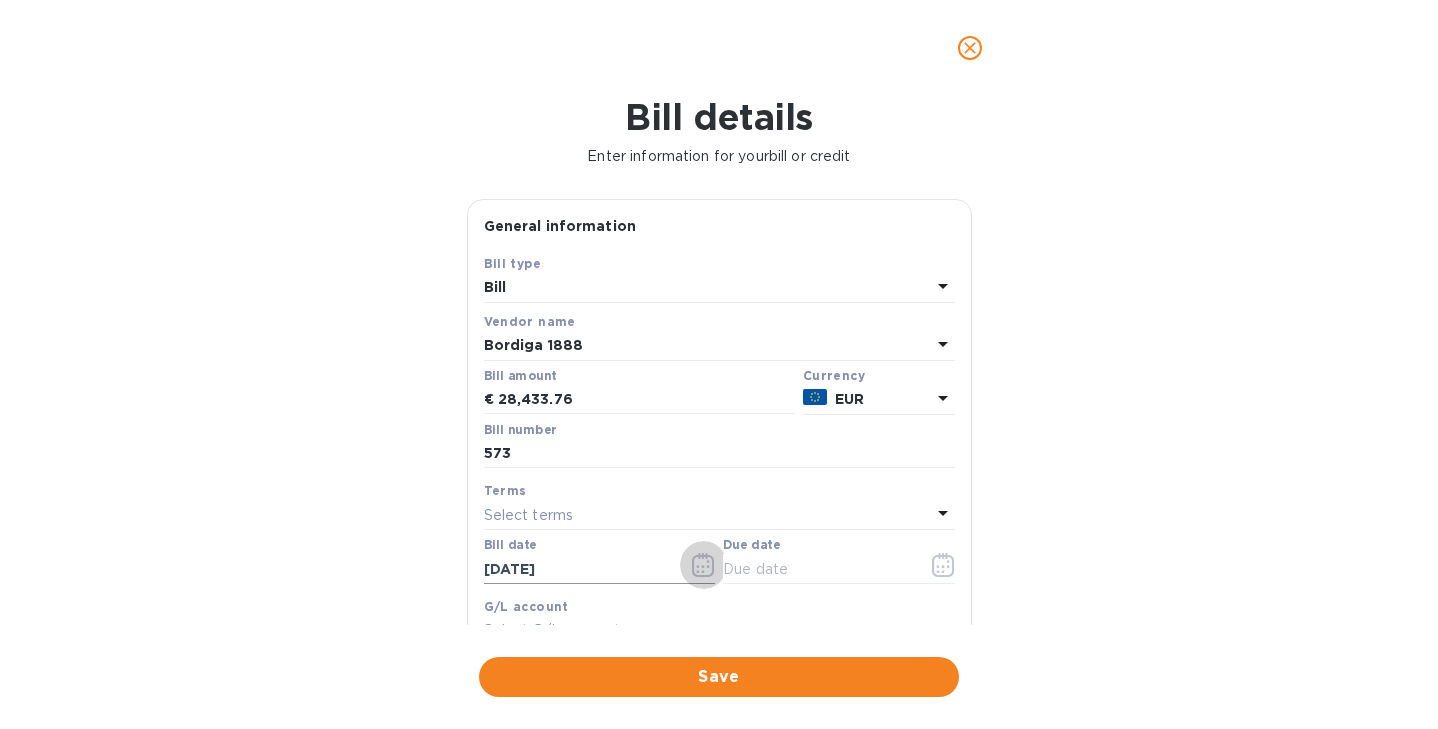 click 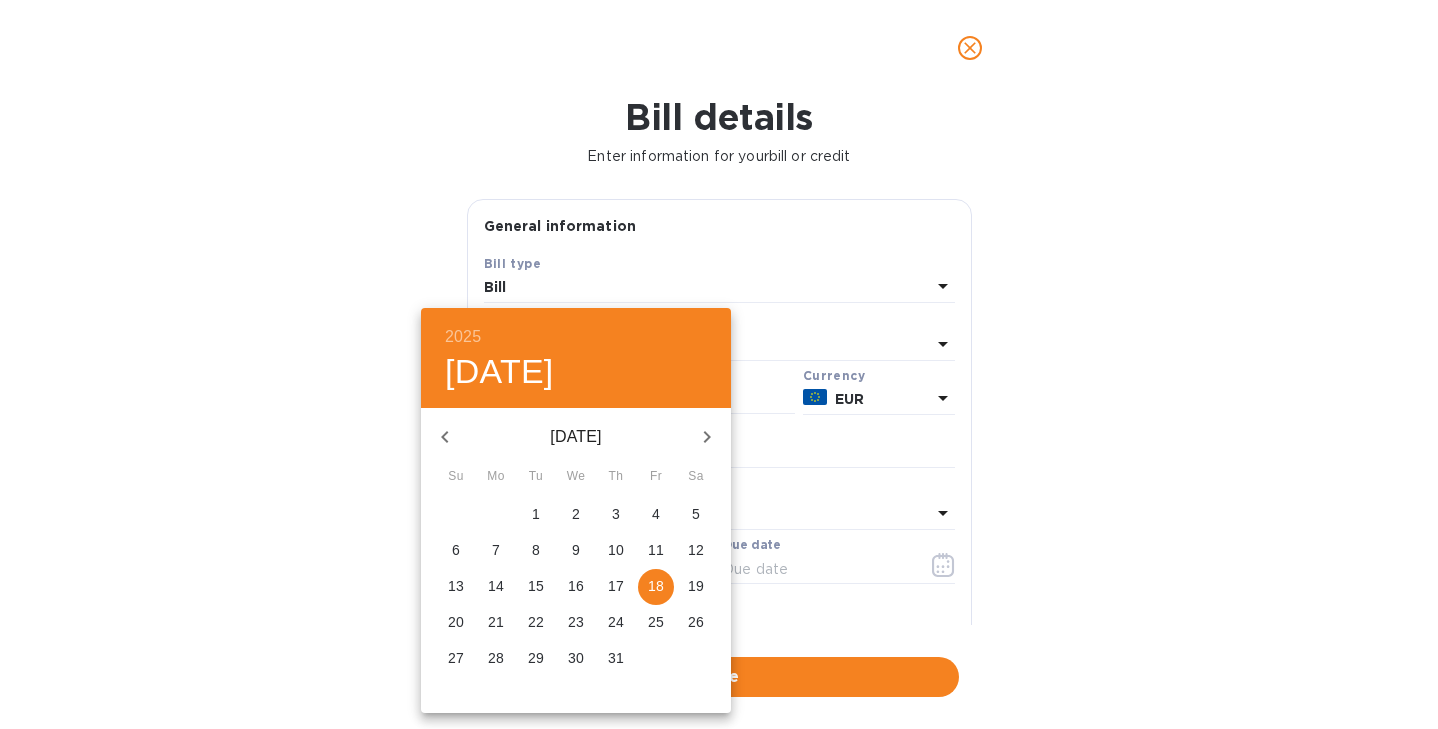 click on "16" at bounding box center (576, 586) 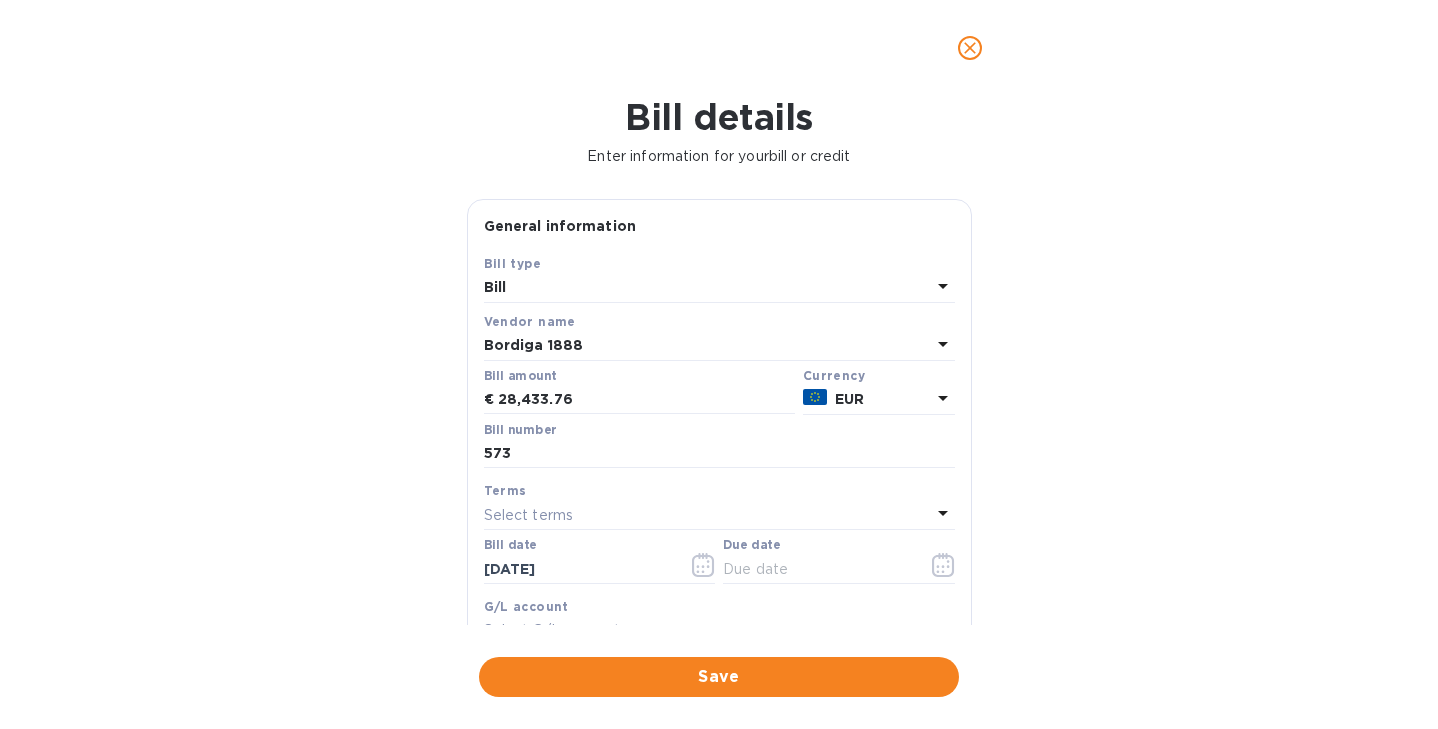 type on "[DATE]" 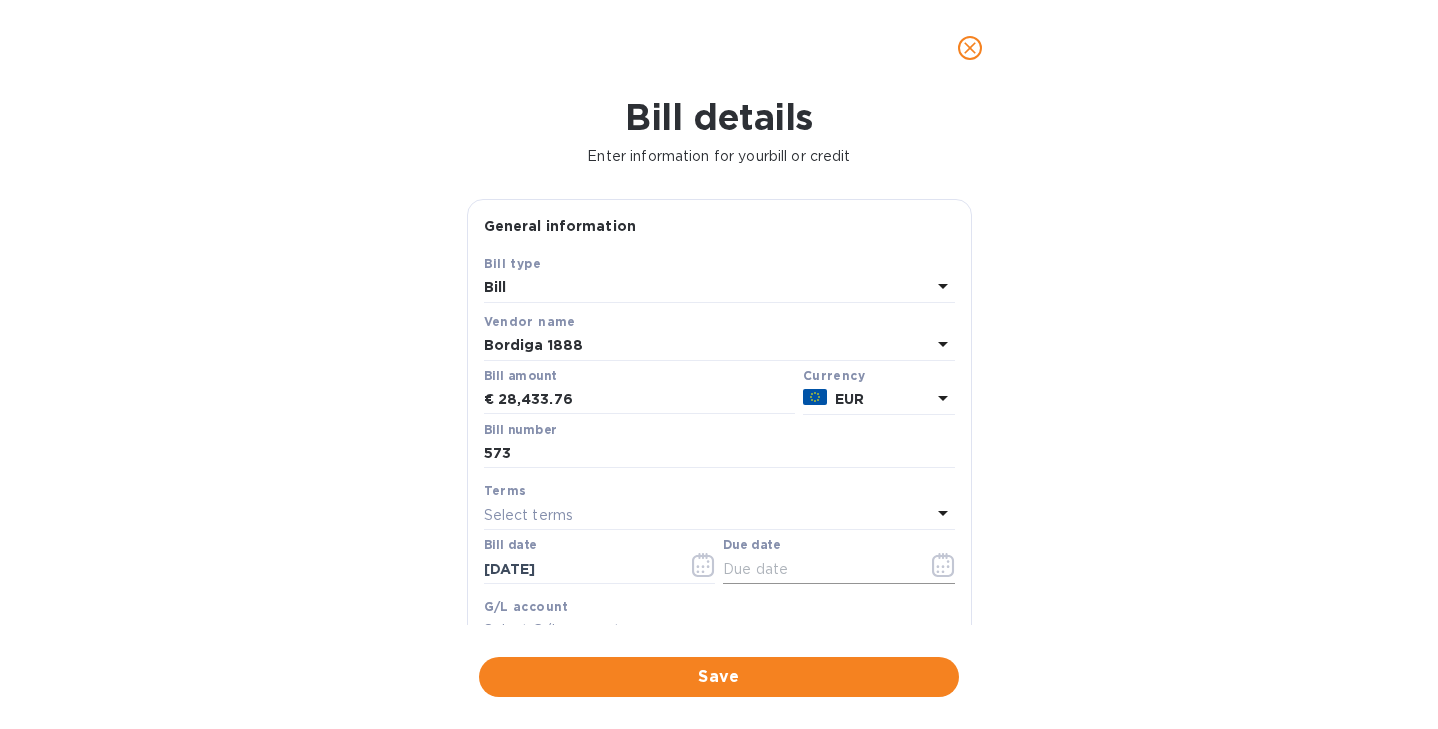 click 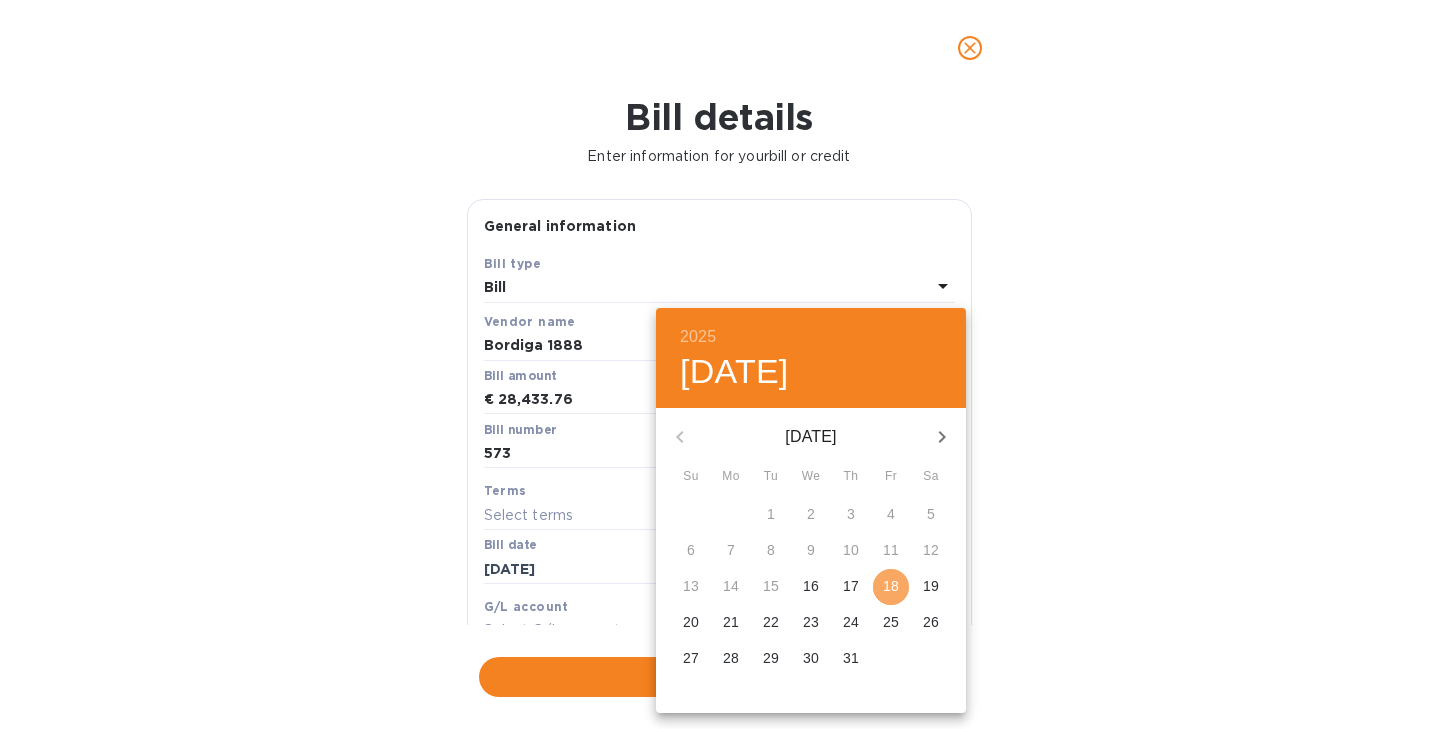 click on "18" at bounding box center (891, 586) 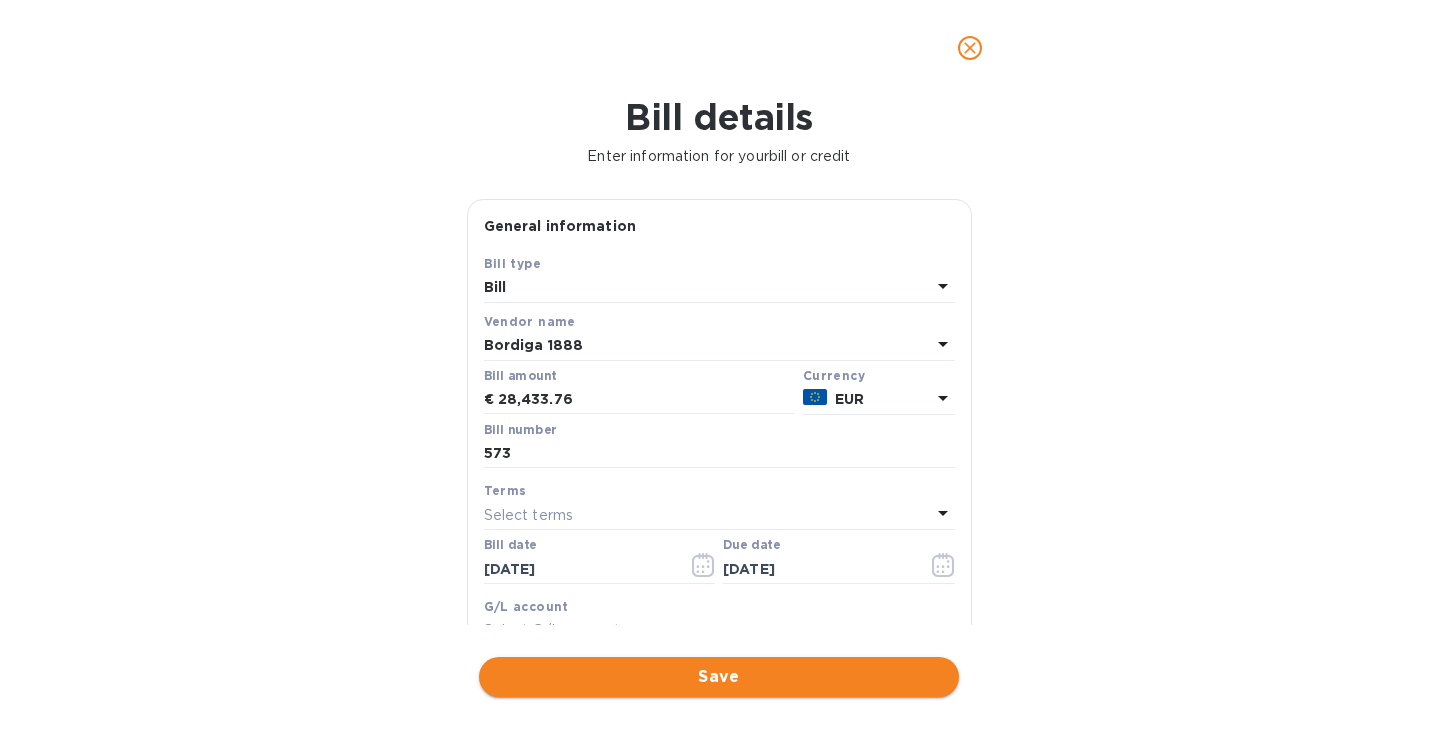 click on "Save" at bounding box center [719, 677] 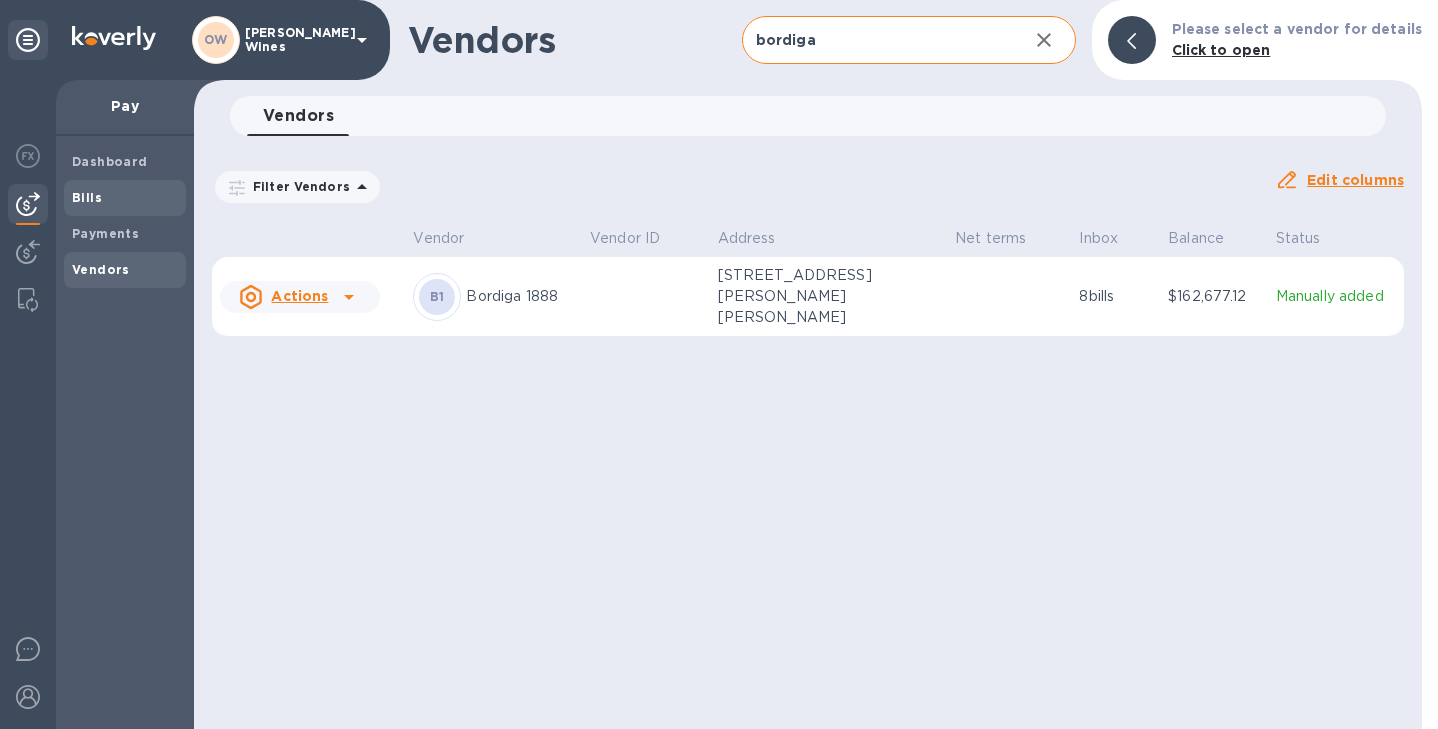 click on "Bills" at bounding box center [87, 197] 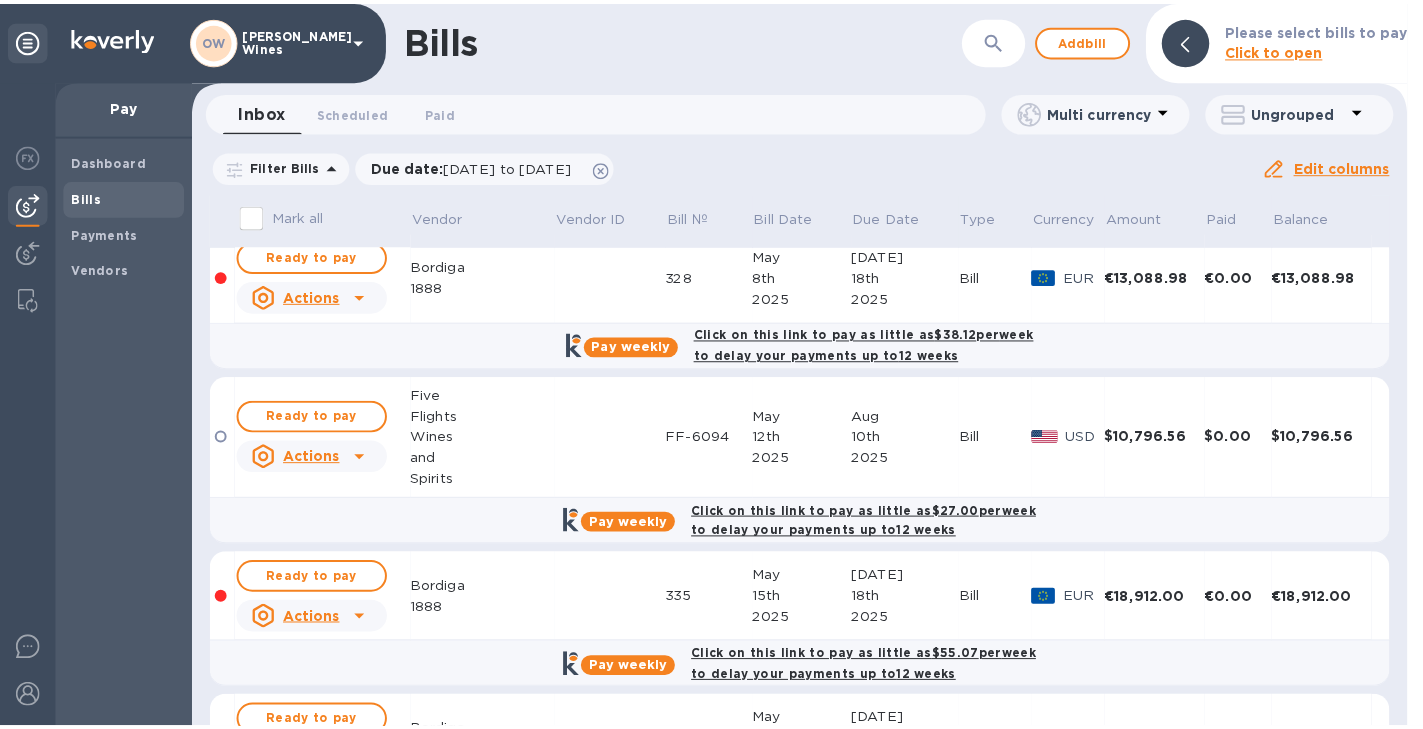scroll, scrollTop: 0, scrollLeft: 0, axis: both 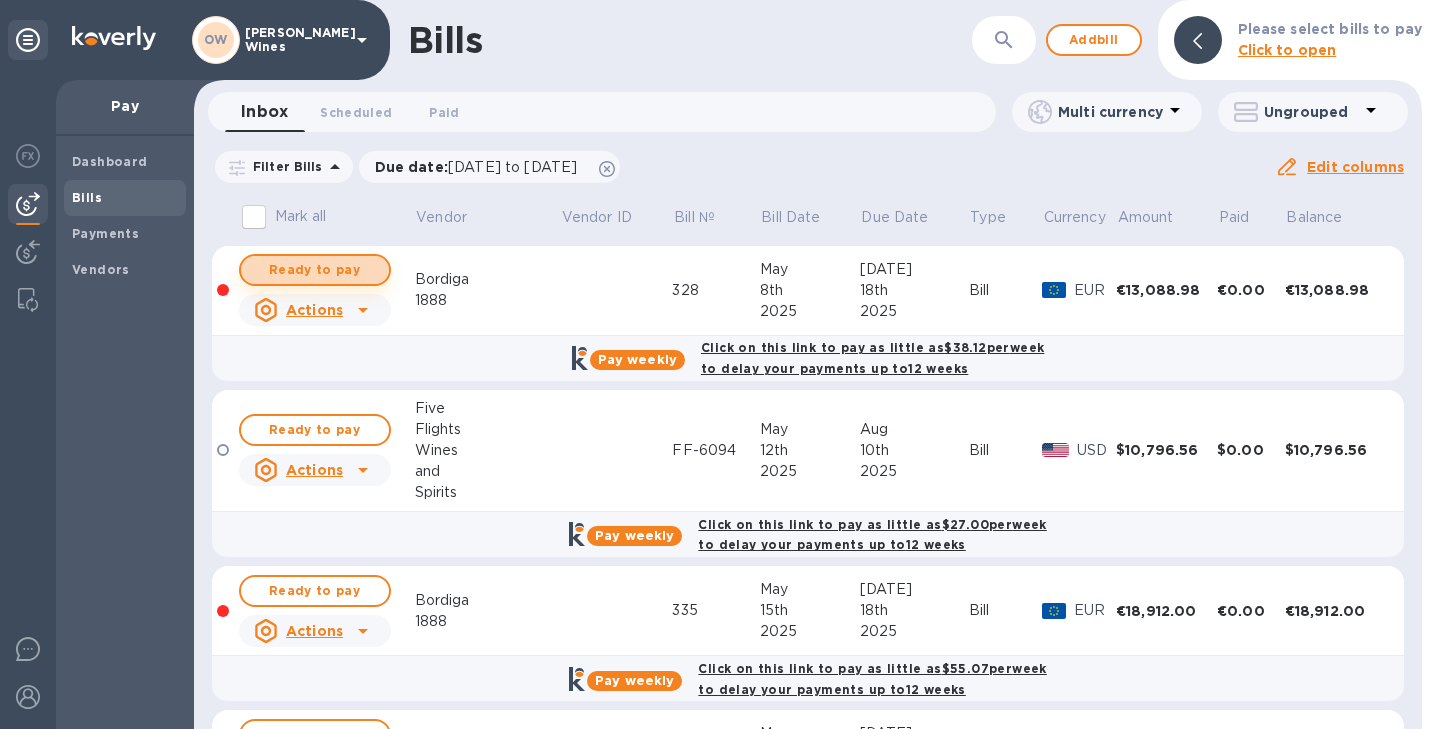click on "Ready to pay" at bounding box center (315, 270) 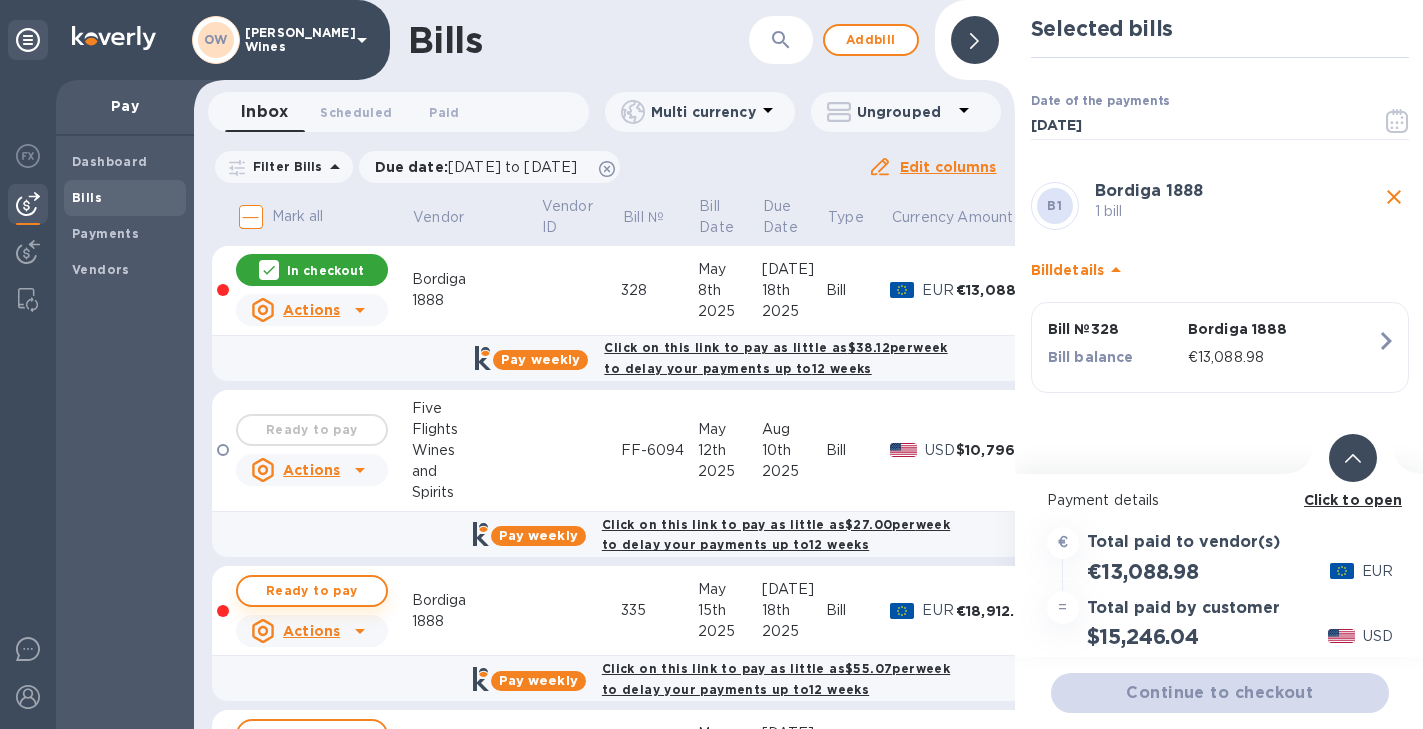 click on "Ready to pay" at bounding box center [312, 591] 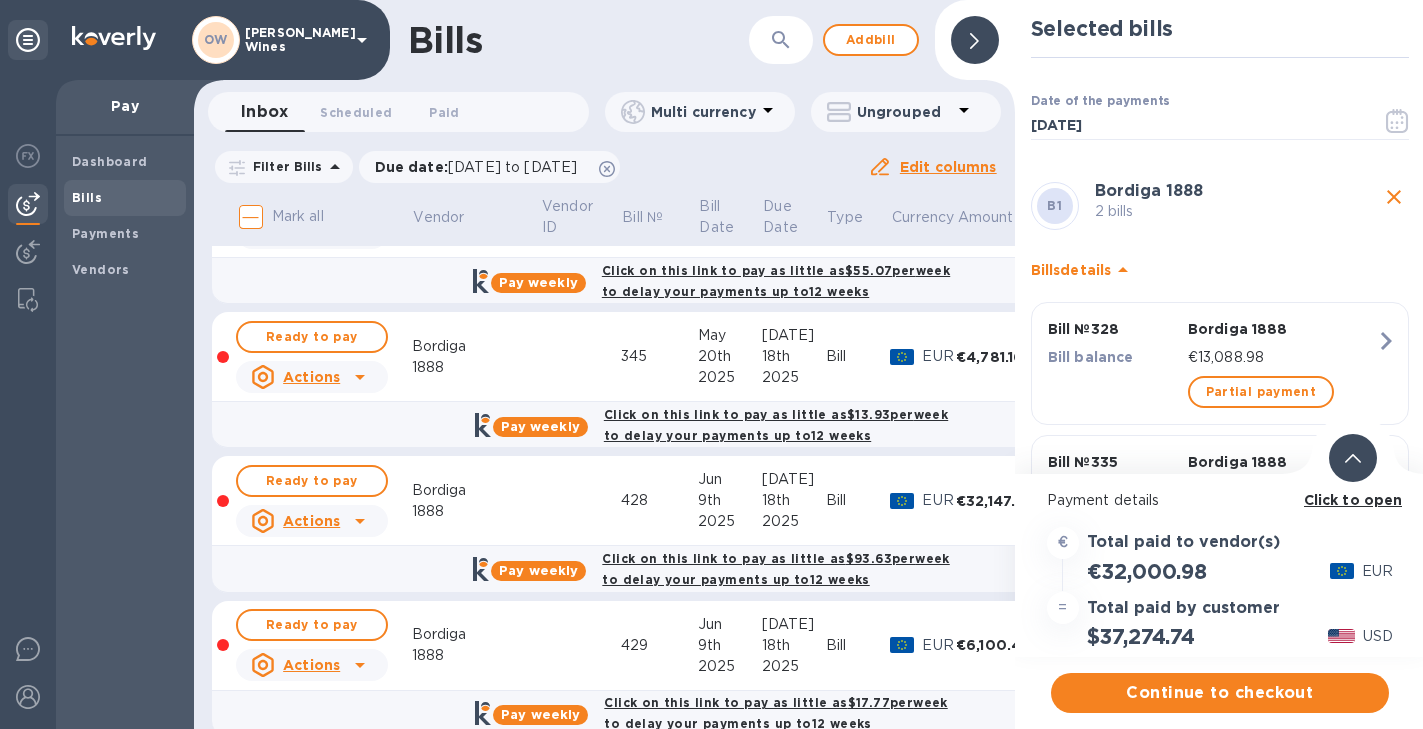 scroll, scrollTop: 400, scrollLeft: 0, axis: vertical 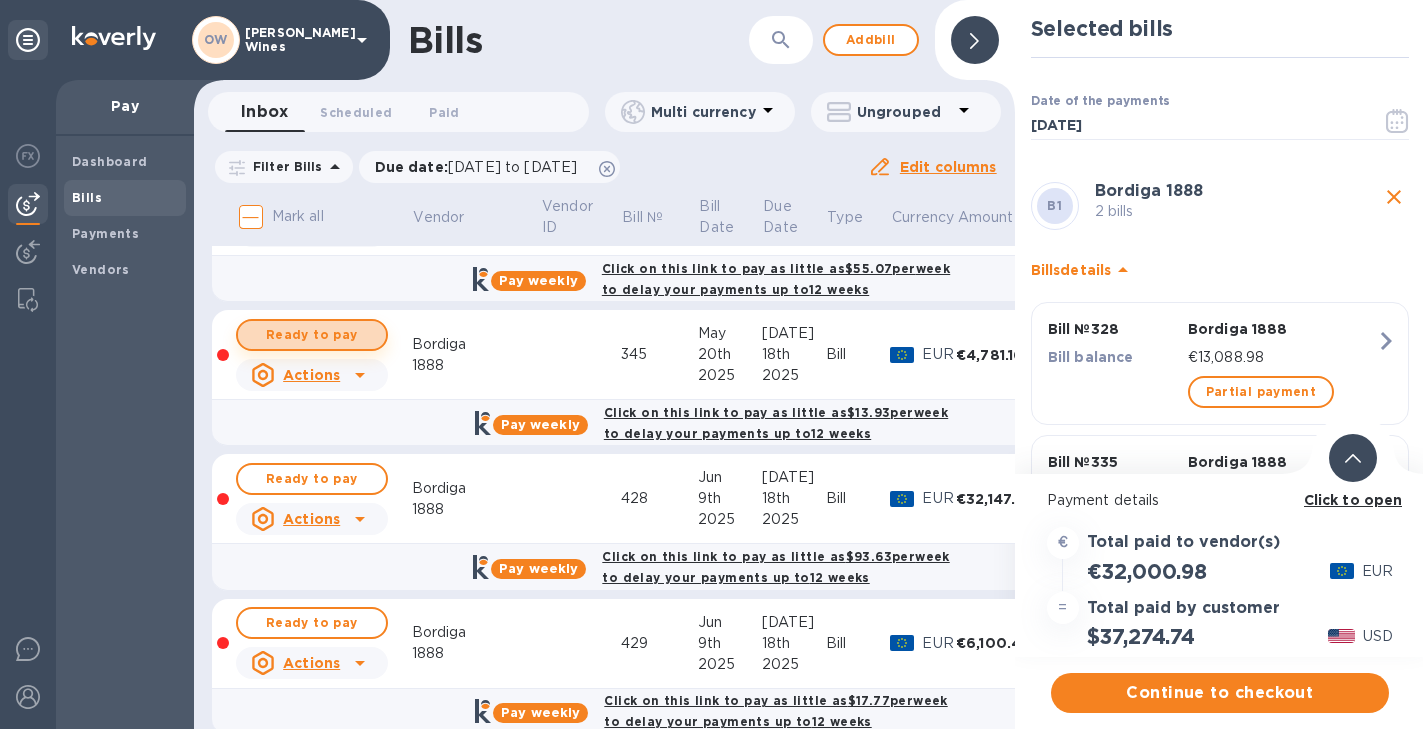 click on "Ready to pay" at bounding box center (312, 335) 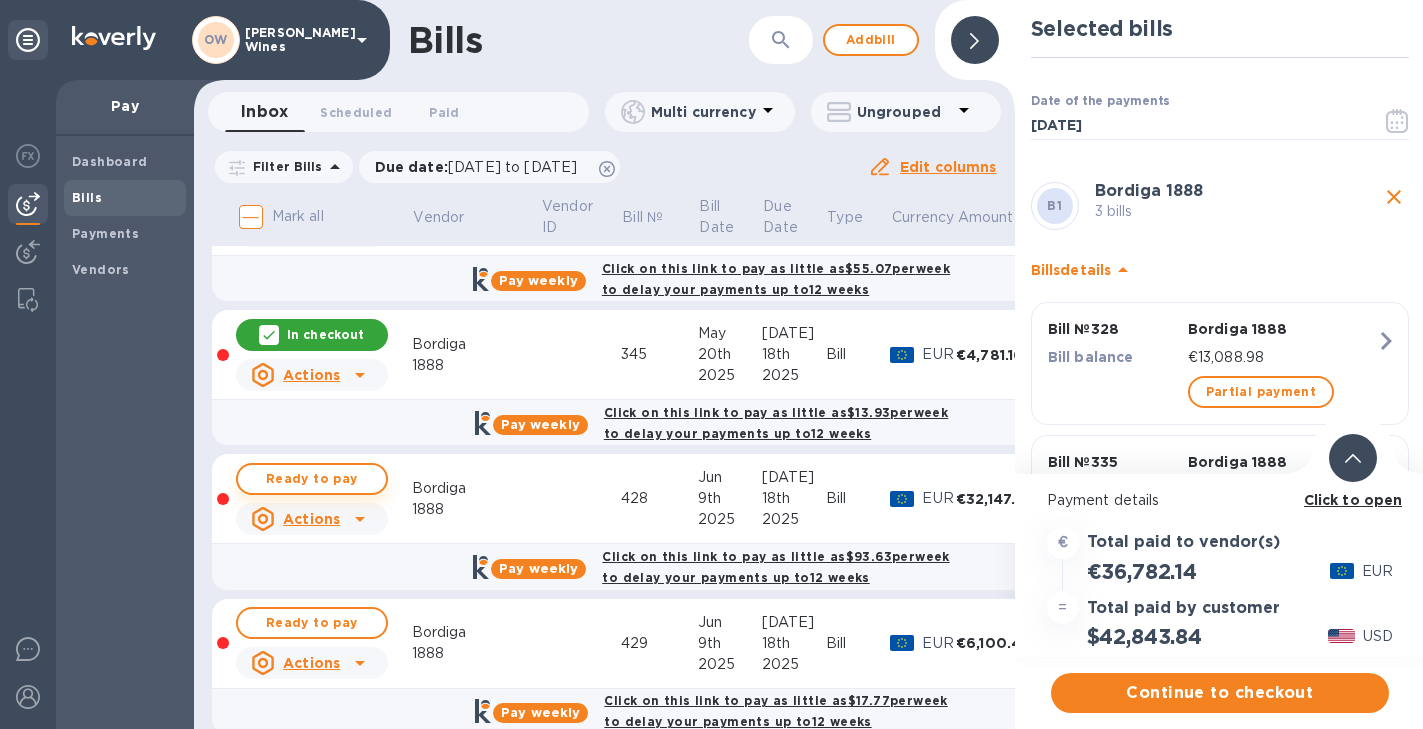 click on "Ready to pay" at bounding box center [312, 479] 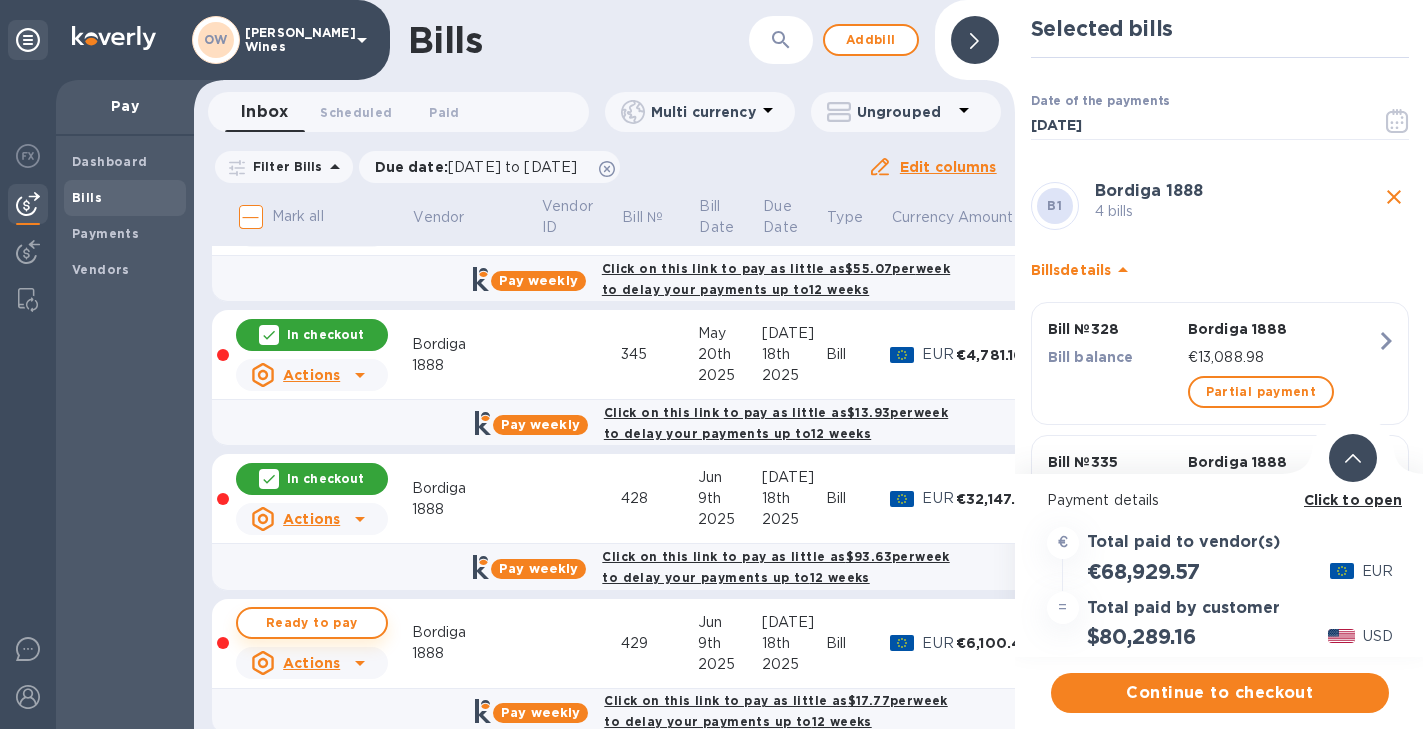 click on "Ready to pay" at bounding box center [312, 623] 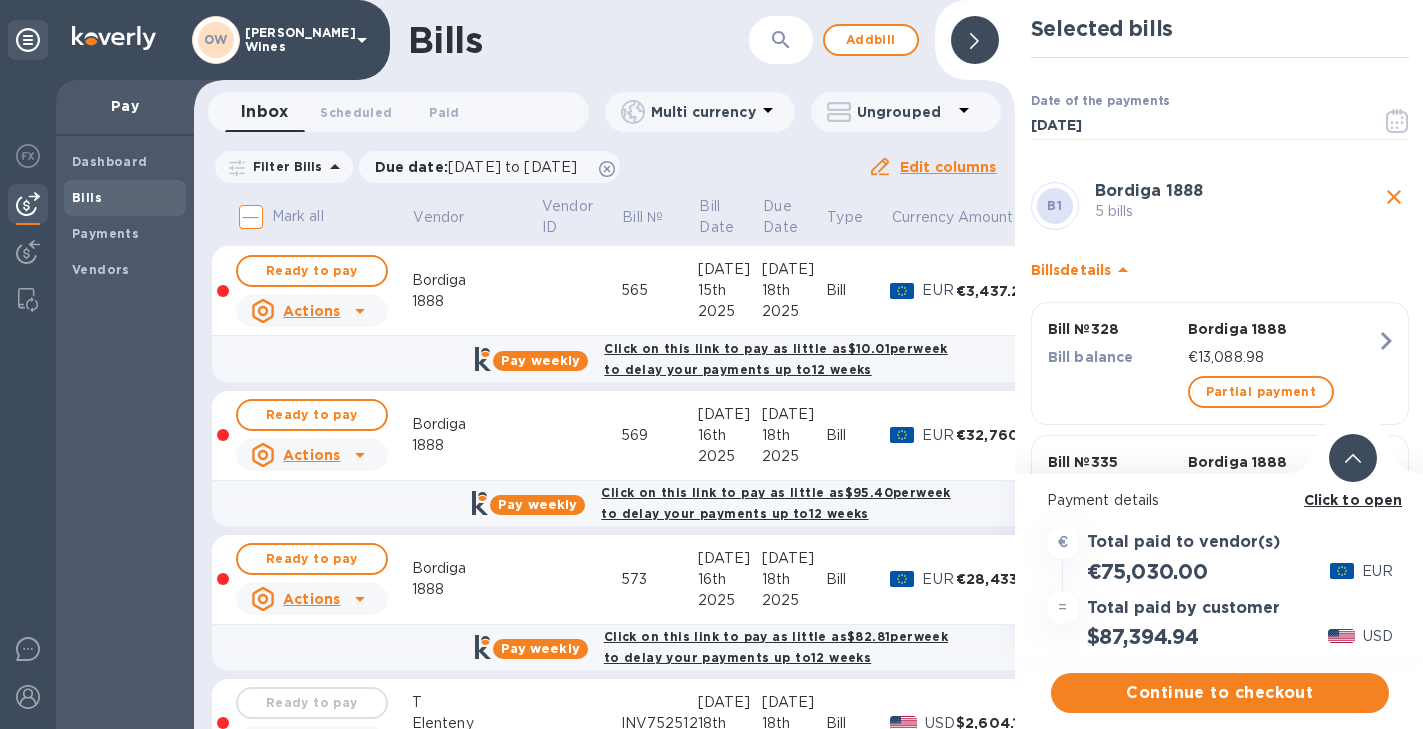 scroll, scrollTop: 1394, scrollLeft: 0, axis: vertical 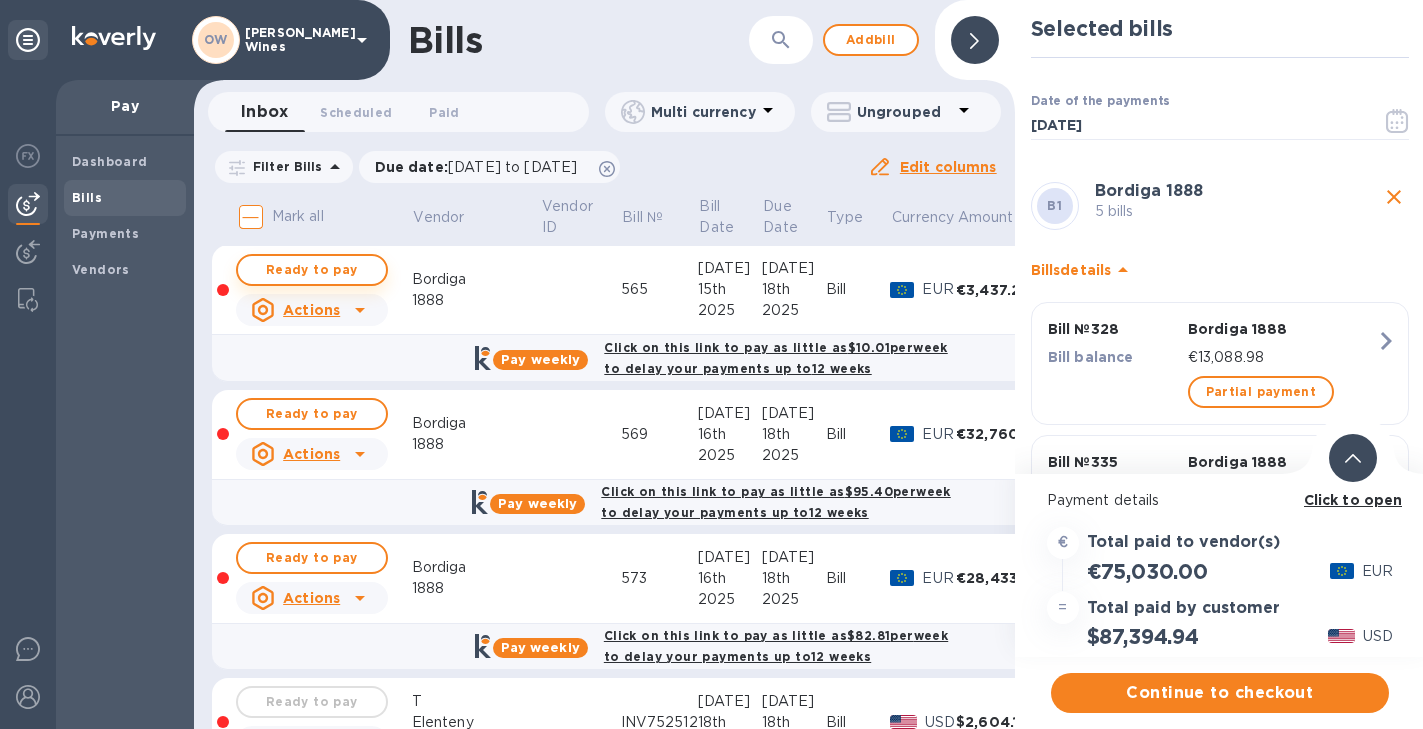 click on "Ready to pay" at bounding box center [312, 270] 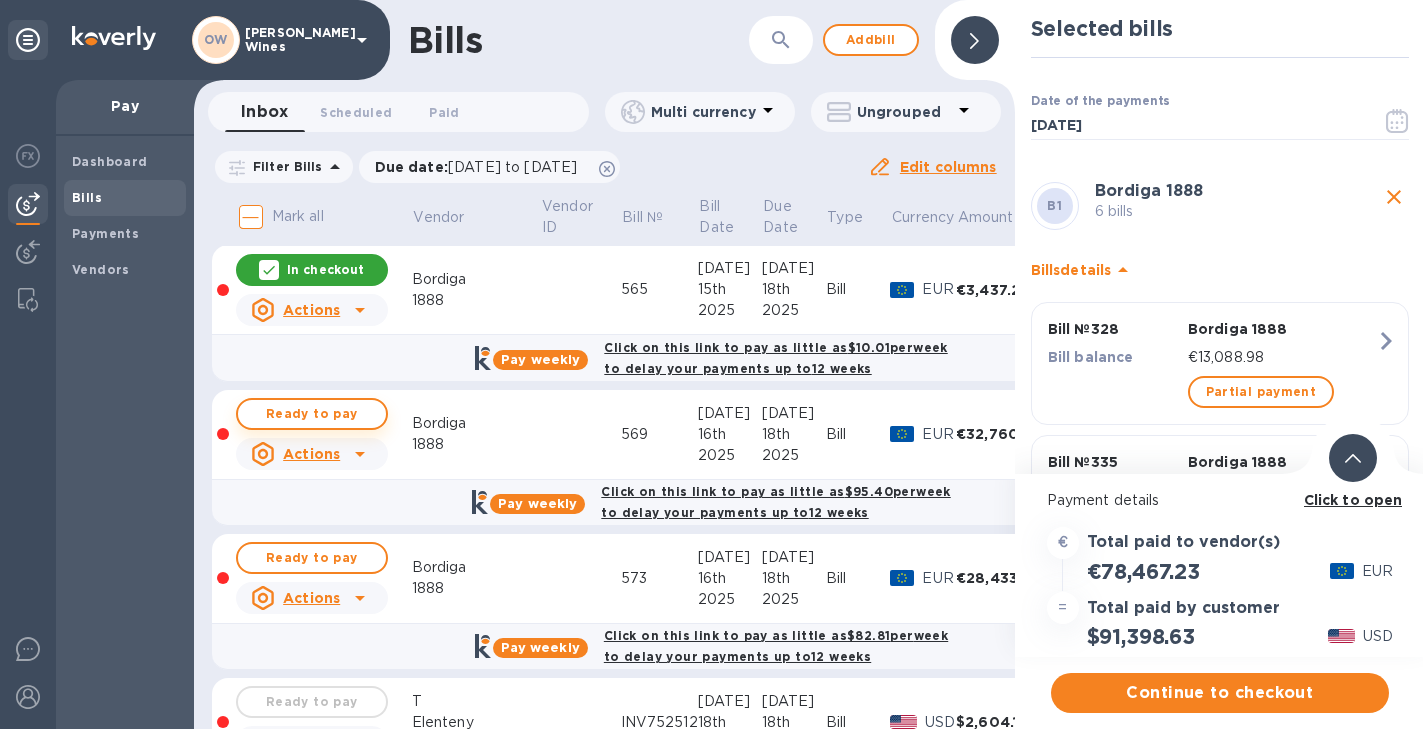 click on "Ready to pay" at bounding box center (312, 414) 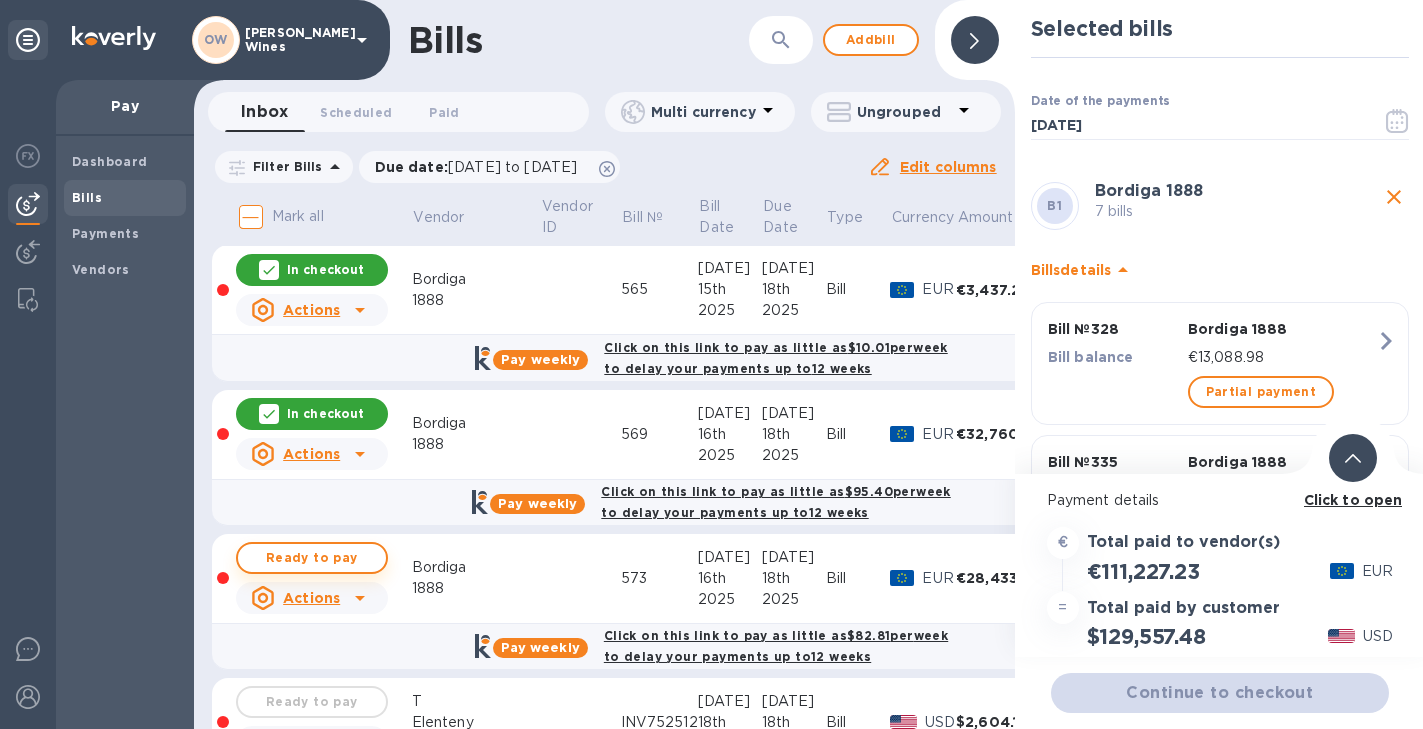 click on "Ready to pay" at bounding box center [312, 558] 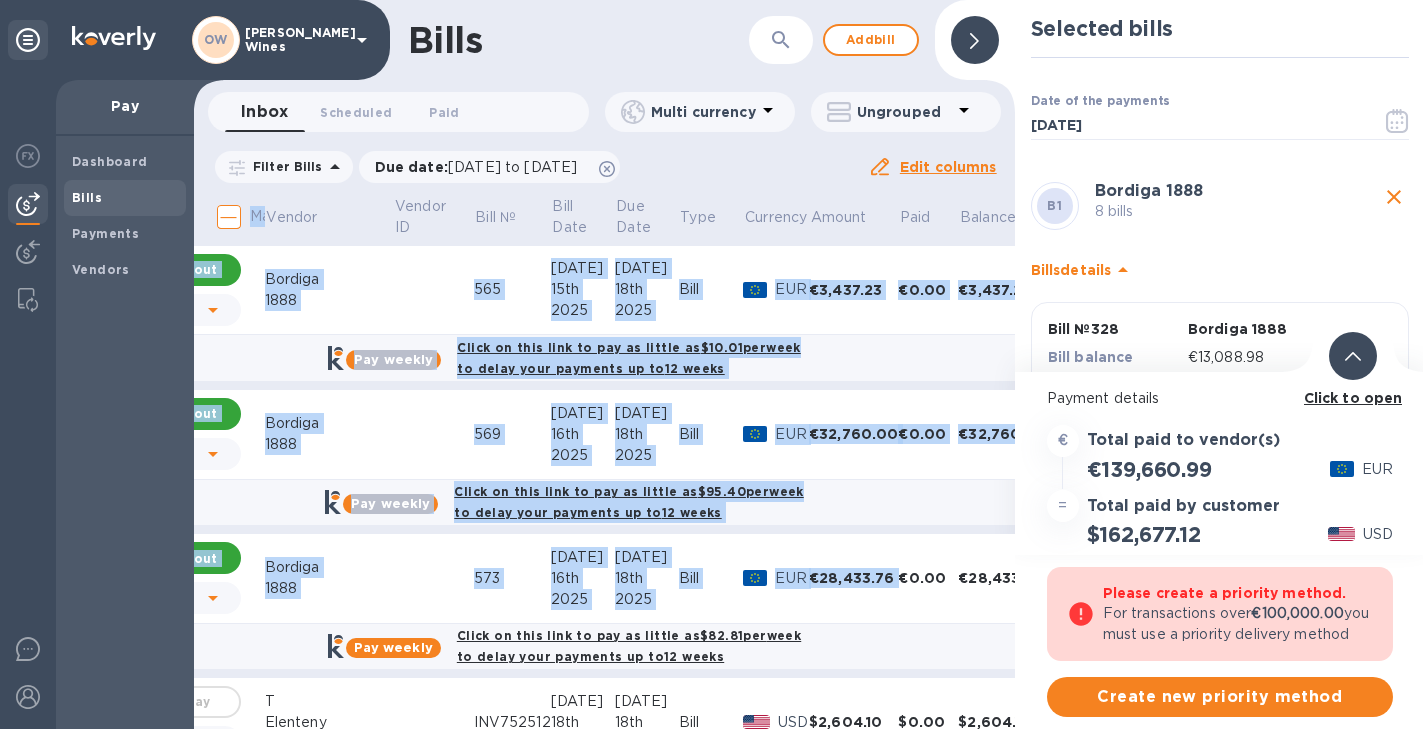 scroll, scrollTop: 1394, scrollLeft: 150, axis: both 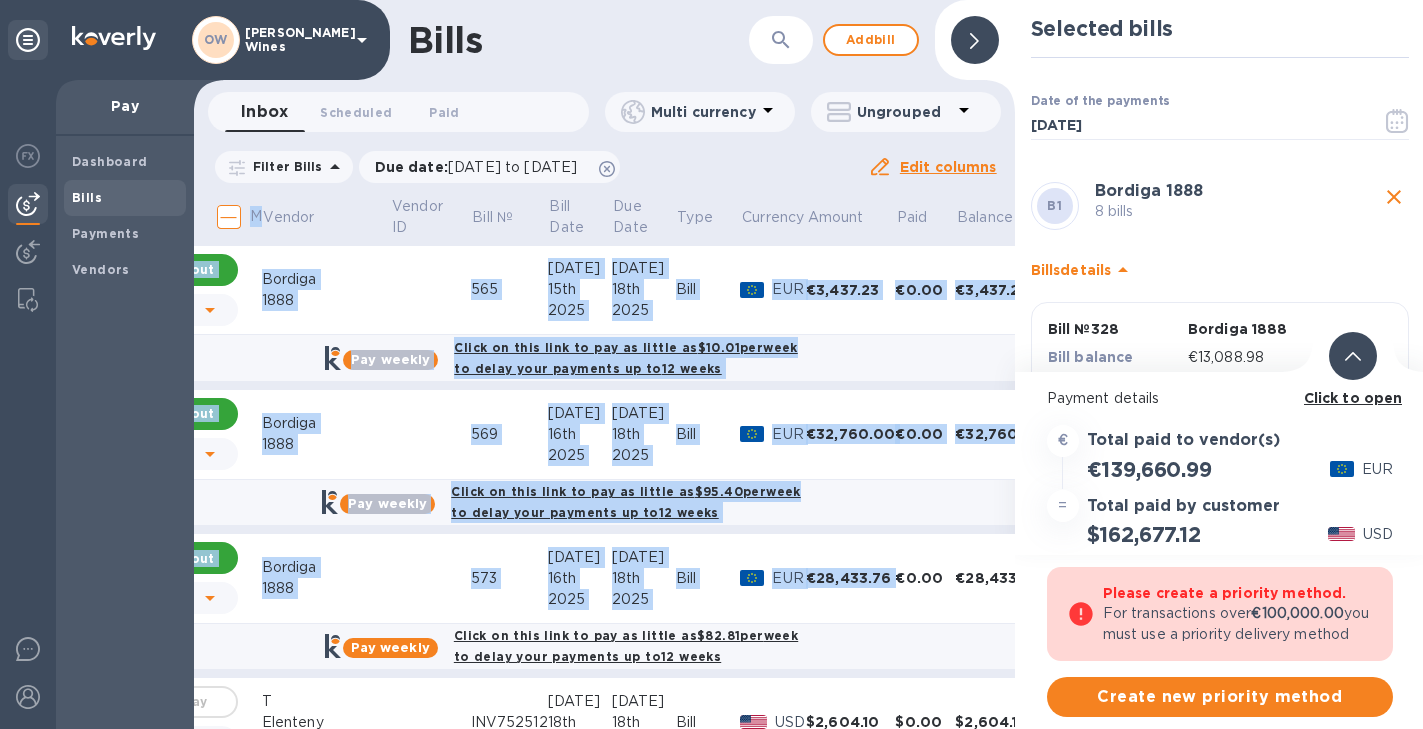 drag, startPoint x: 1006, startPoint y: 565, endPoint x: 1005, endPoint y: 531, distance: 34.0147 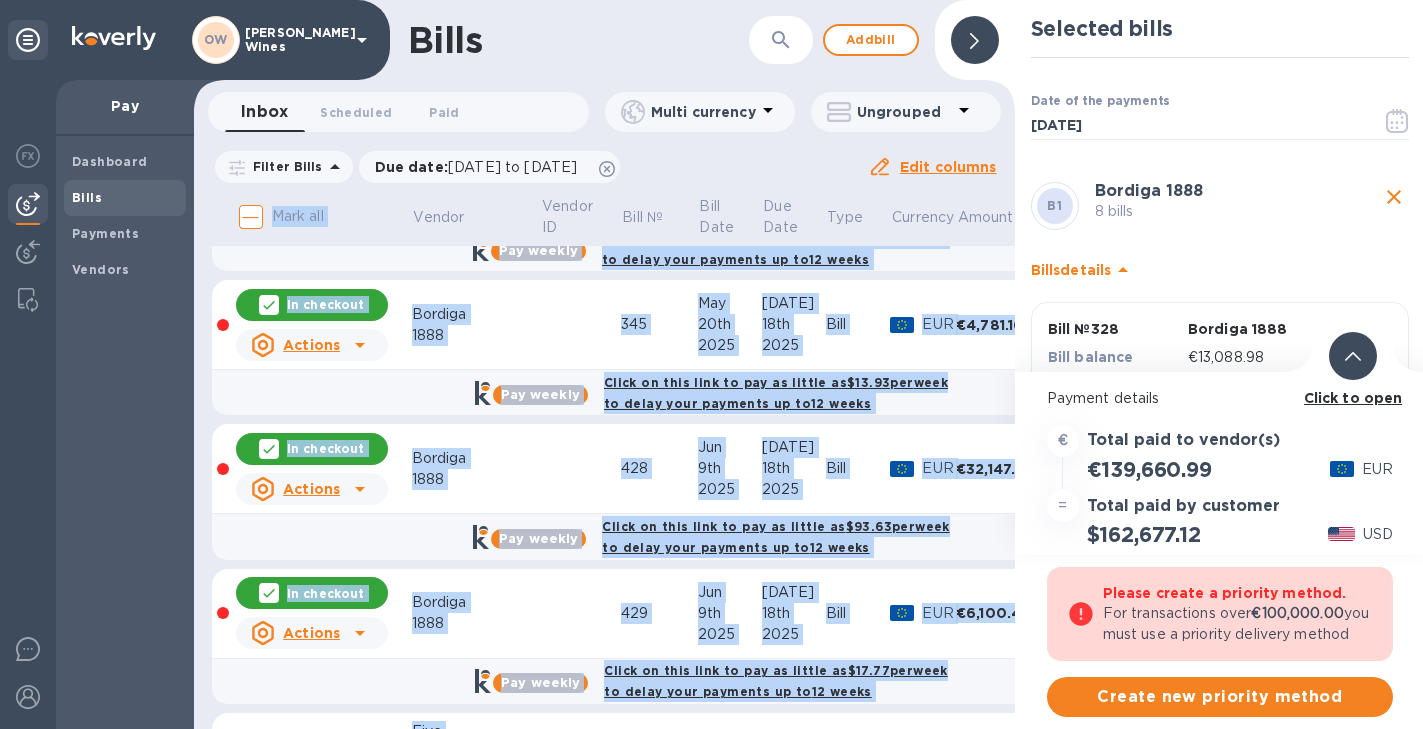 scroll, scrollTop: 435, scrollLeft: 0, axis: vertical 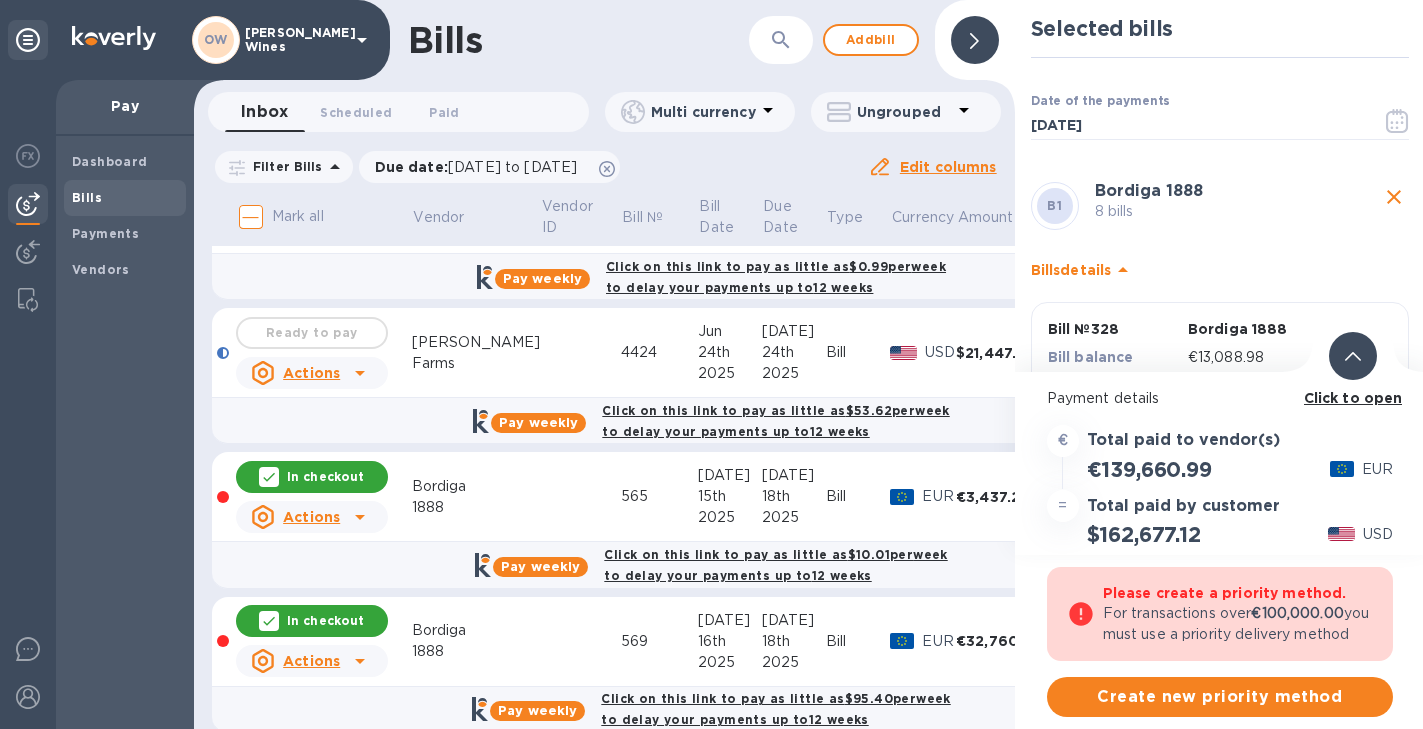click on "Bordiga" at bounding box center [476, 486] 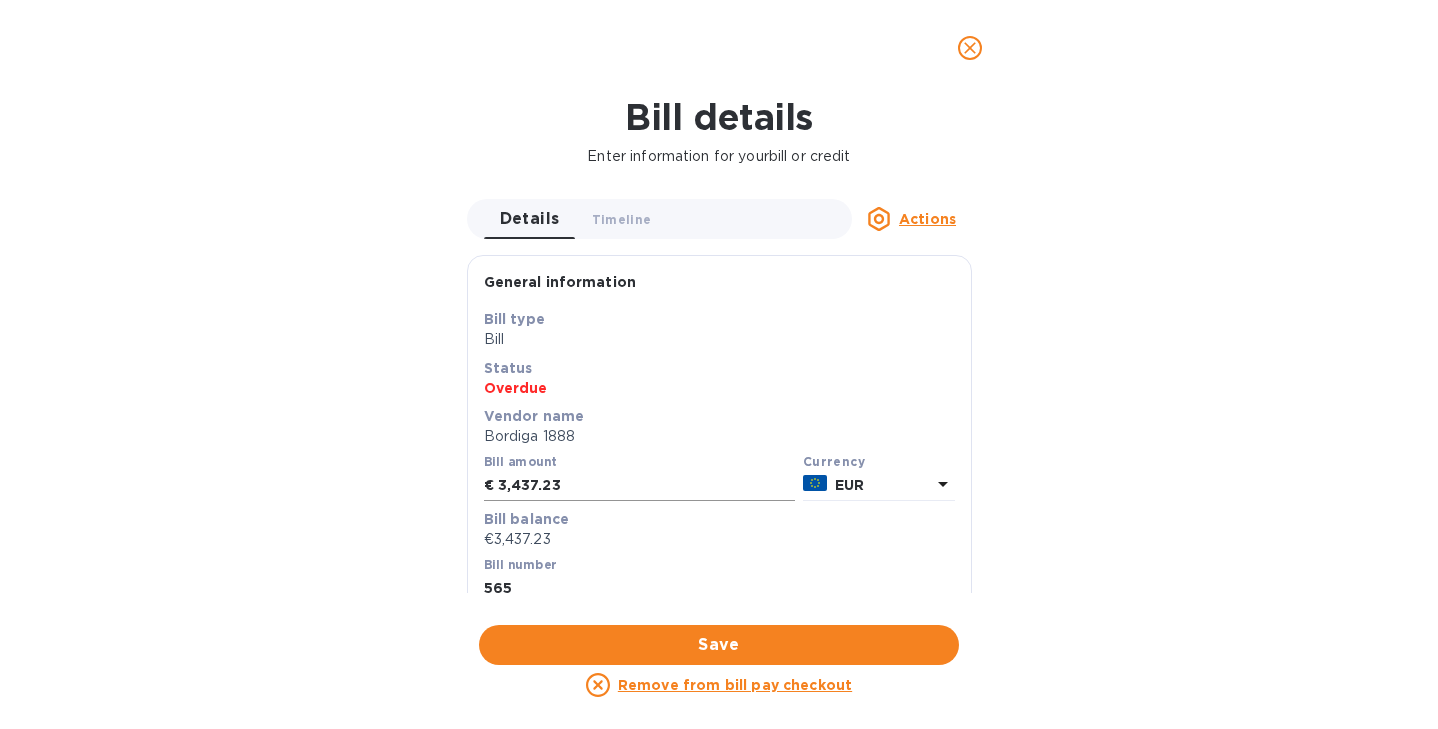 click on "3,437.23" at bounding box center [646, 486] 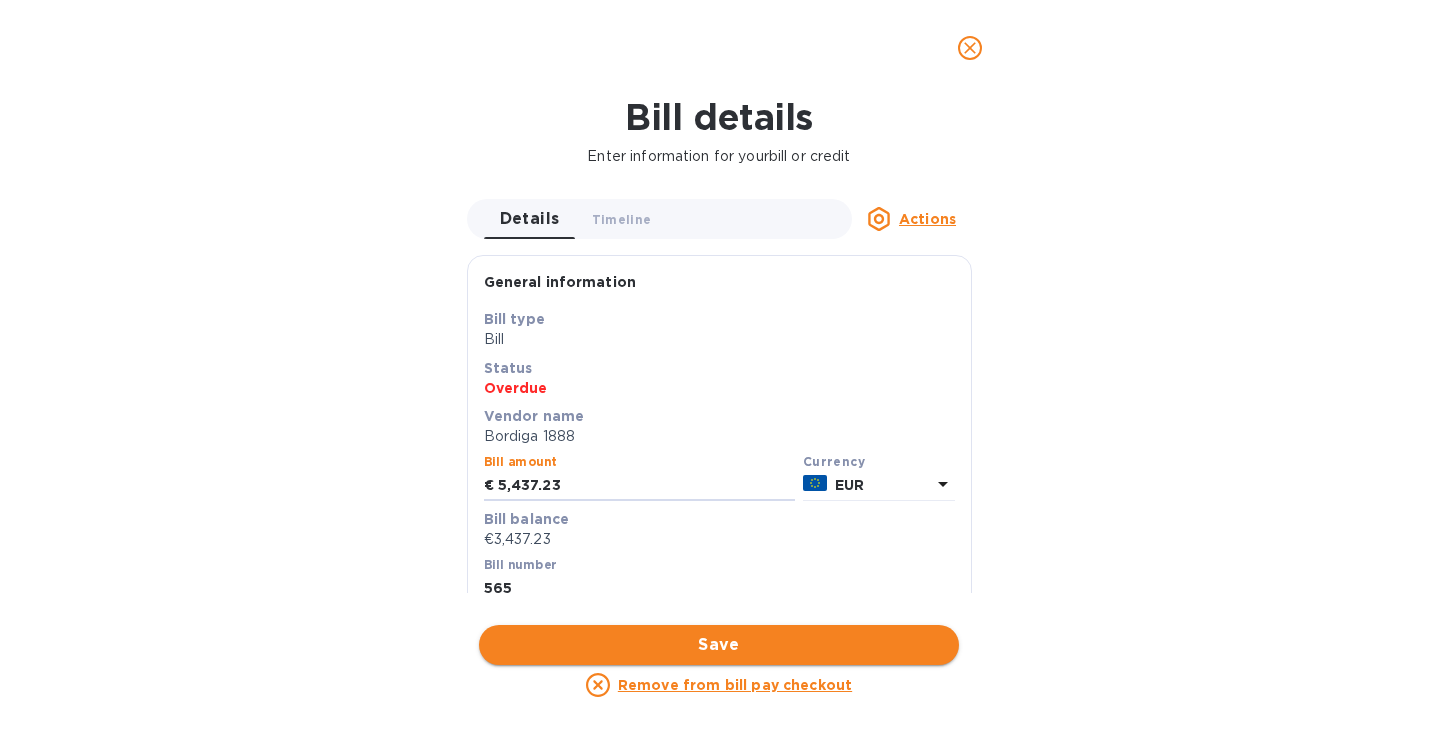 type on "5,437.23" 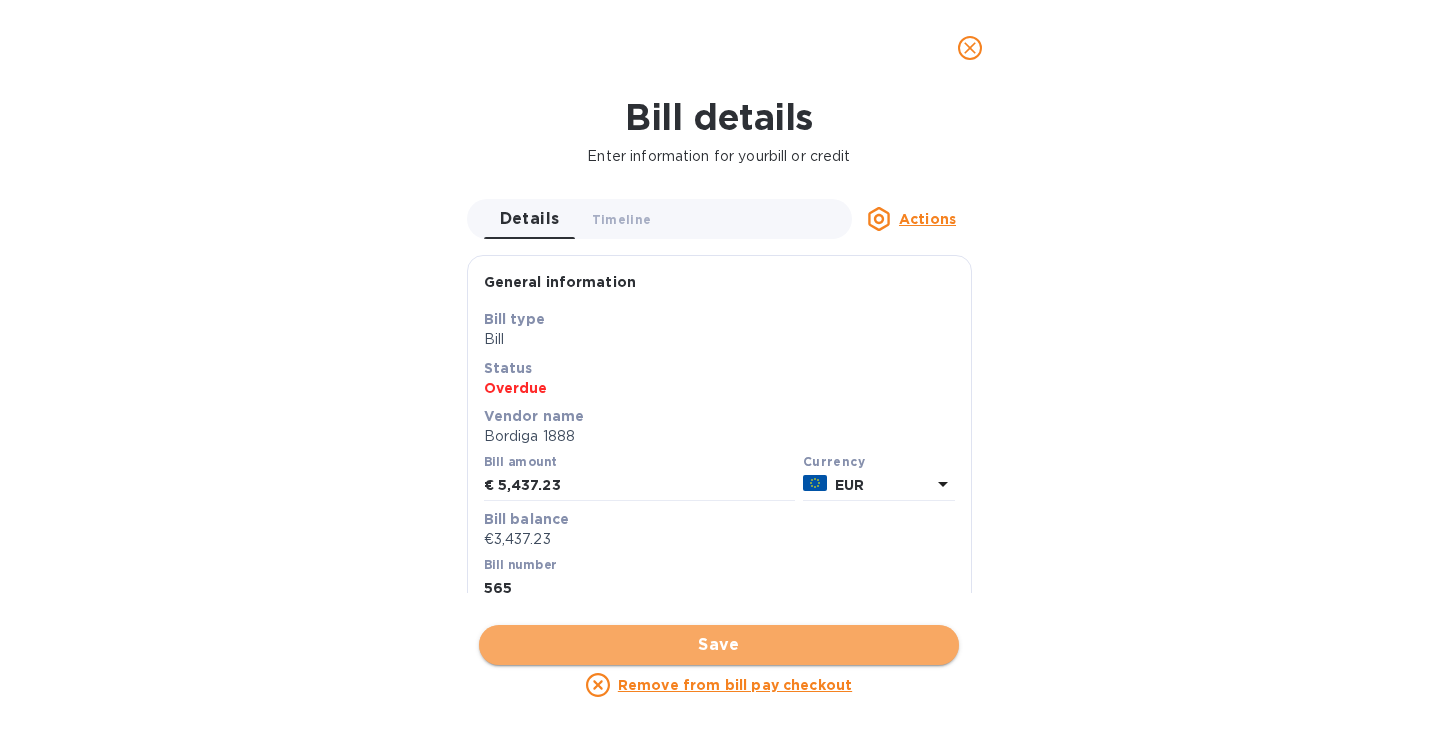 click on "Save" at bounding box center (719, 645) 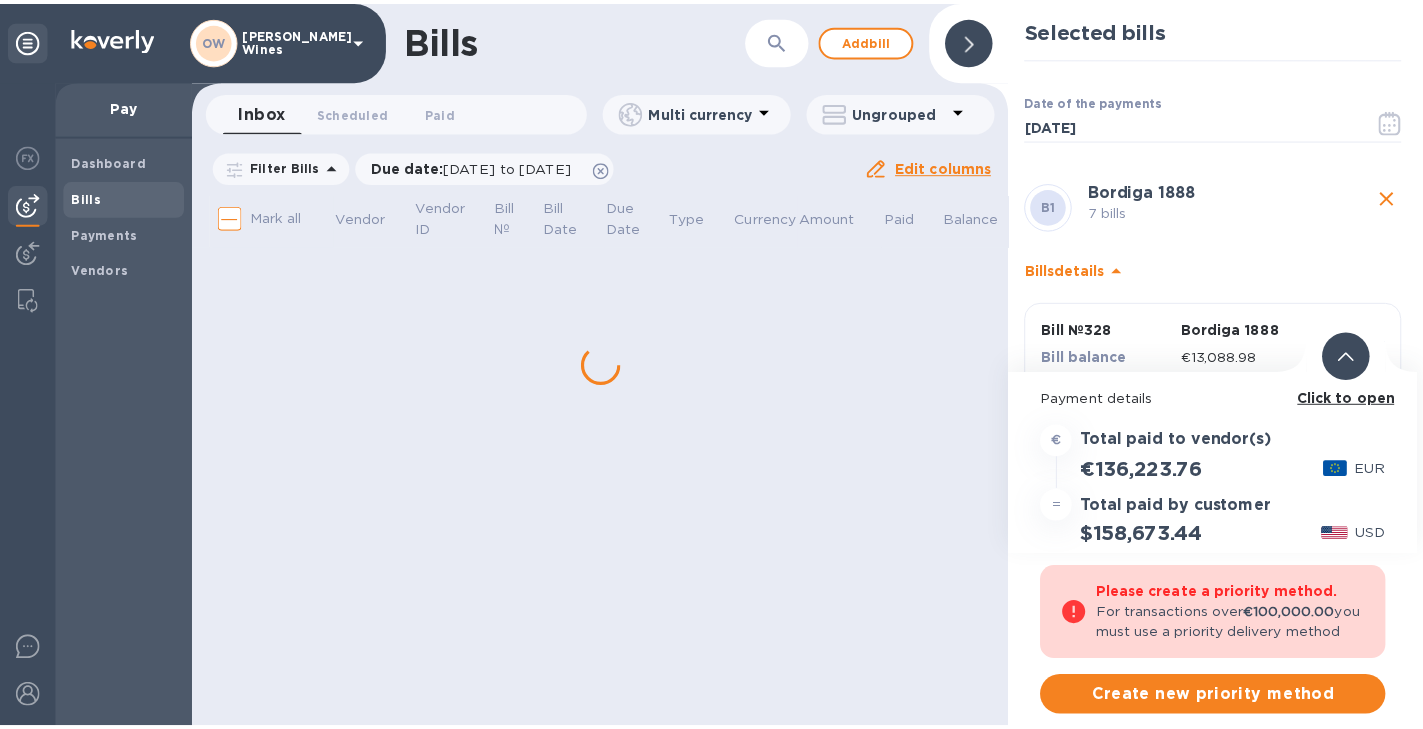 scroll, scrollTop: 0, scrollLeft: 0, axis: both 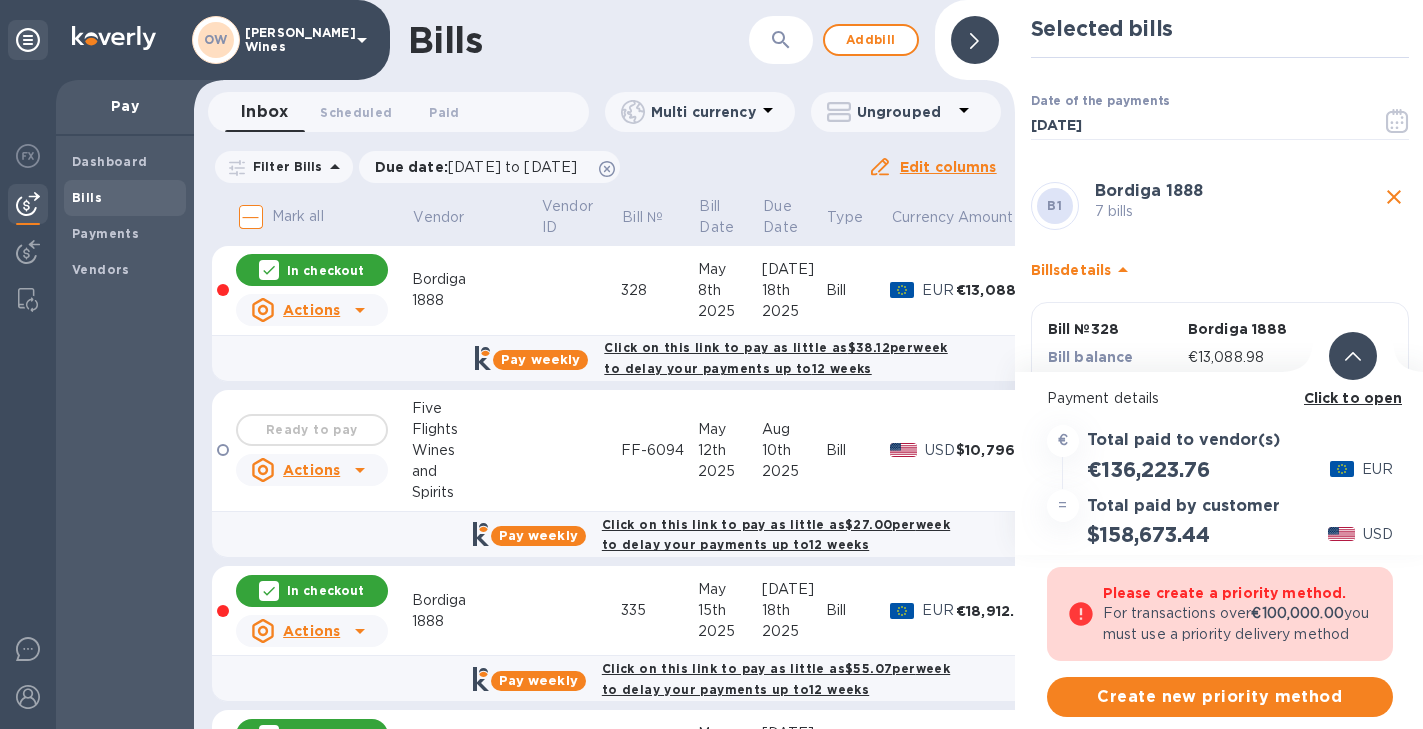 click 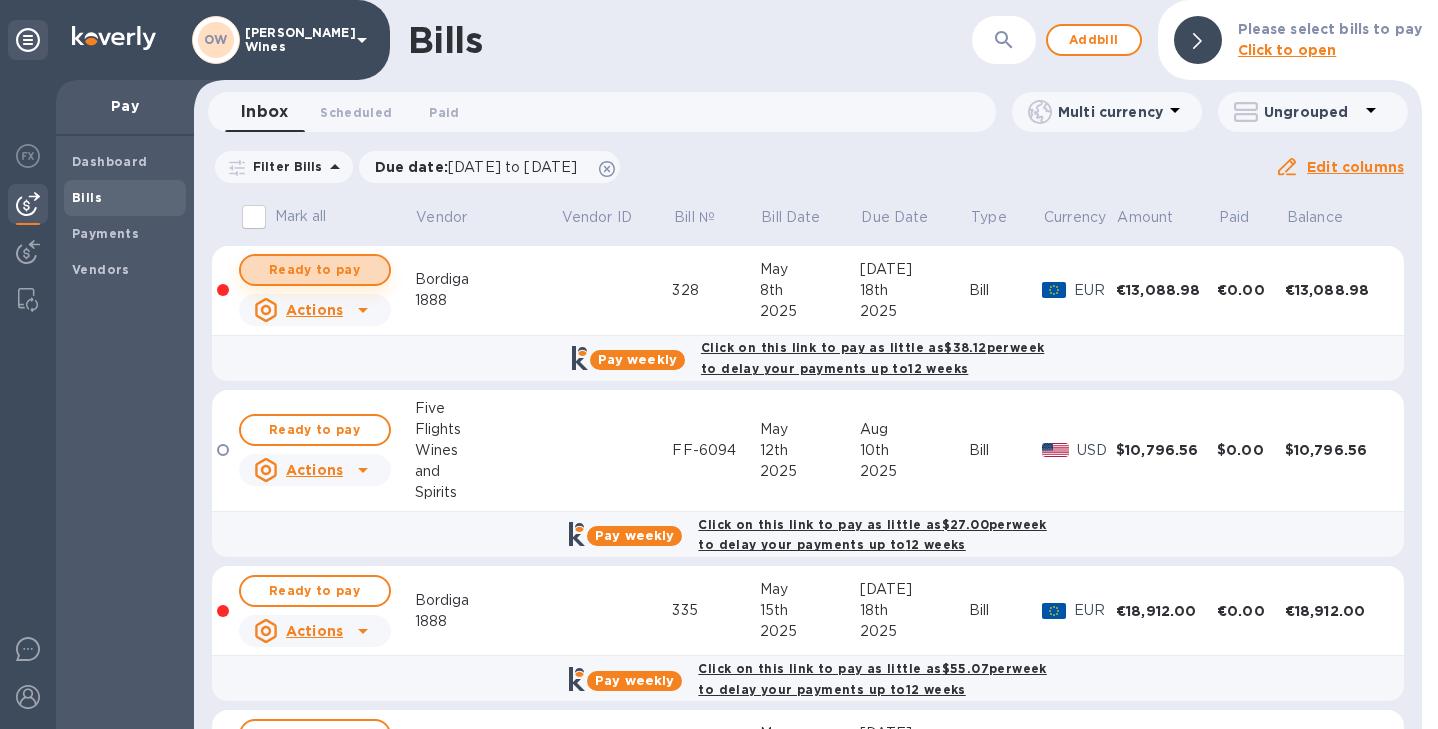 click on "Ready to pay" at bounding box center (315, 270) 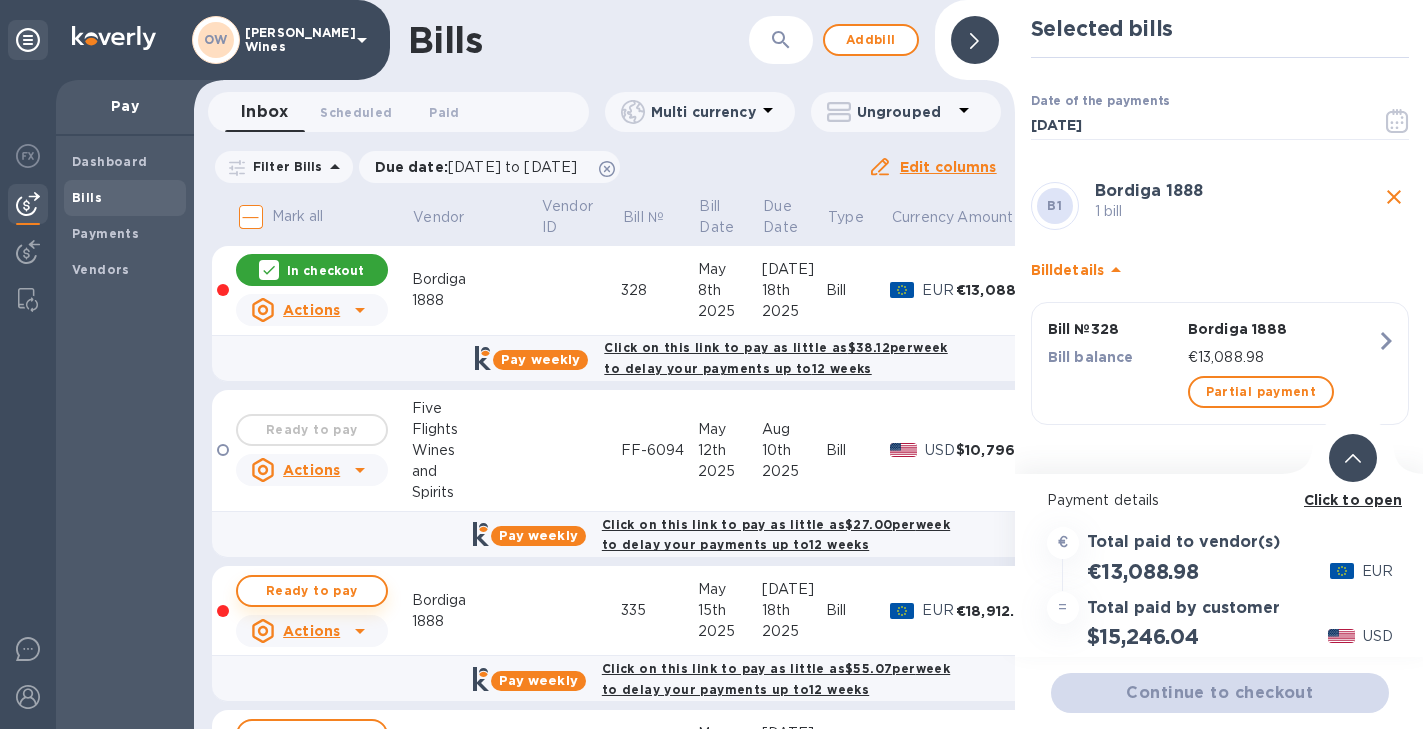 click on "Ready to pay" at bounding box center [312, 591] 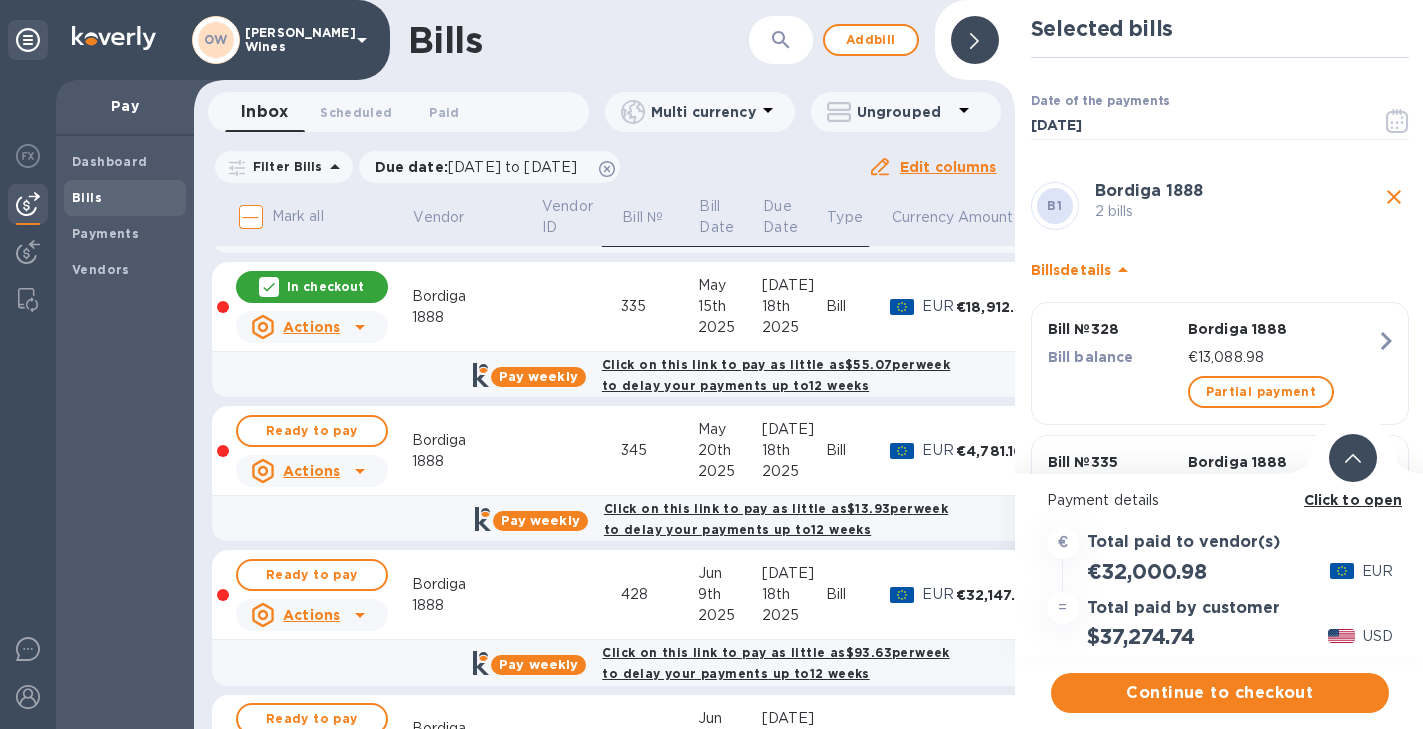 scroll, scrollTop: 304, scrollLeft: 0, axis: vertical 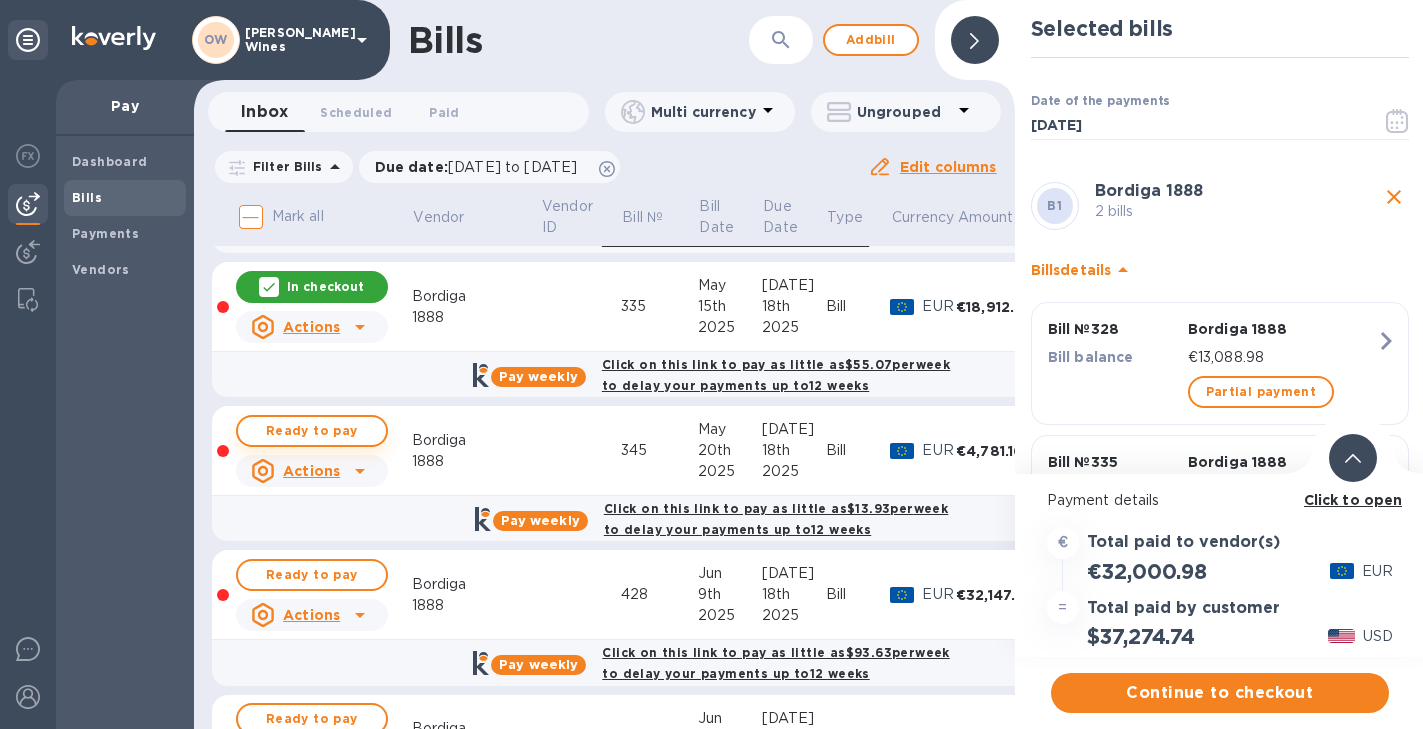 click on "Ready to pay" at bounding box center [312, 431] 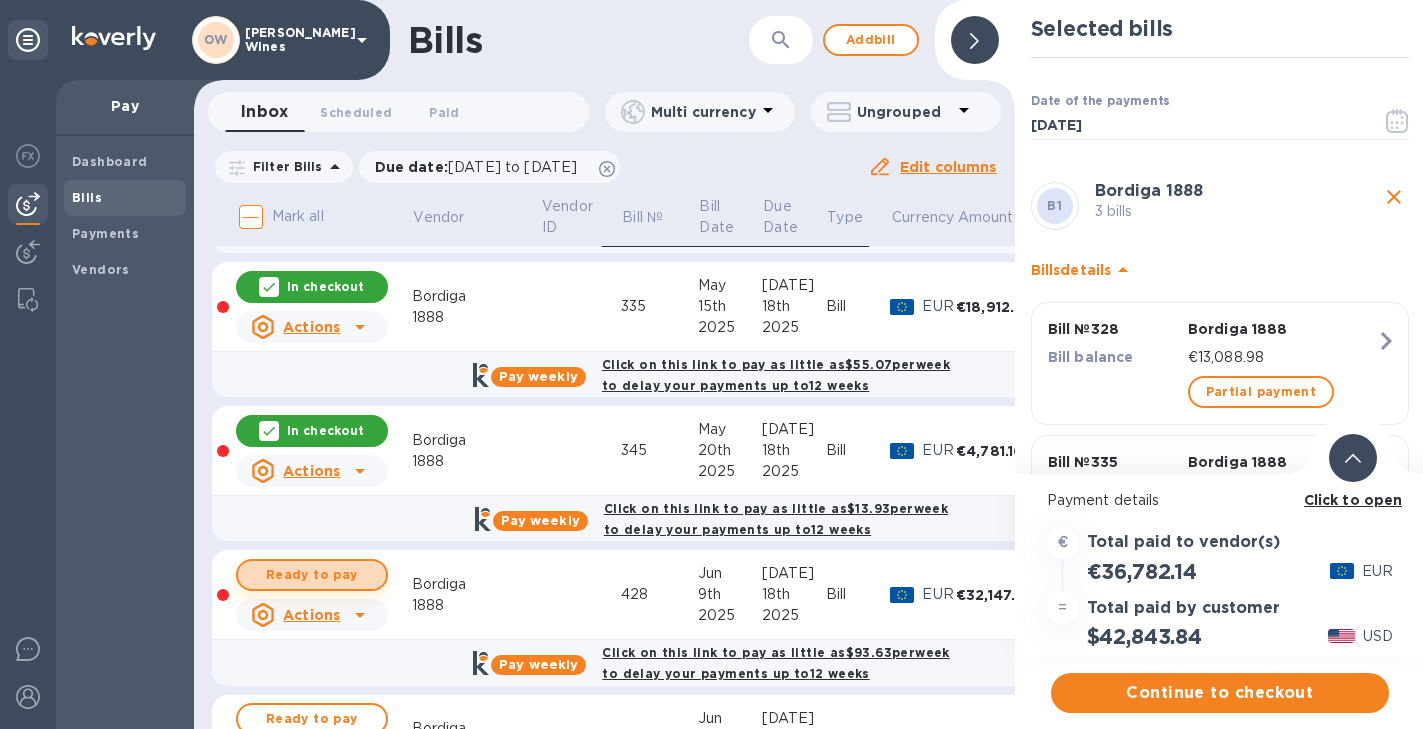 click on "Ready to pay" at bounding box center [312, 575] 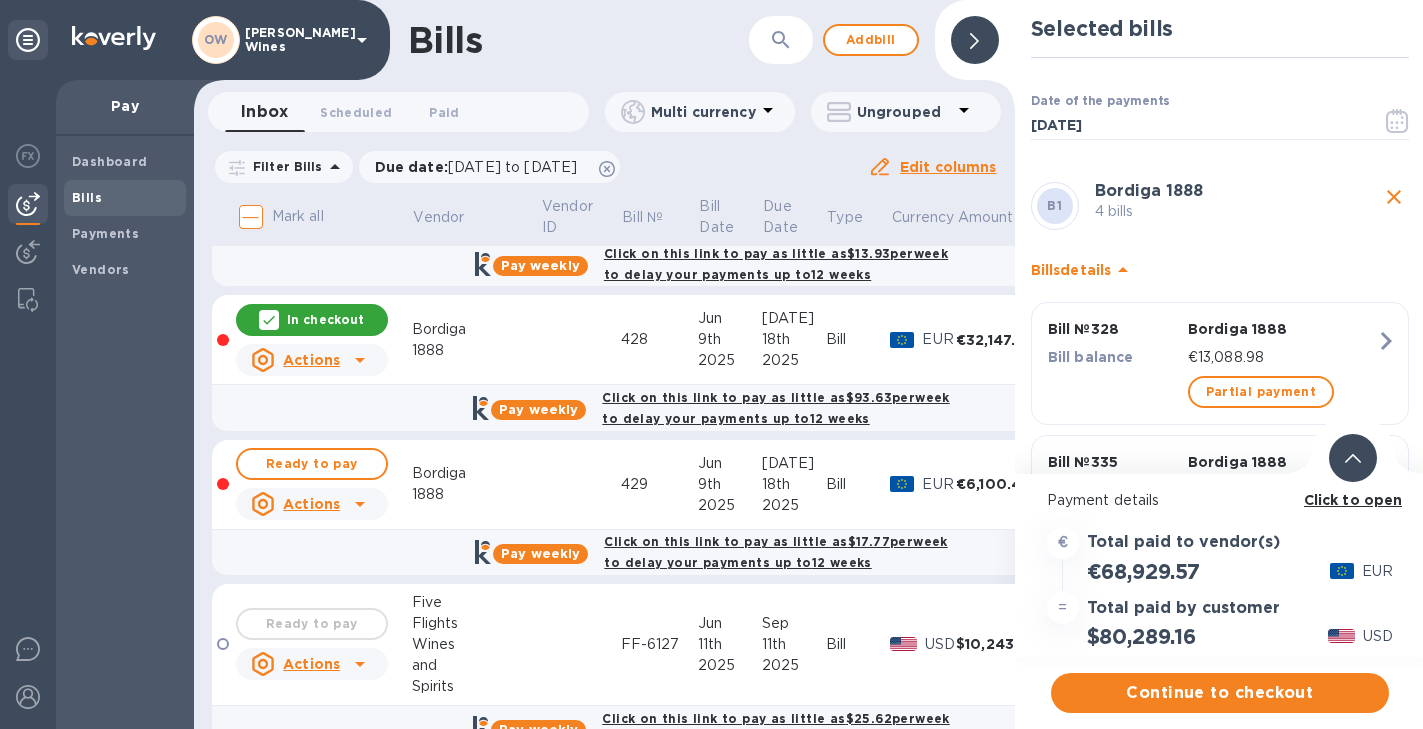 scroll, scrollTop: 594, scrollLeft: 0, axis: vertical 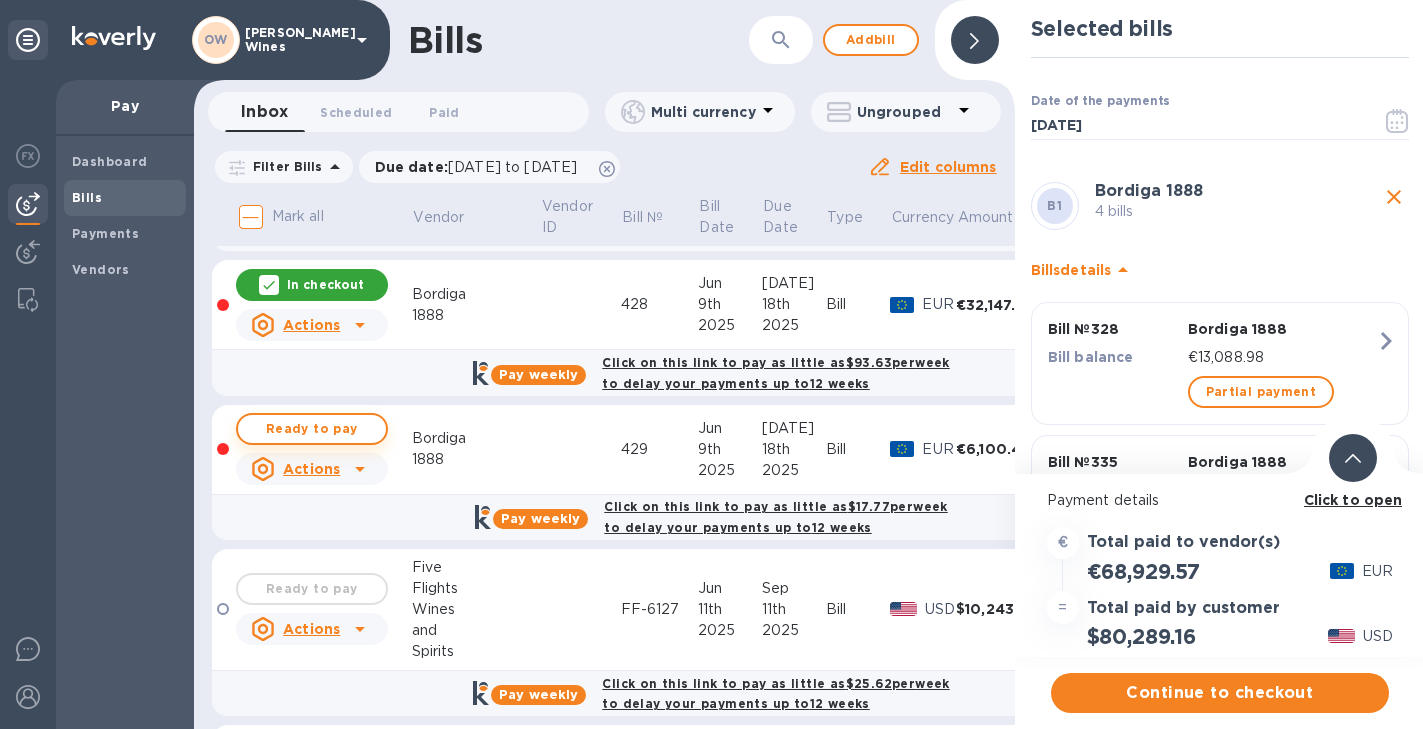 click on "Ready to pay" at bounding box center [312, 429] 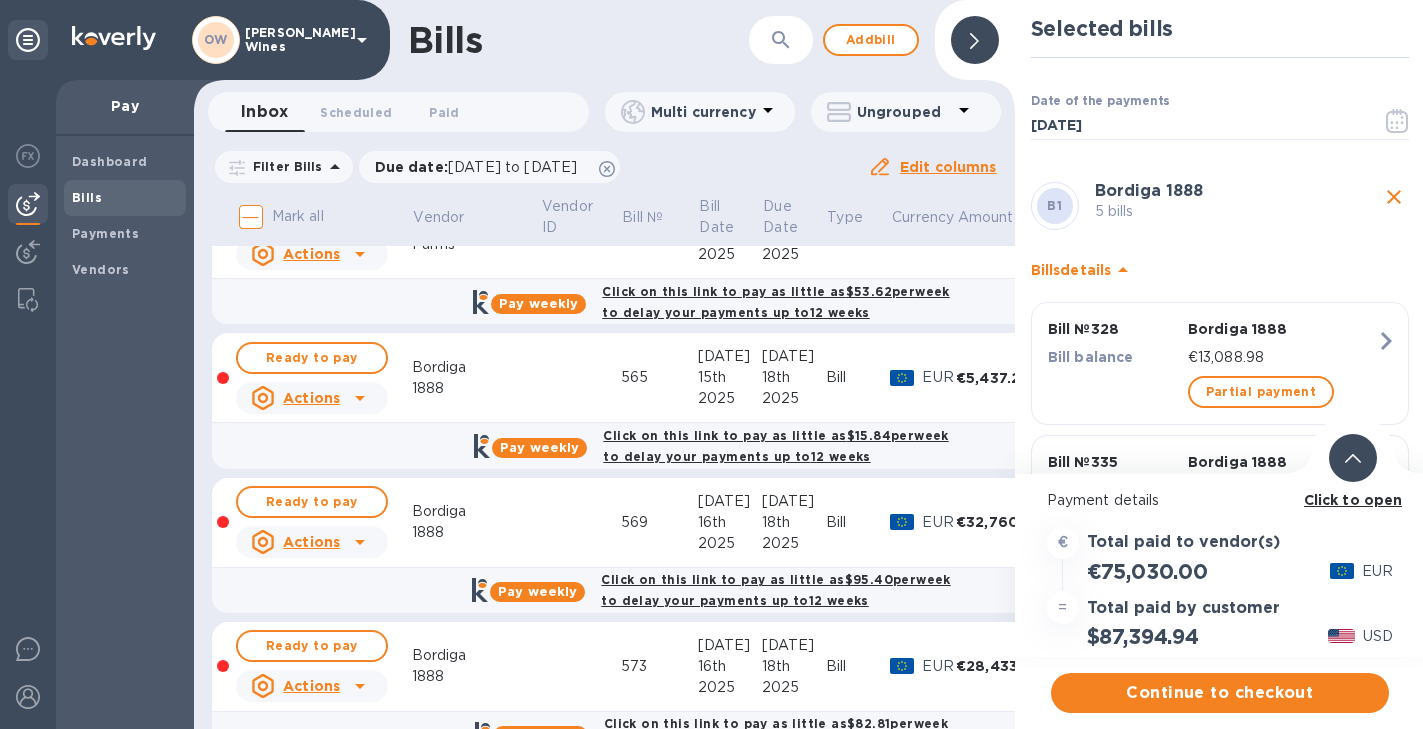 scroll, scrollTop: 1365, scrollLeft: 0, axis: vertical 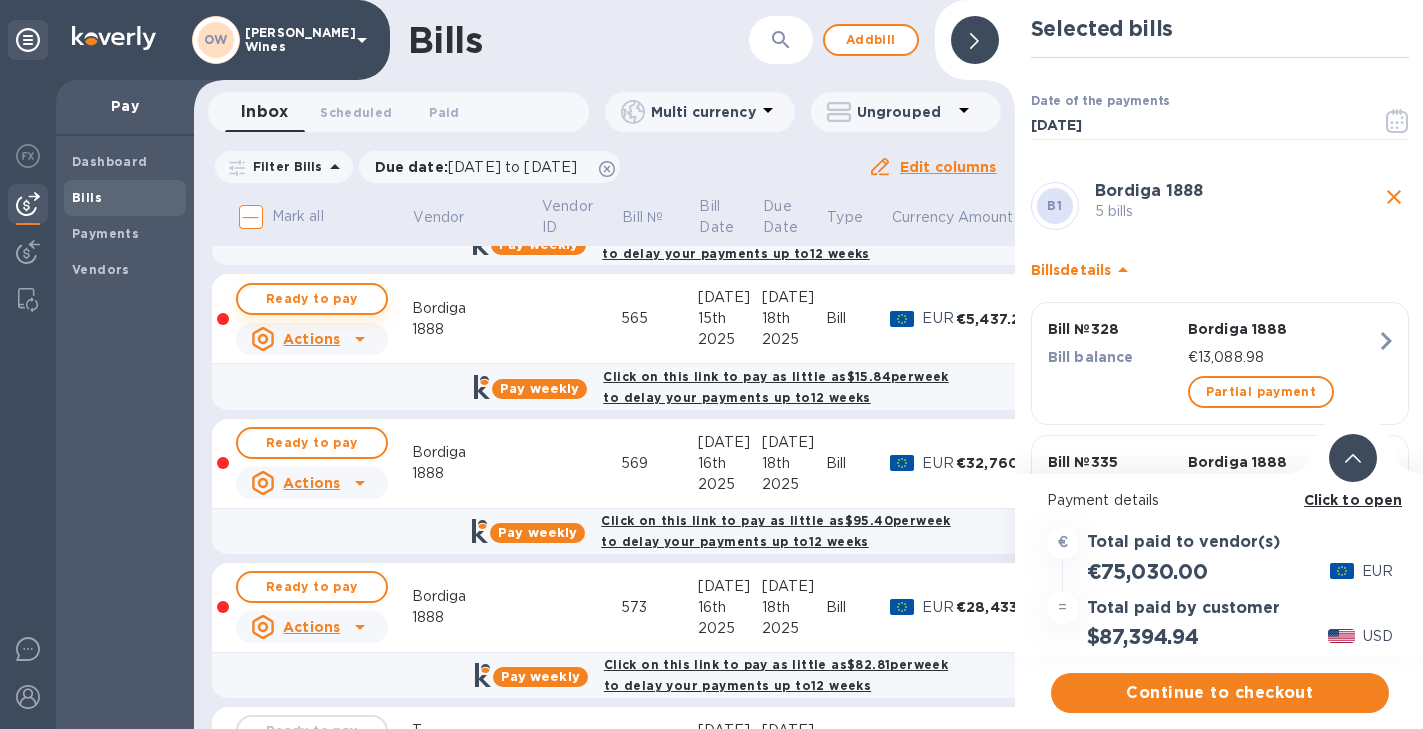 click on "Ready to pay" at bounding box center [312, 299] 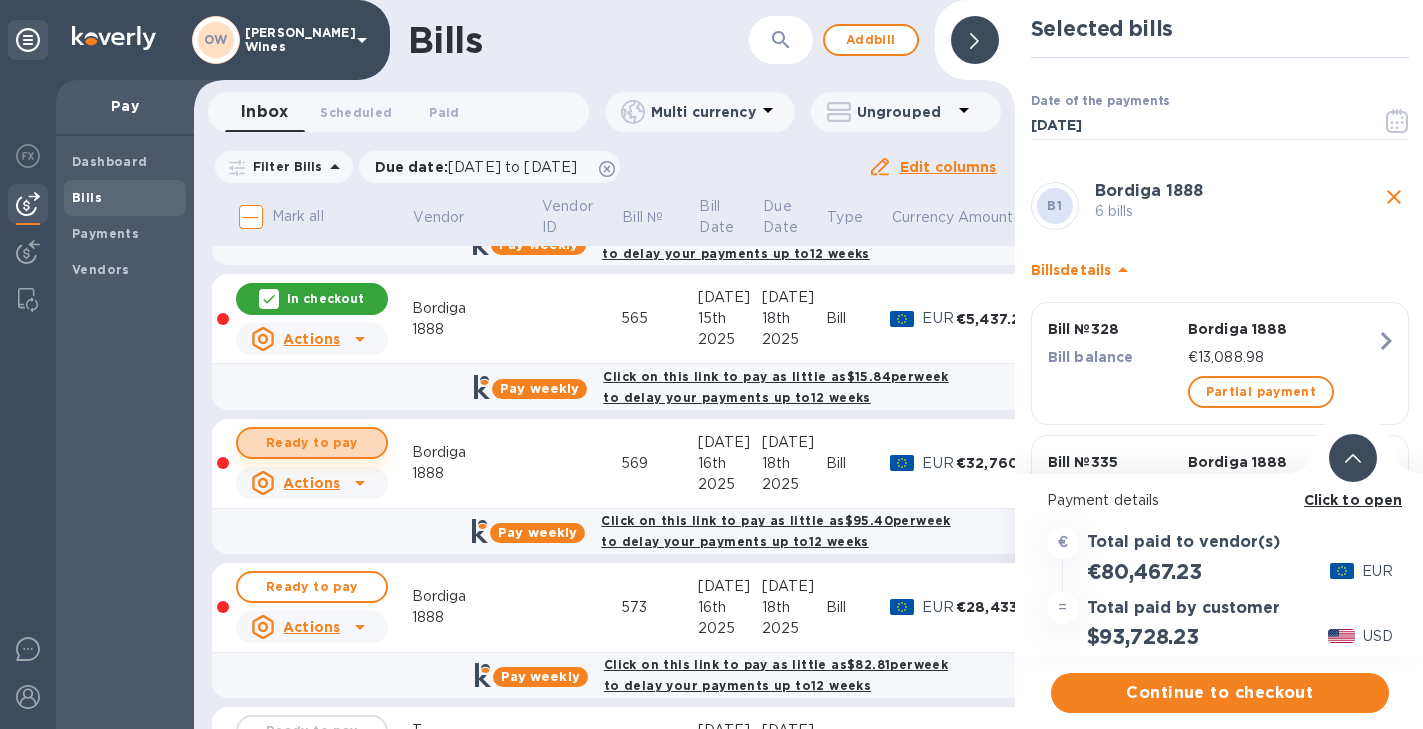 click on "Ready to pay" at bounding box center [312, 443] 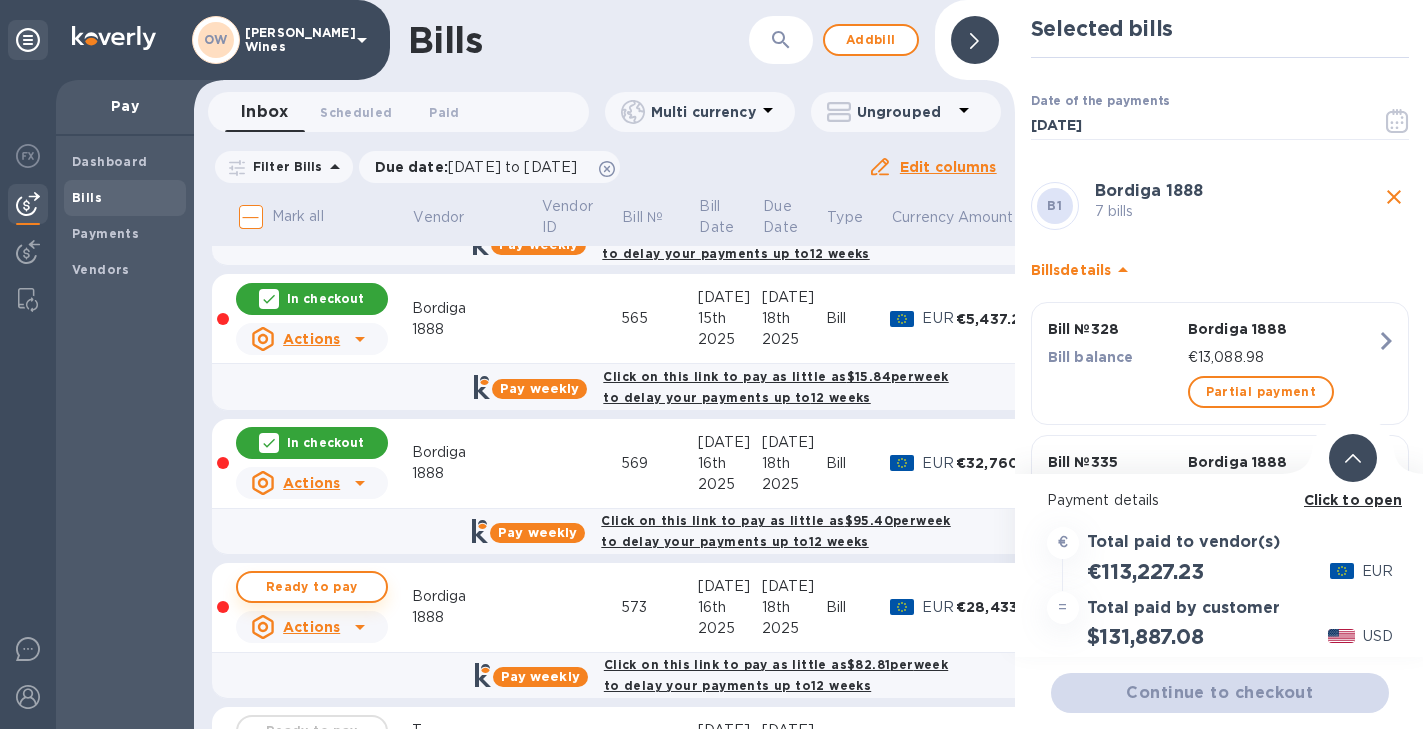 click on "Ready to pay" at bounding box center (312, 587) 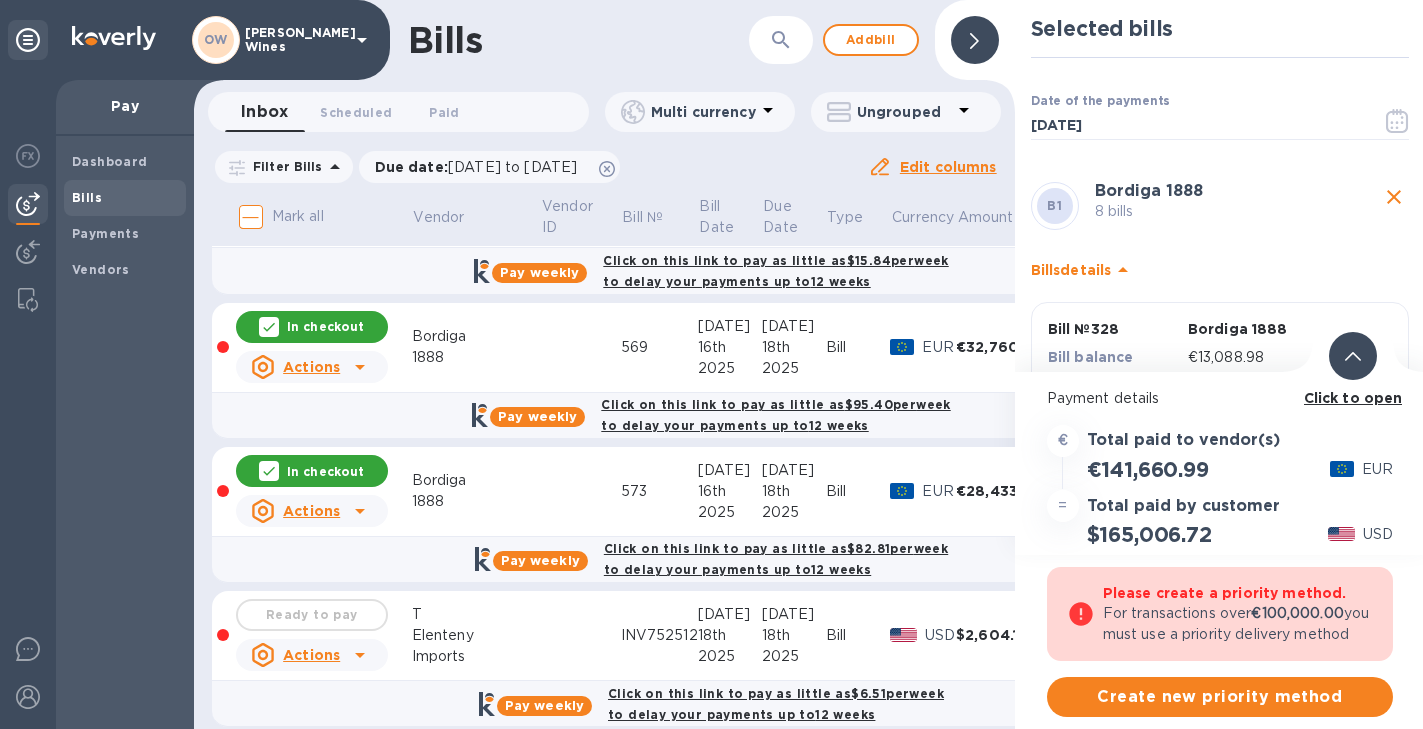scroll, scrollTop: 1520, scrollLeft: 0, axis: vertical 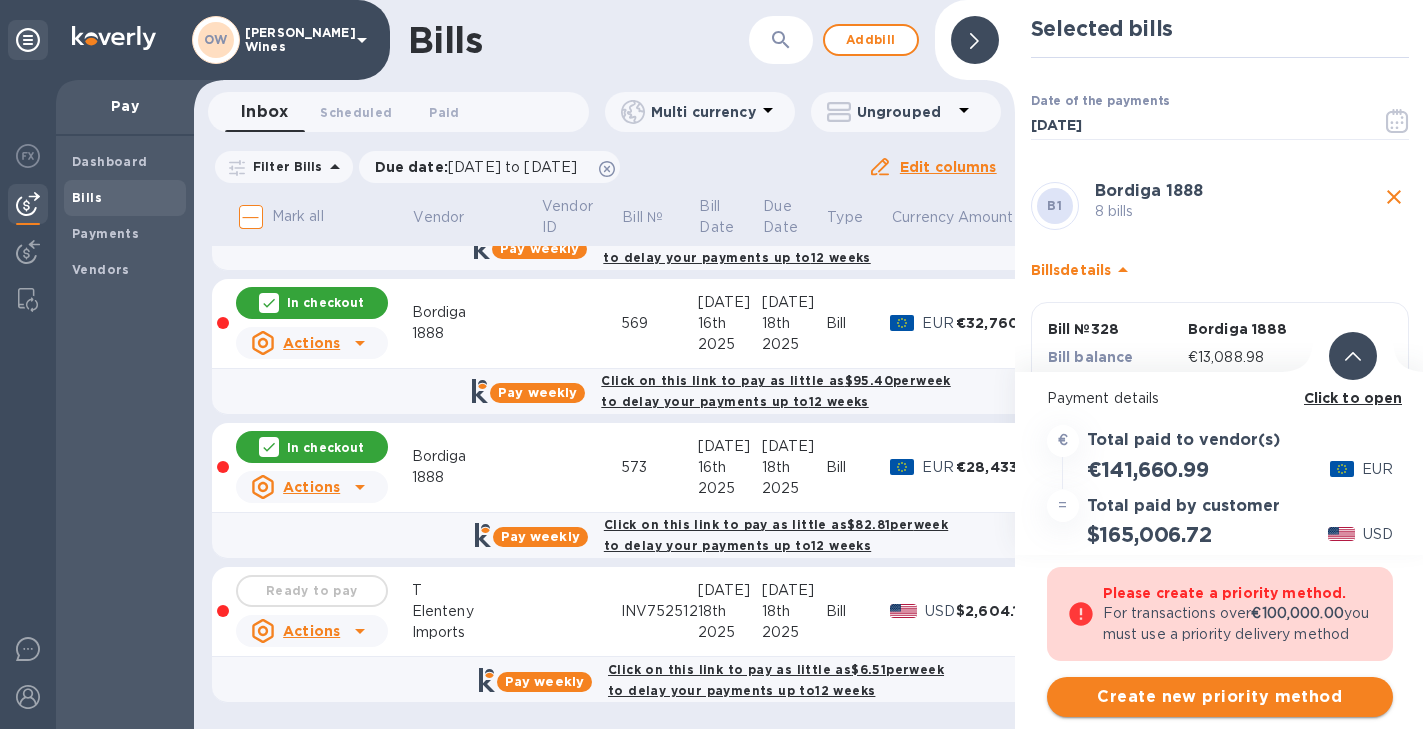 click on "Create new priority method" at bounding box center (1220, 697) 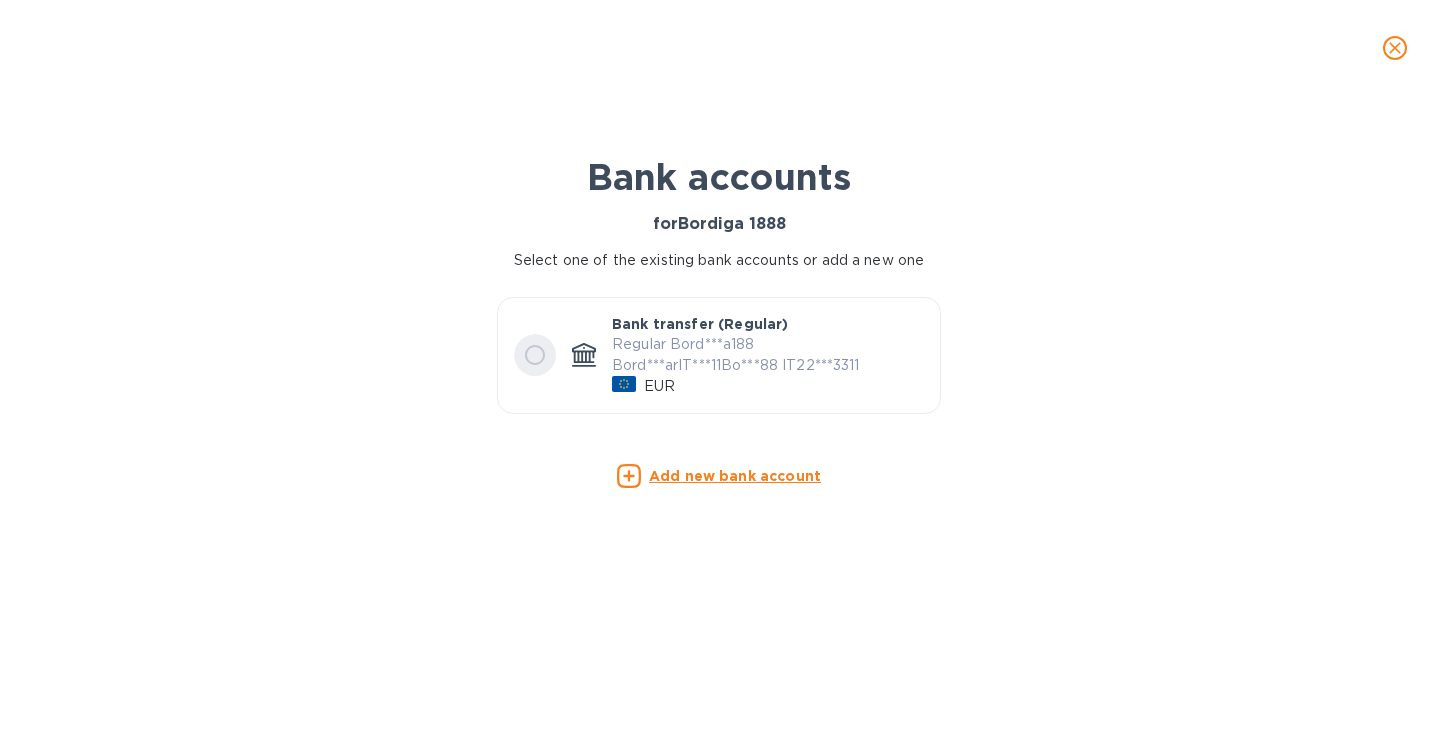 click at bounding box center (535, 355) 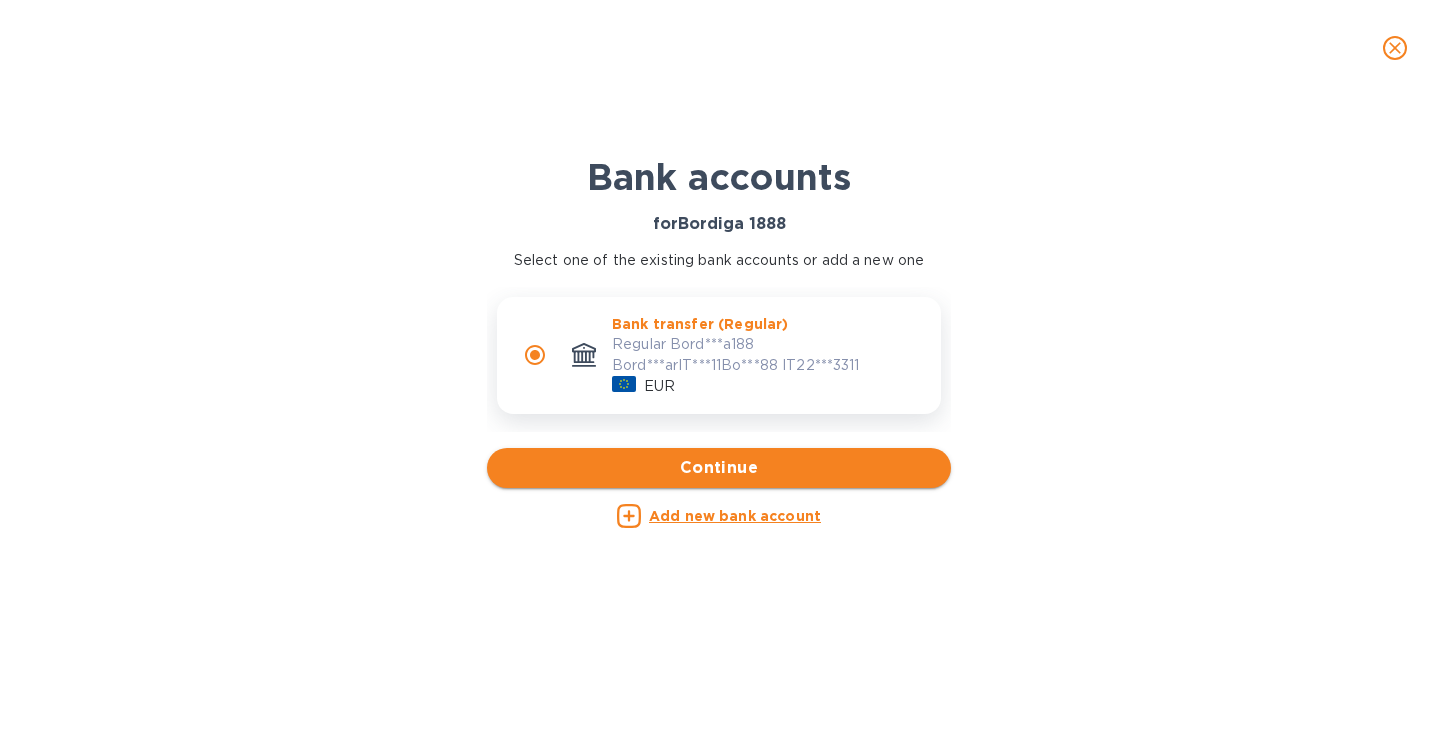 click on "Continue" at bounding box center (719, 468) 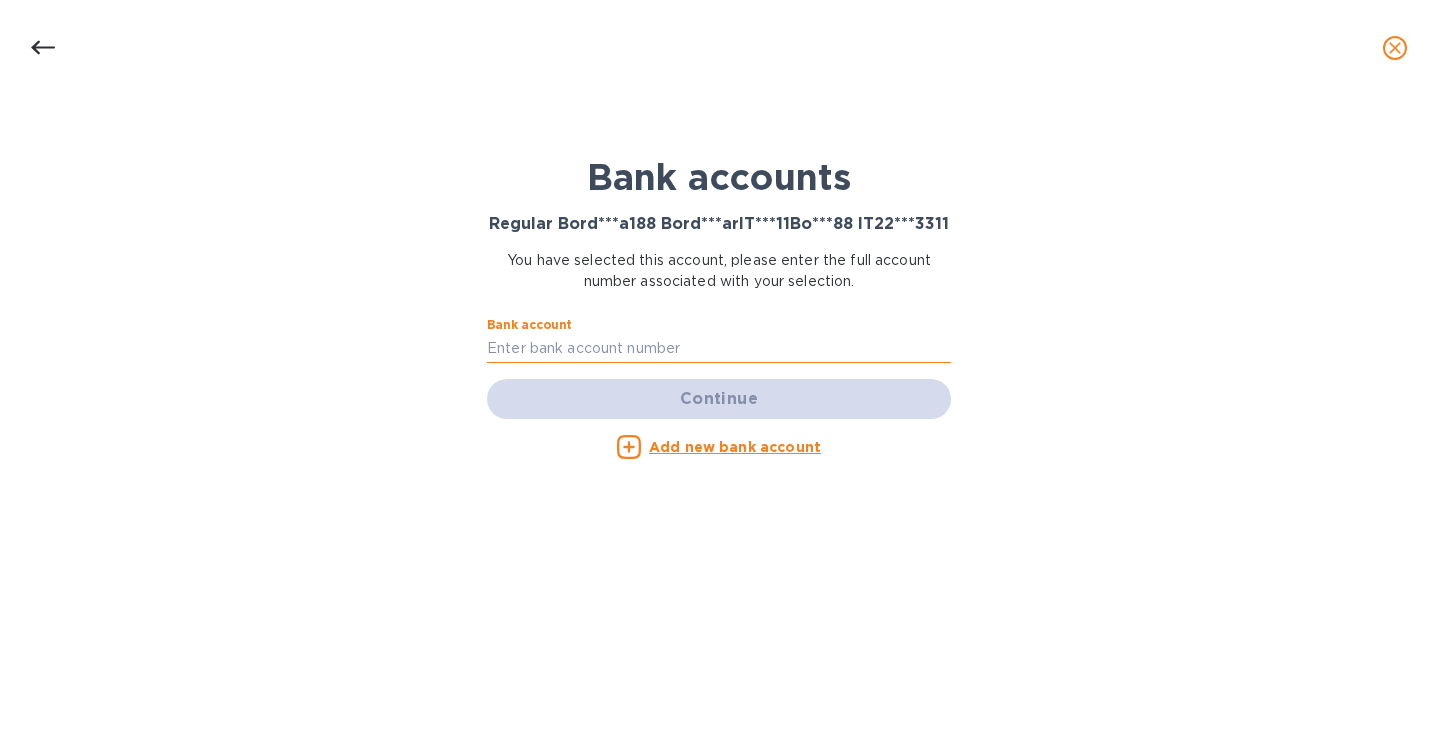 click at bounding box center [719, 349] 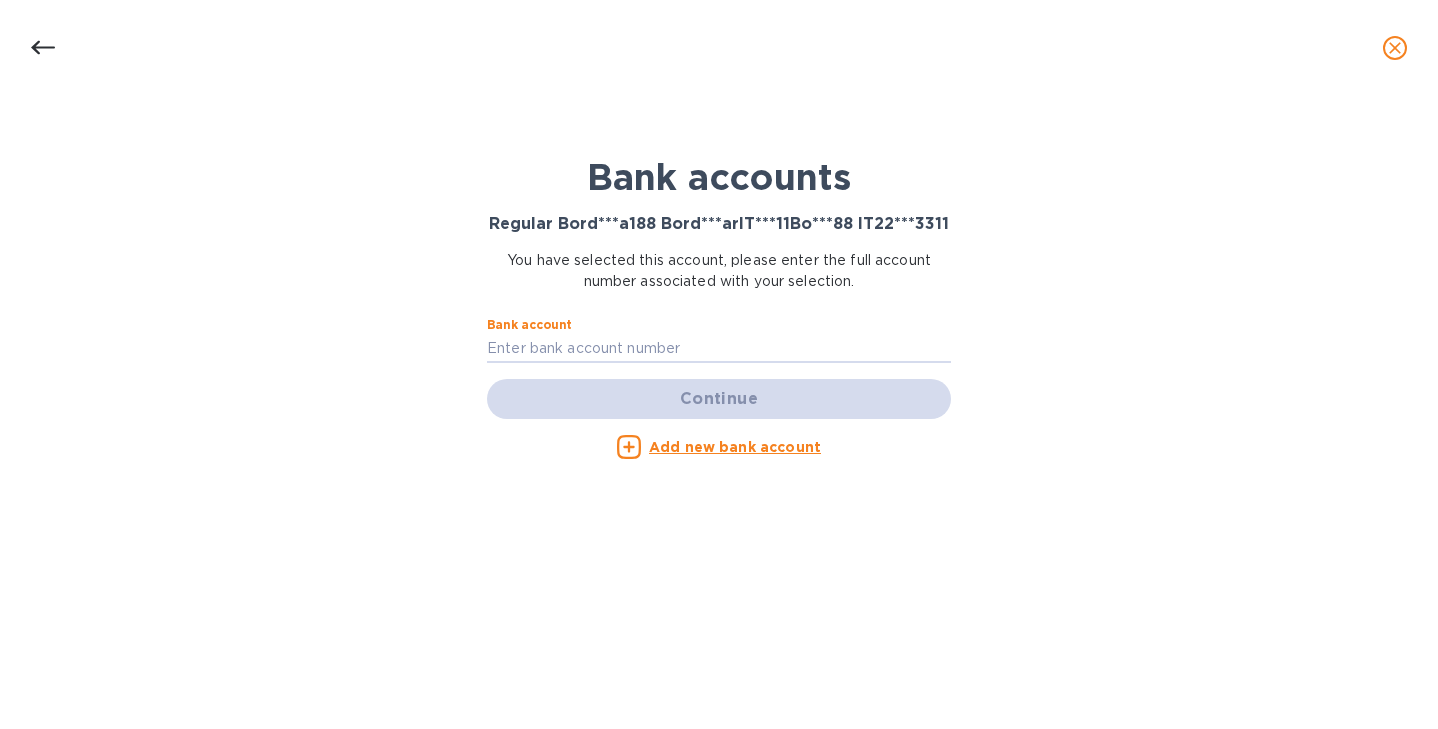 click at bounding box center [43, 48] 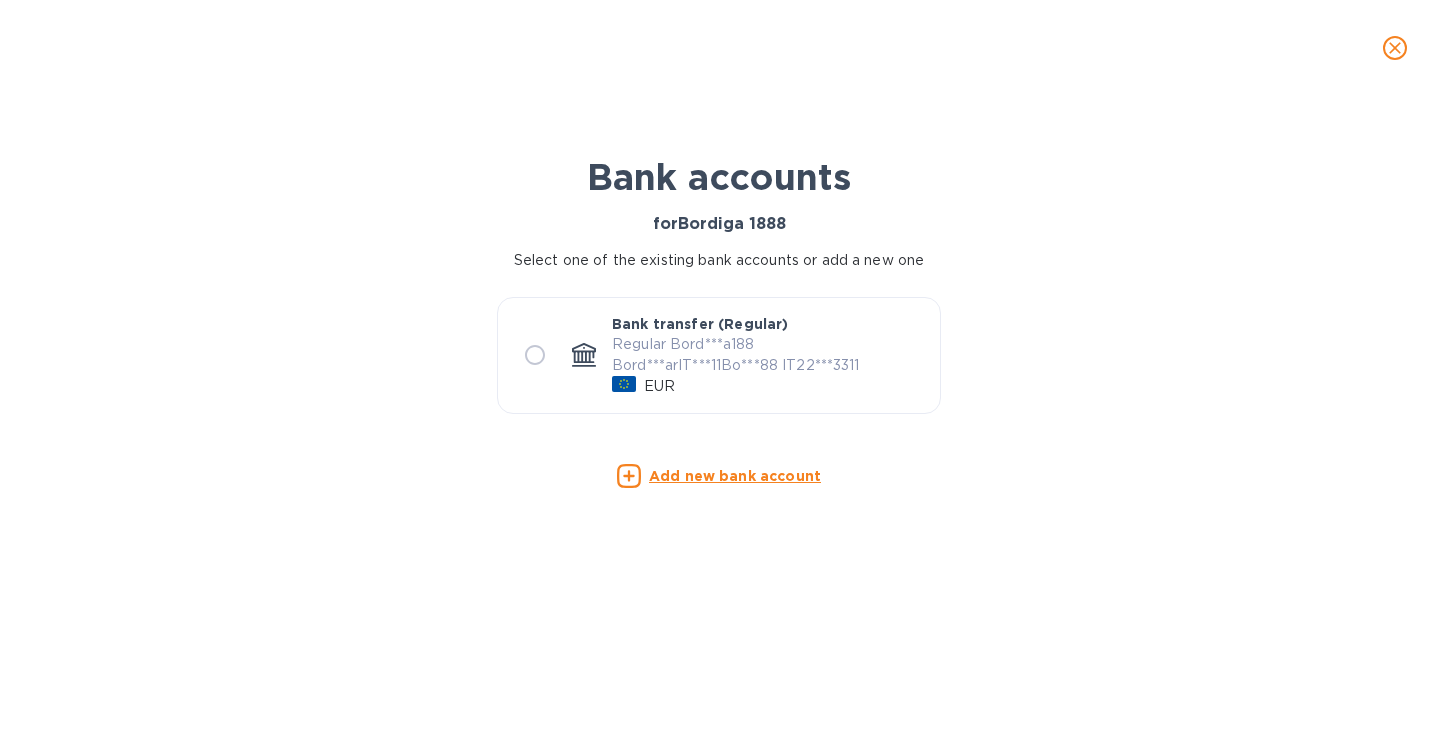 click at bounding box center (43, 48) 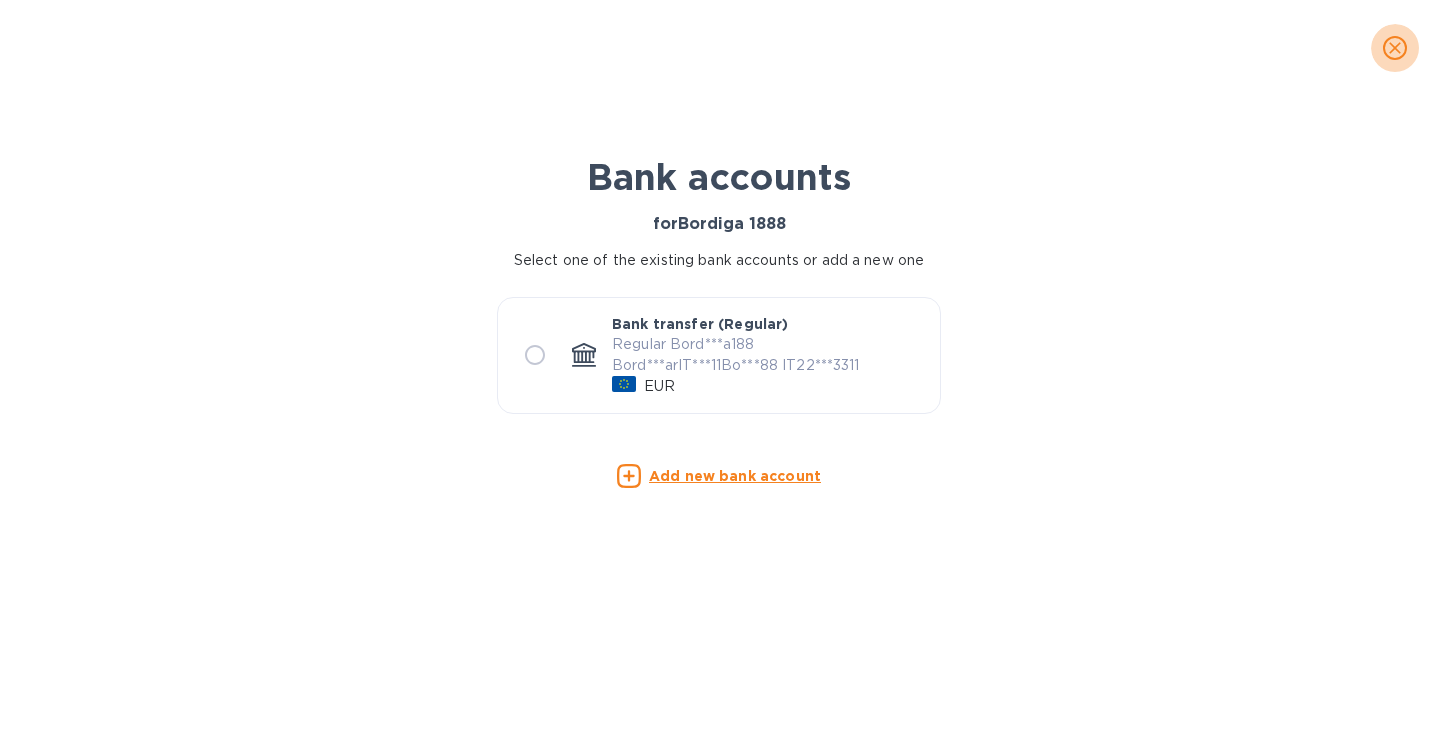 click 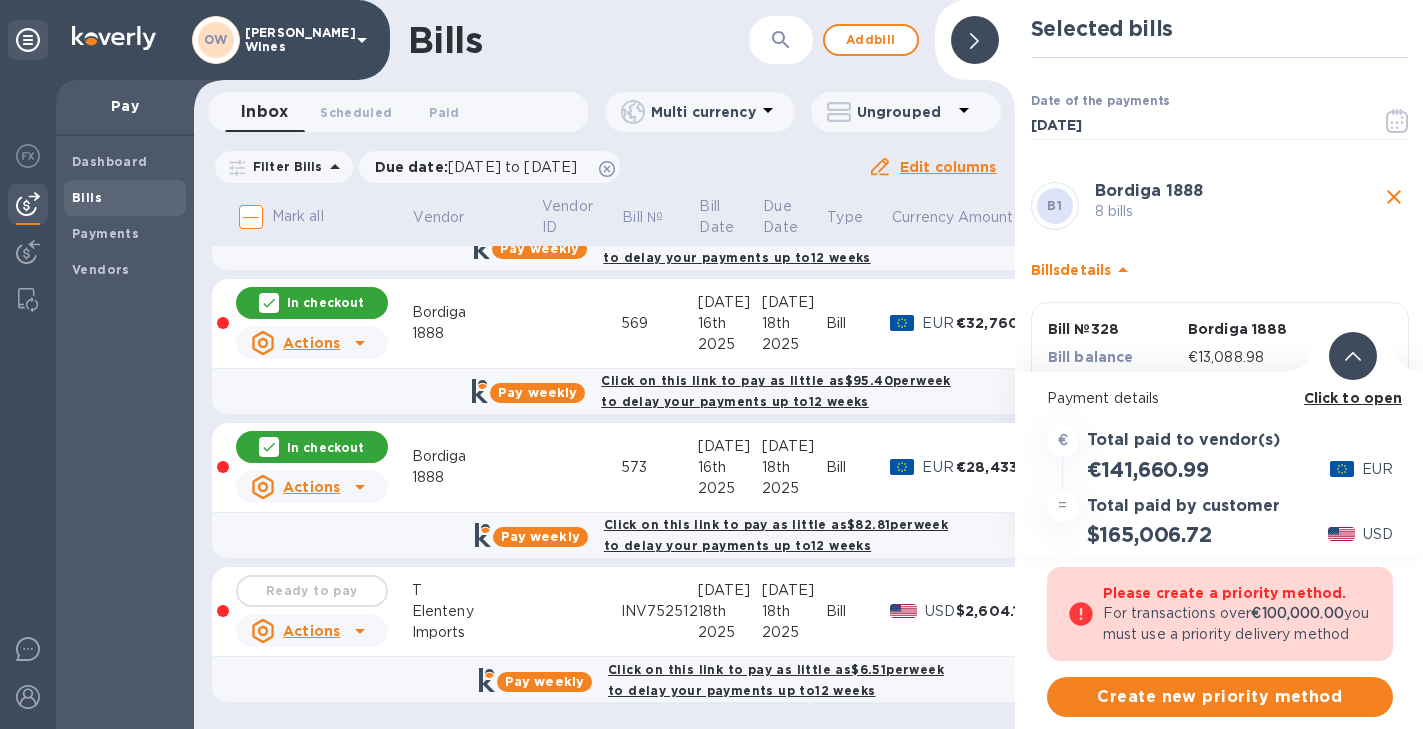 click on "In checkout" at bounding box center [325, 447] 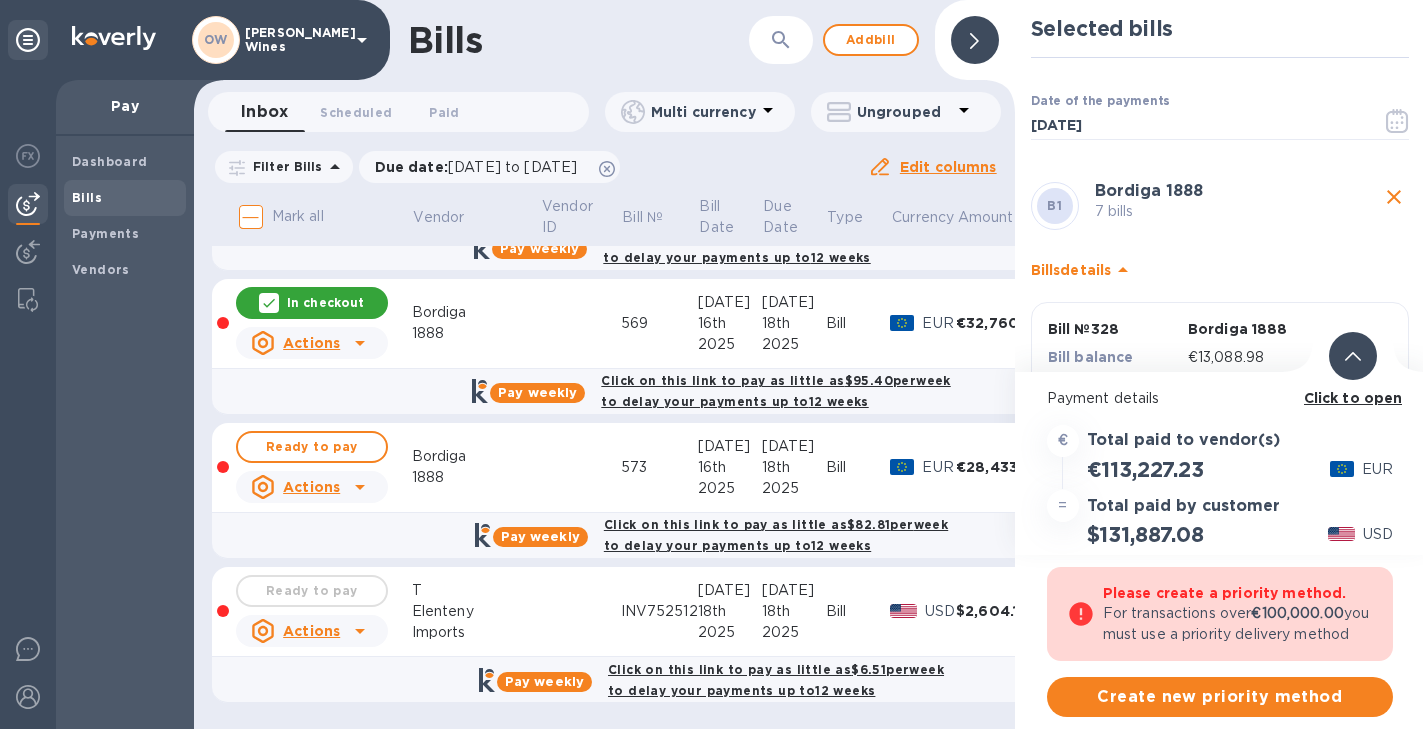 click on "In checkout" at bounding box center (325, 302) 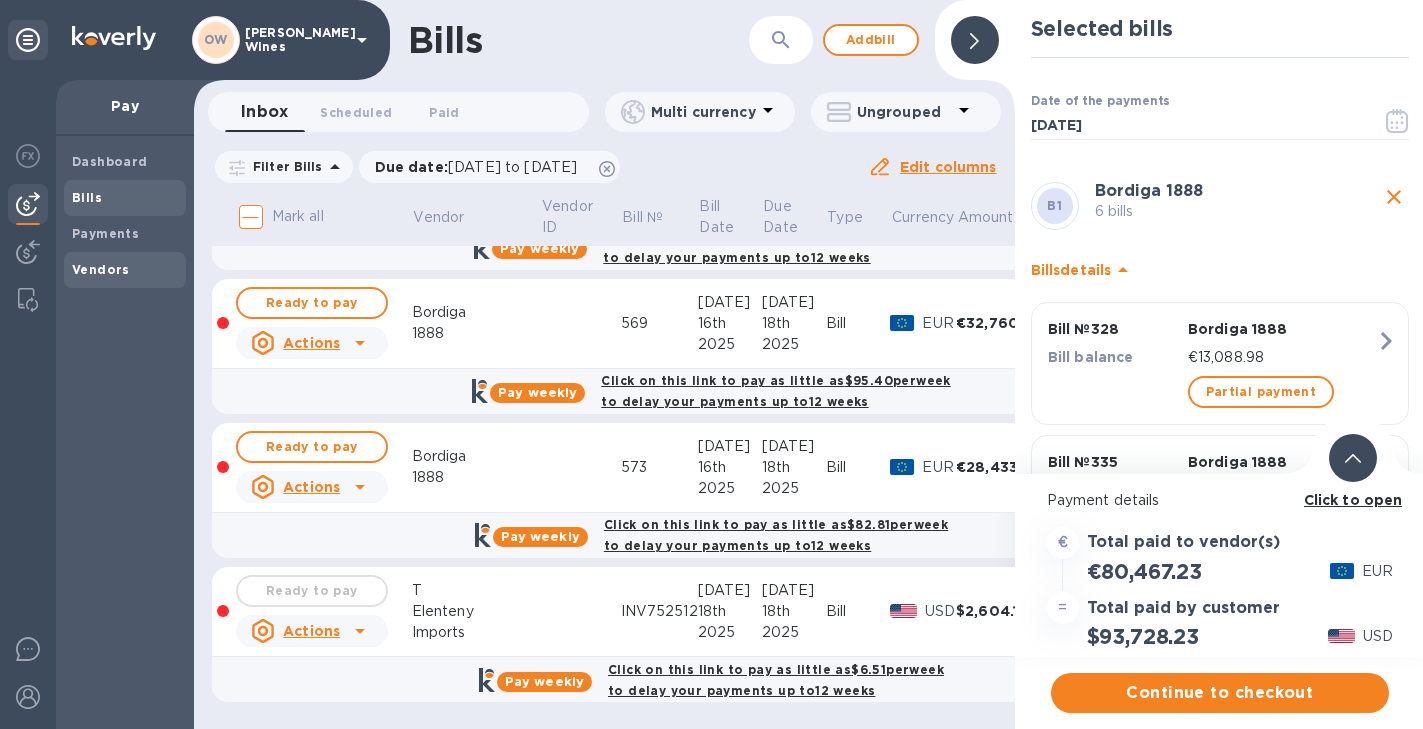 click on "Vendors" at bounding box center [101, 269] 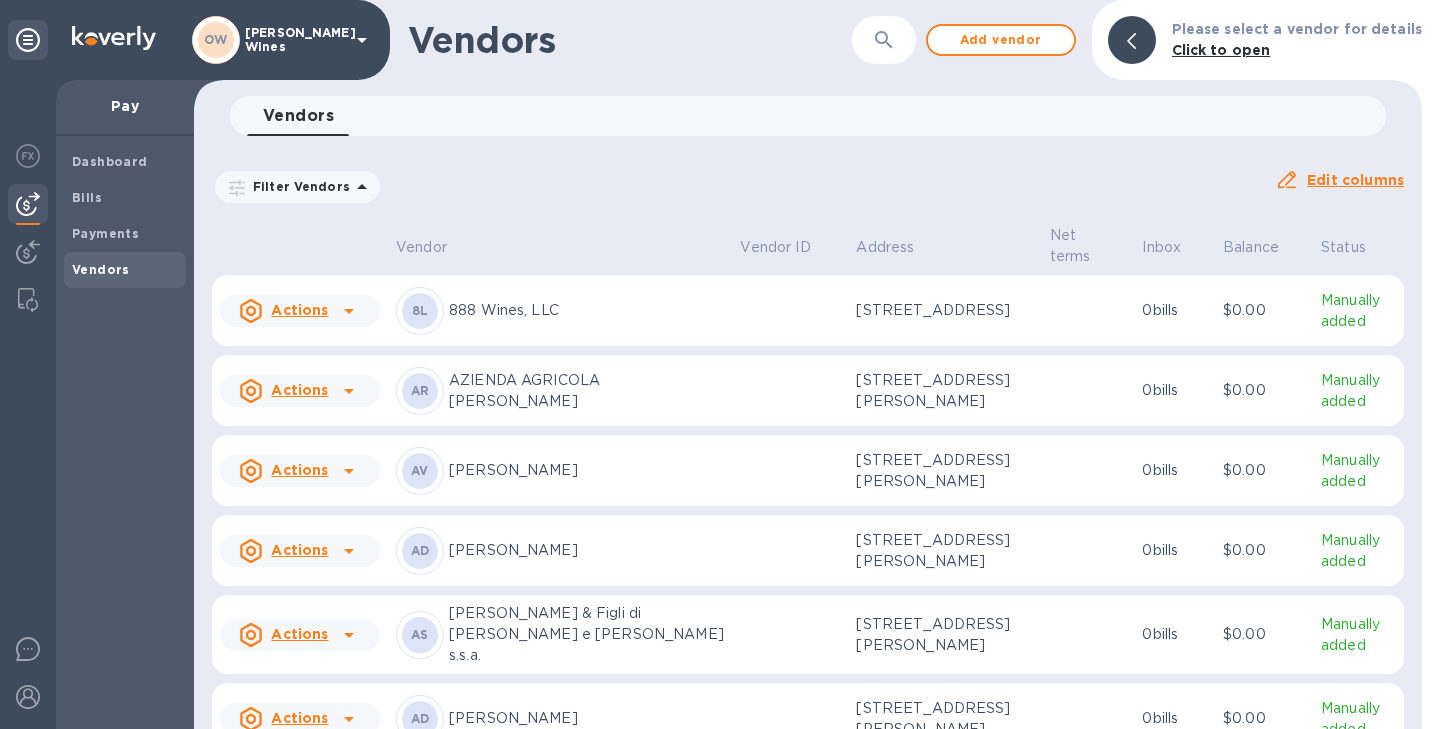 click at bounding box center (884, 40) 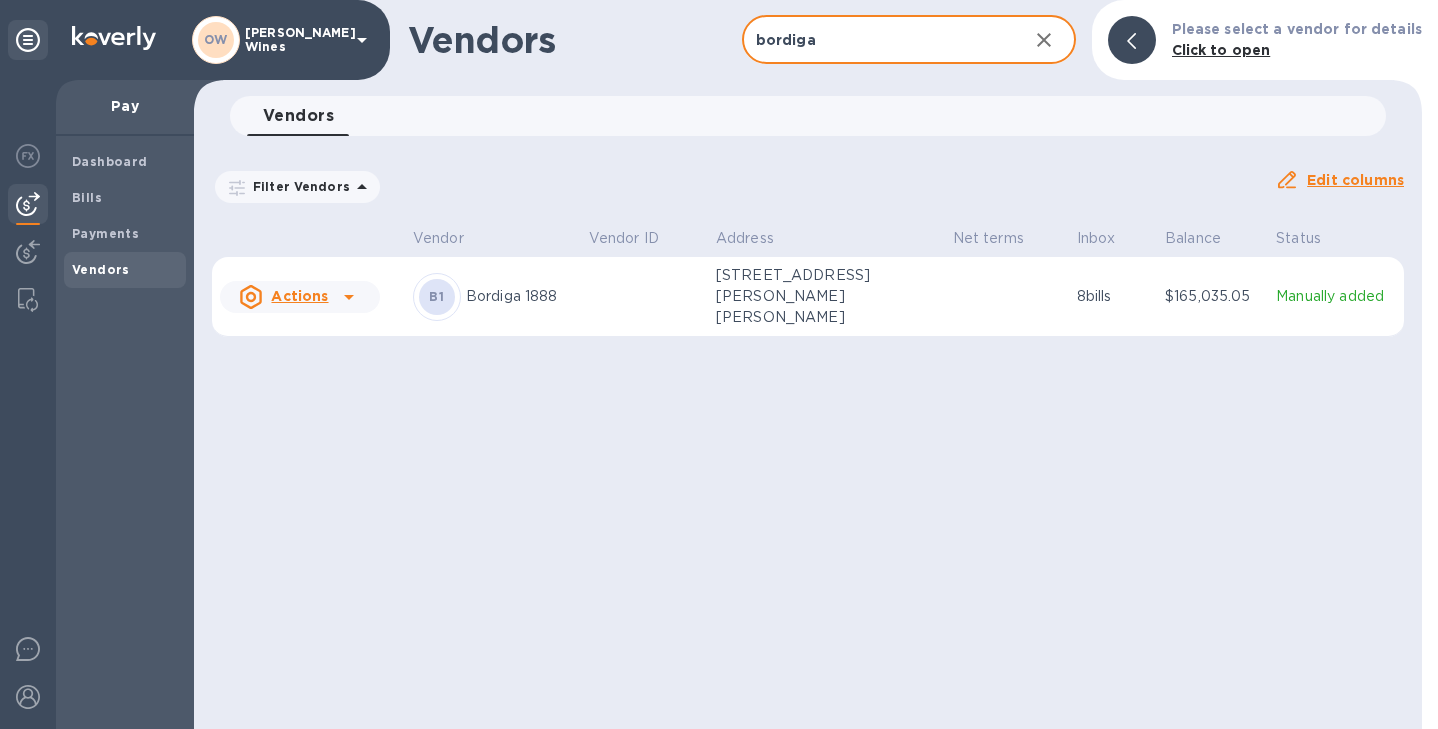 type on "bordiga" 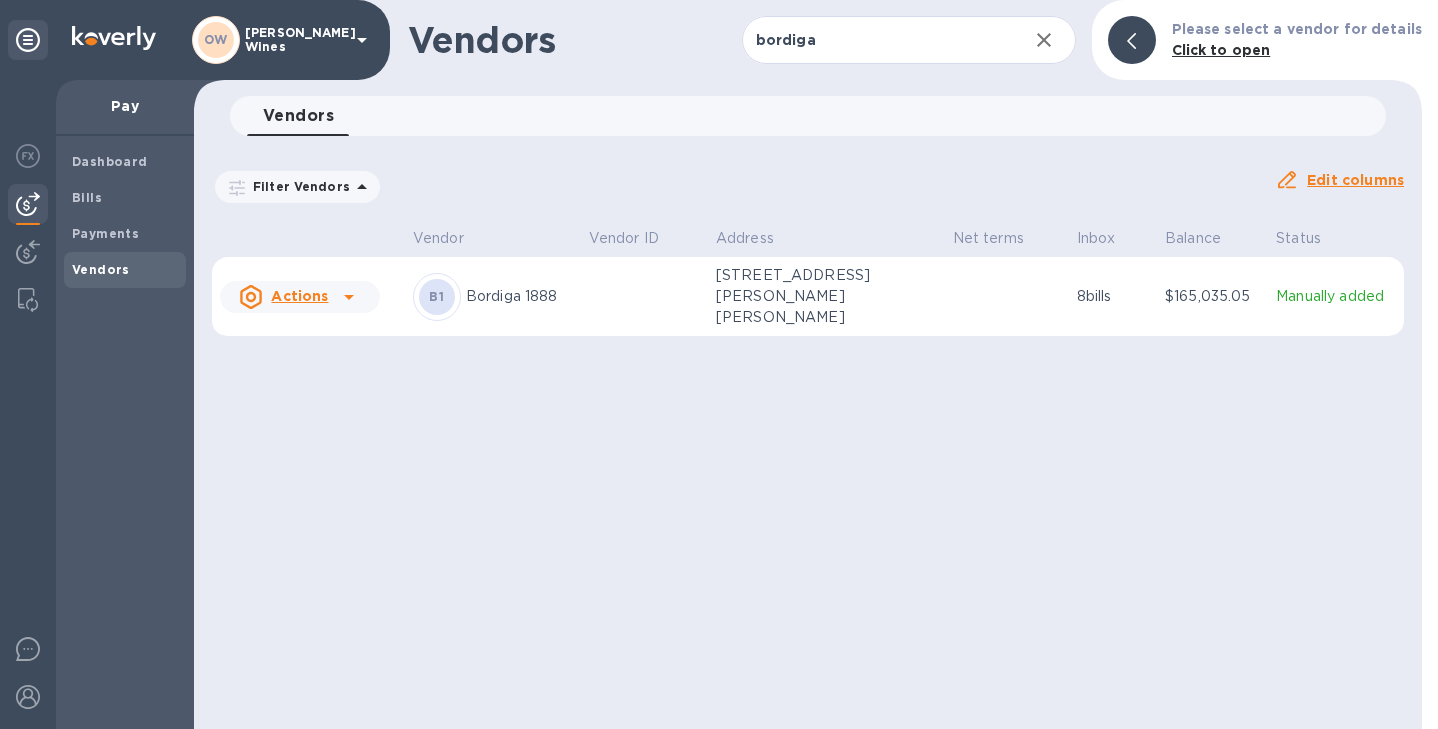click 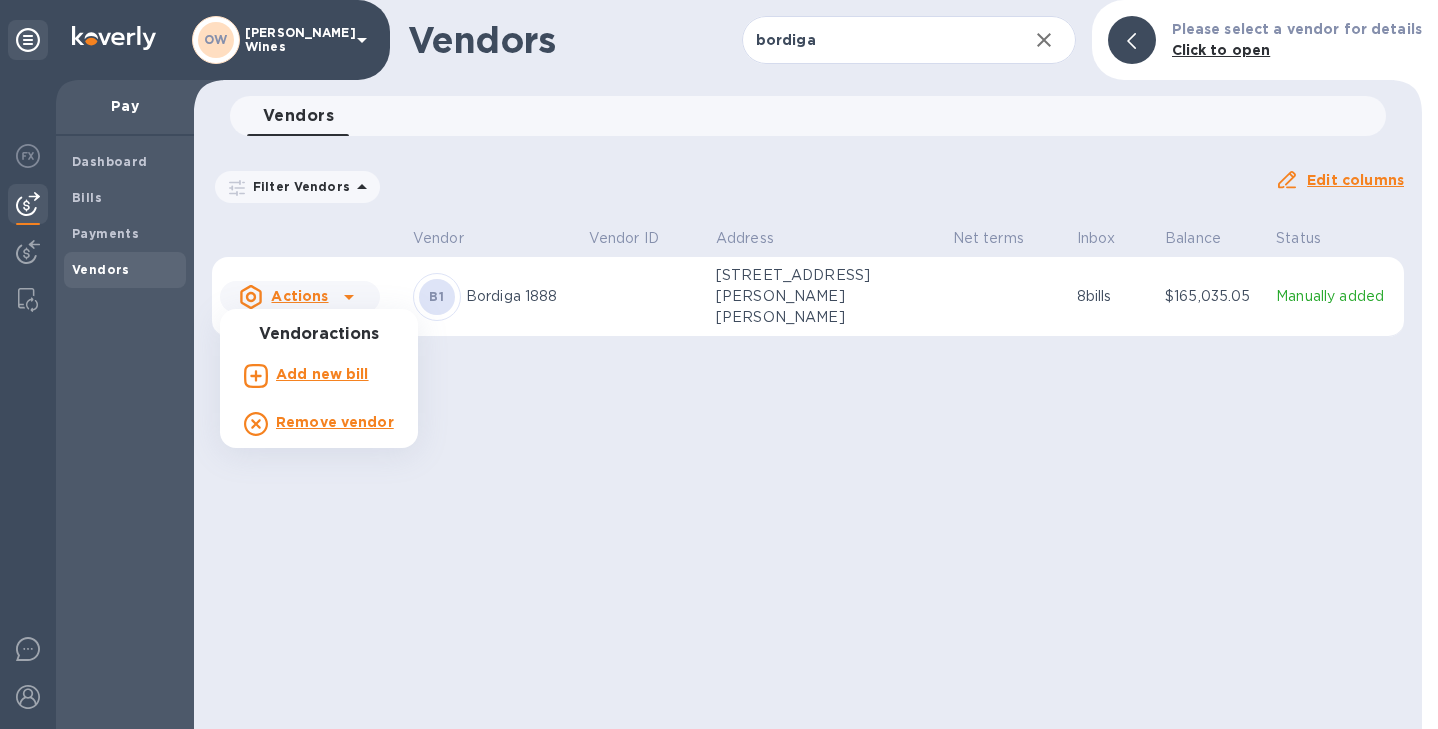 click at bounding box center (719, 364) 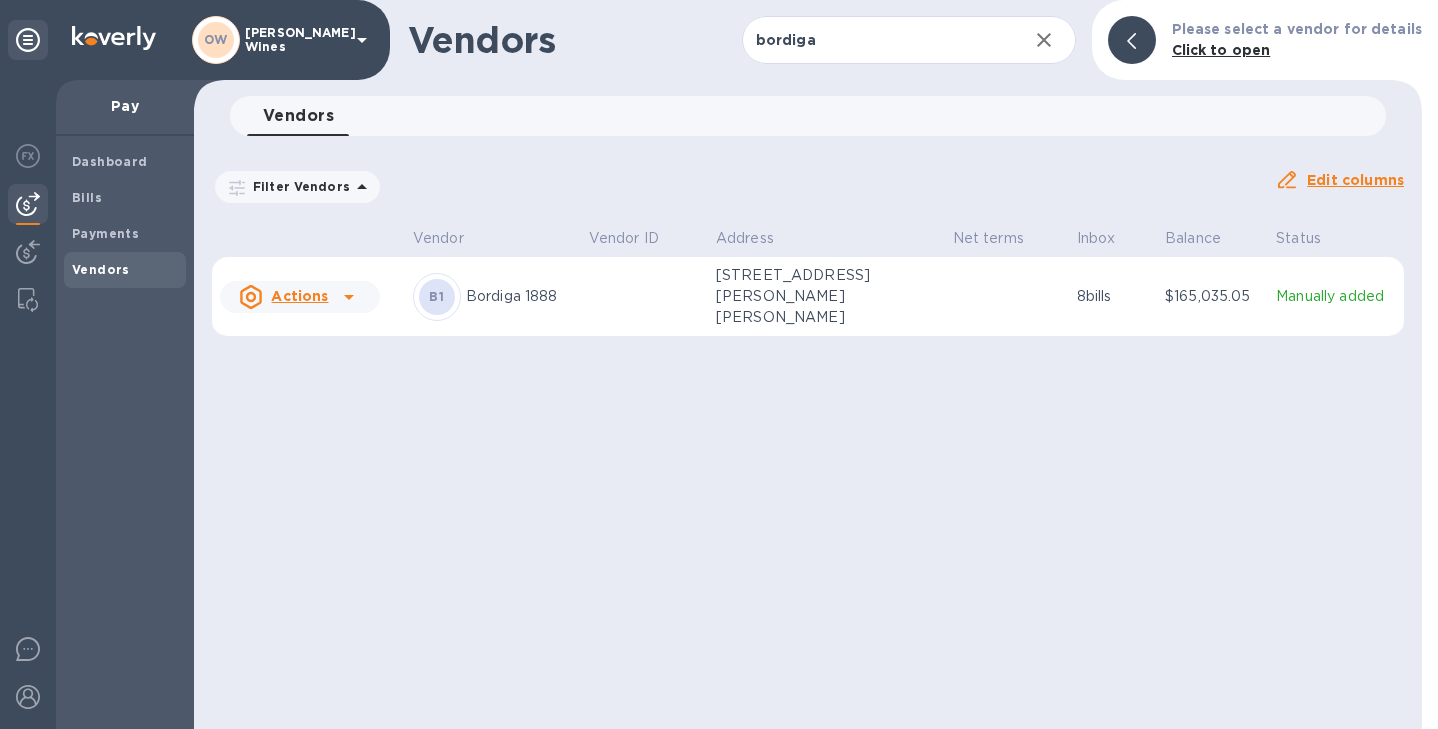 click on "Bordiga 1888" at bounding box center [519, 296] 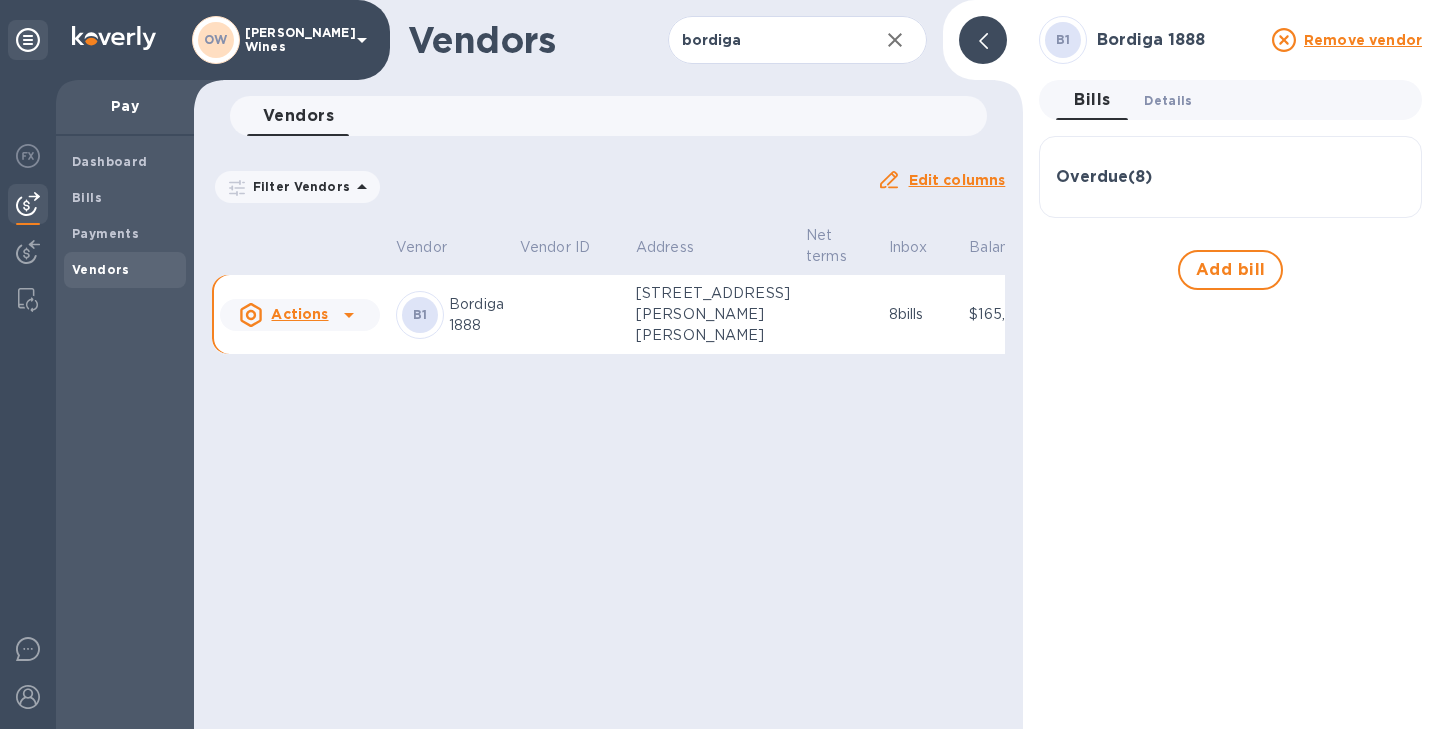 click on "Details 0" at bounding box center (1168, 100) 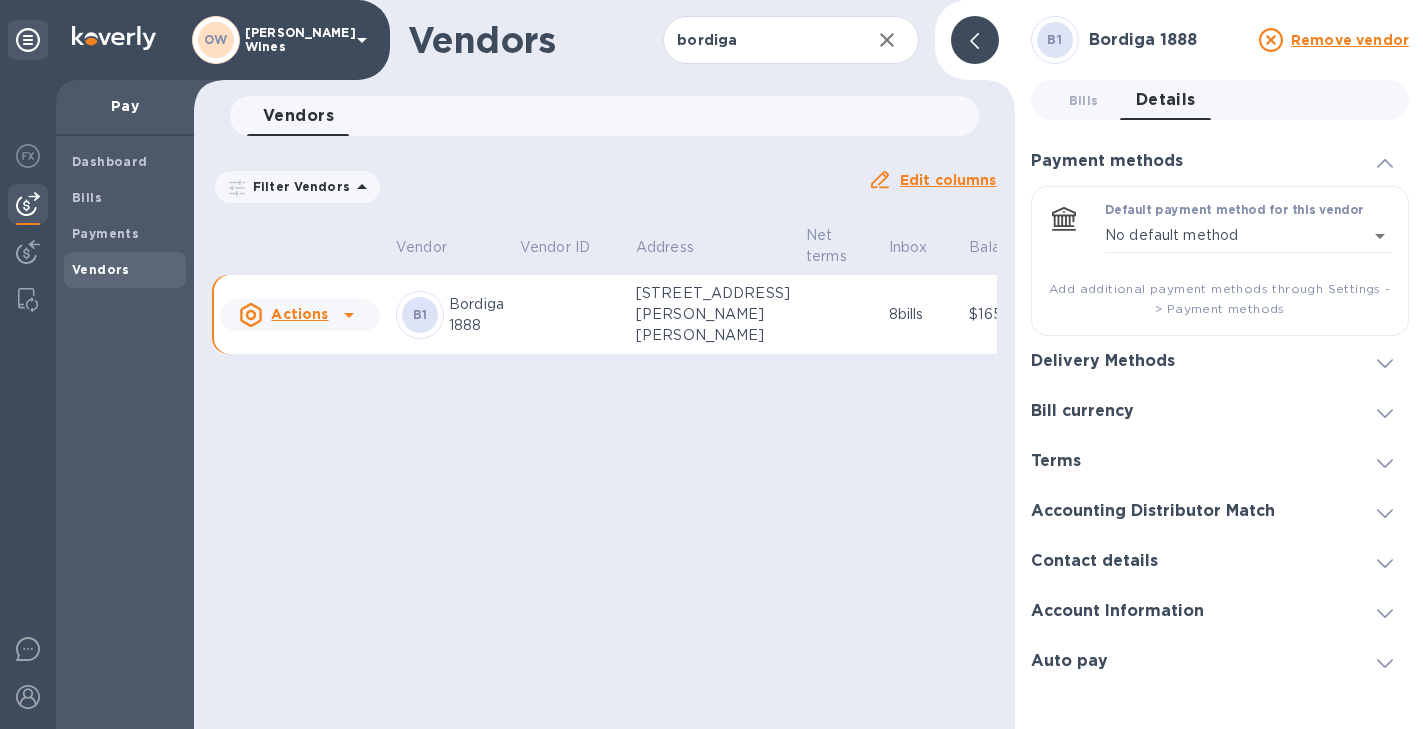click 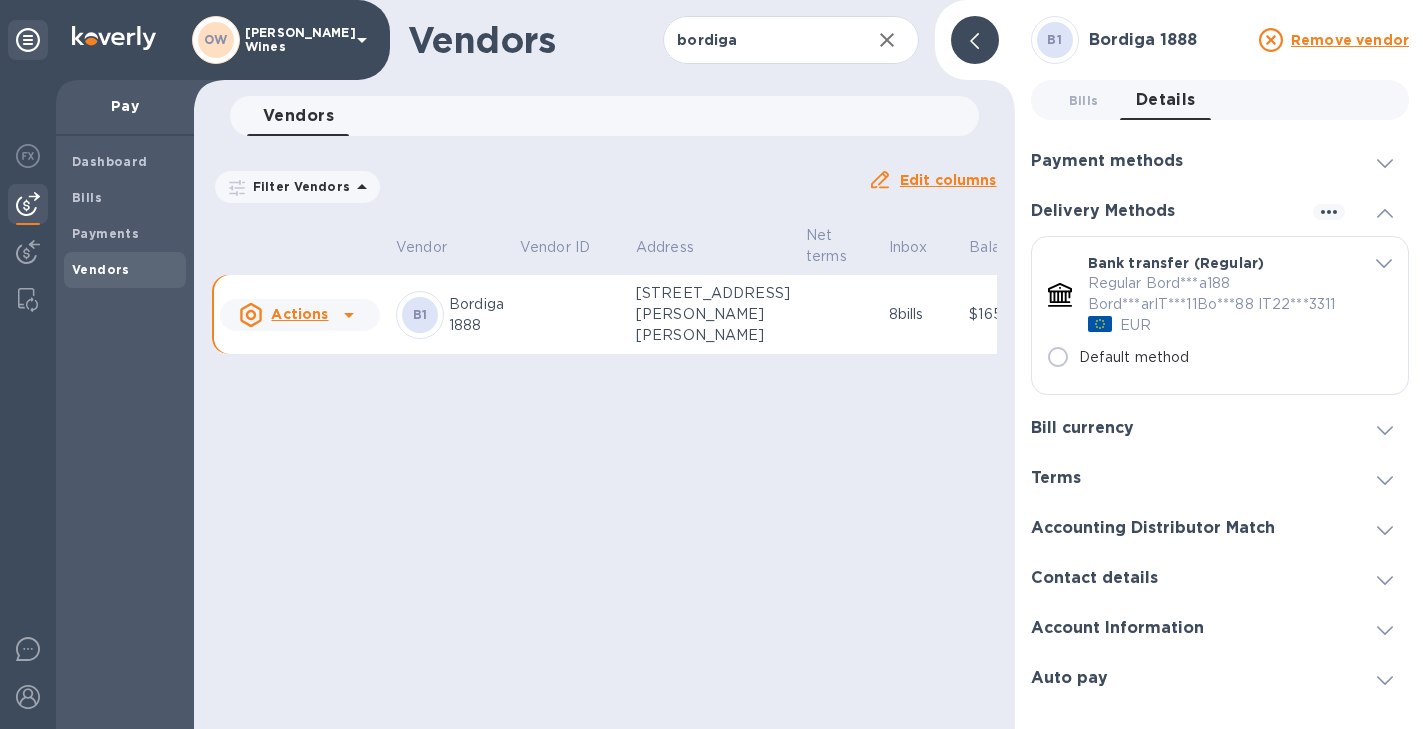 click at bounding box center (1384, 262) 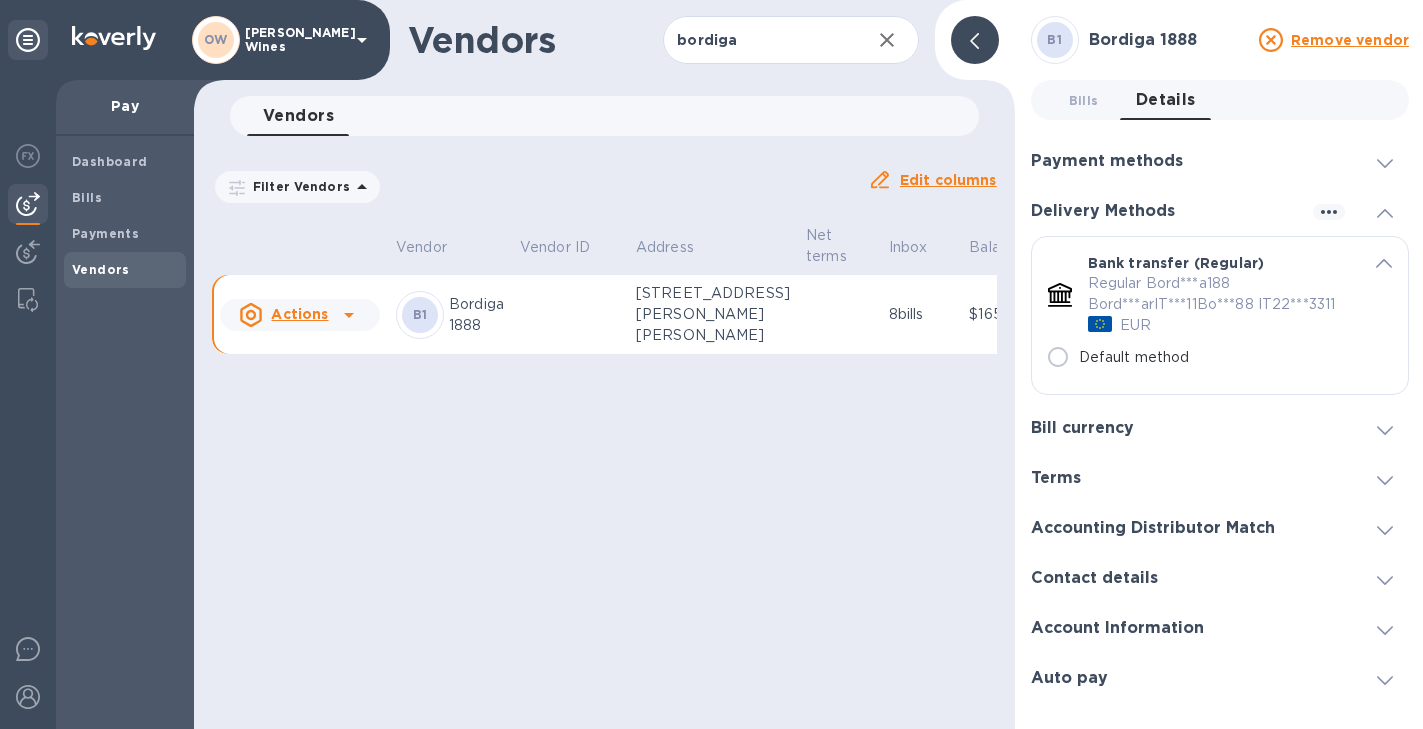 scroll, scrollTop: 98, scrollLeft: 0, axis: vertical 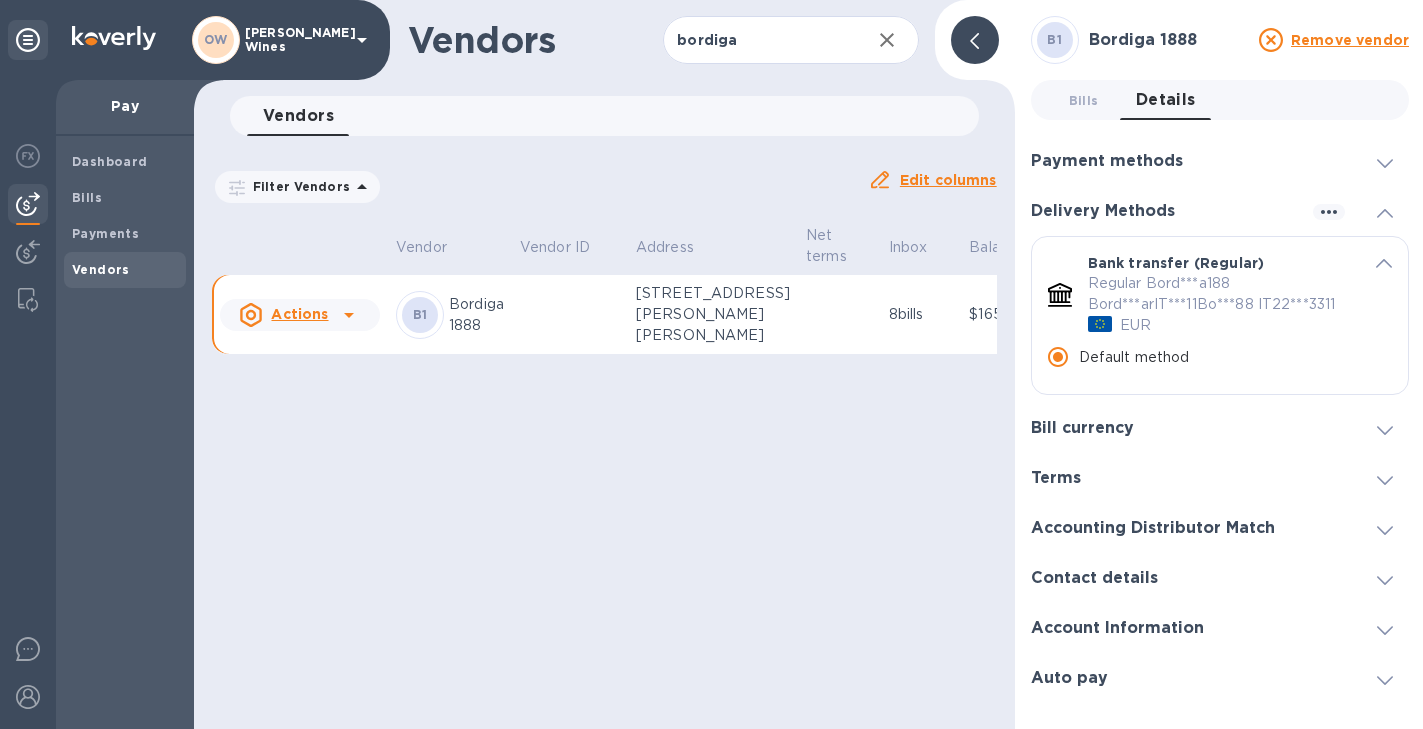 click on "Default method" at bounding box center (1058, 357) 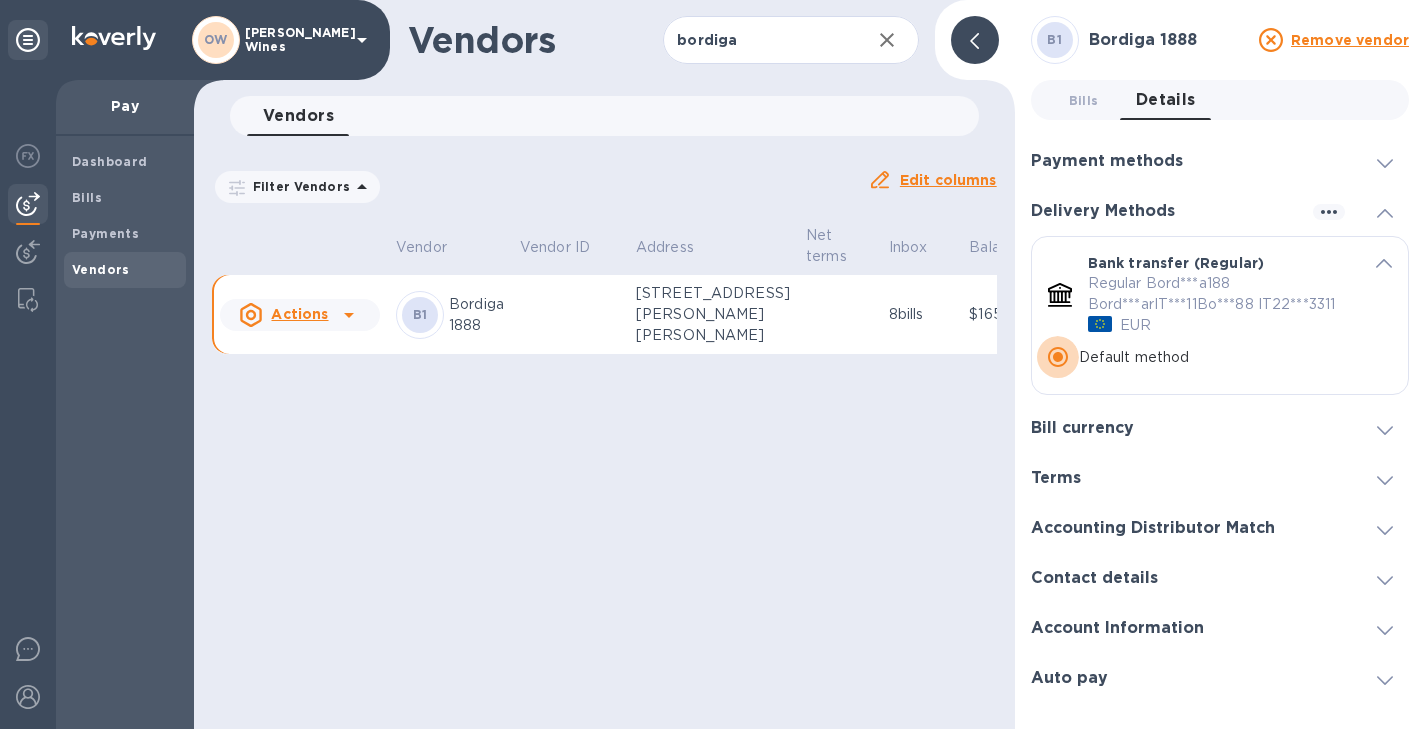 click on "Default method" at bounding box center [1058, 357] 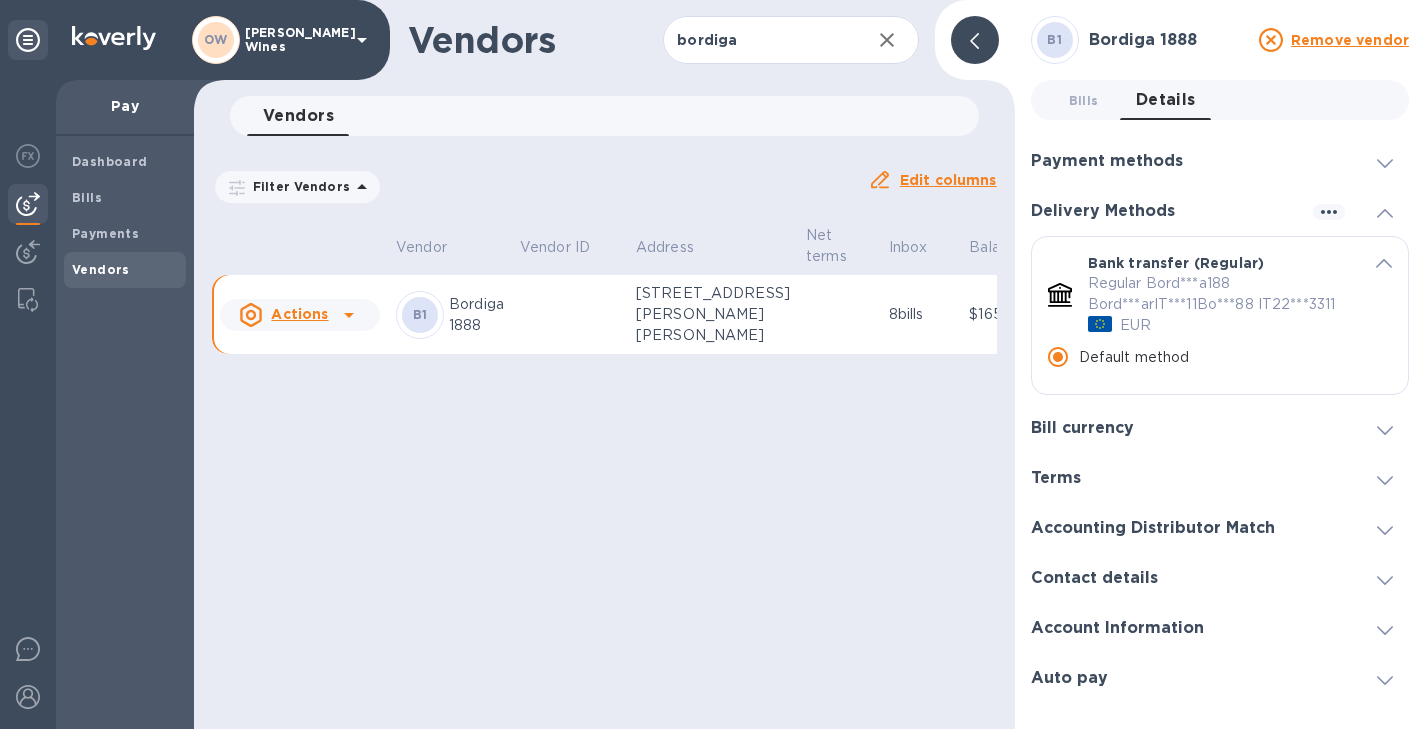 scroll, scrollTop: 245, scrollLeft: 0, axis: vertical 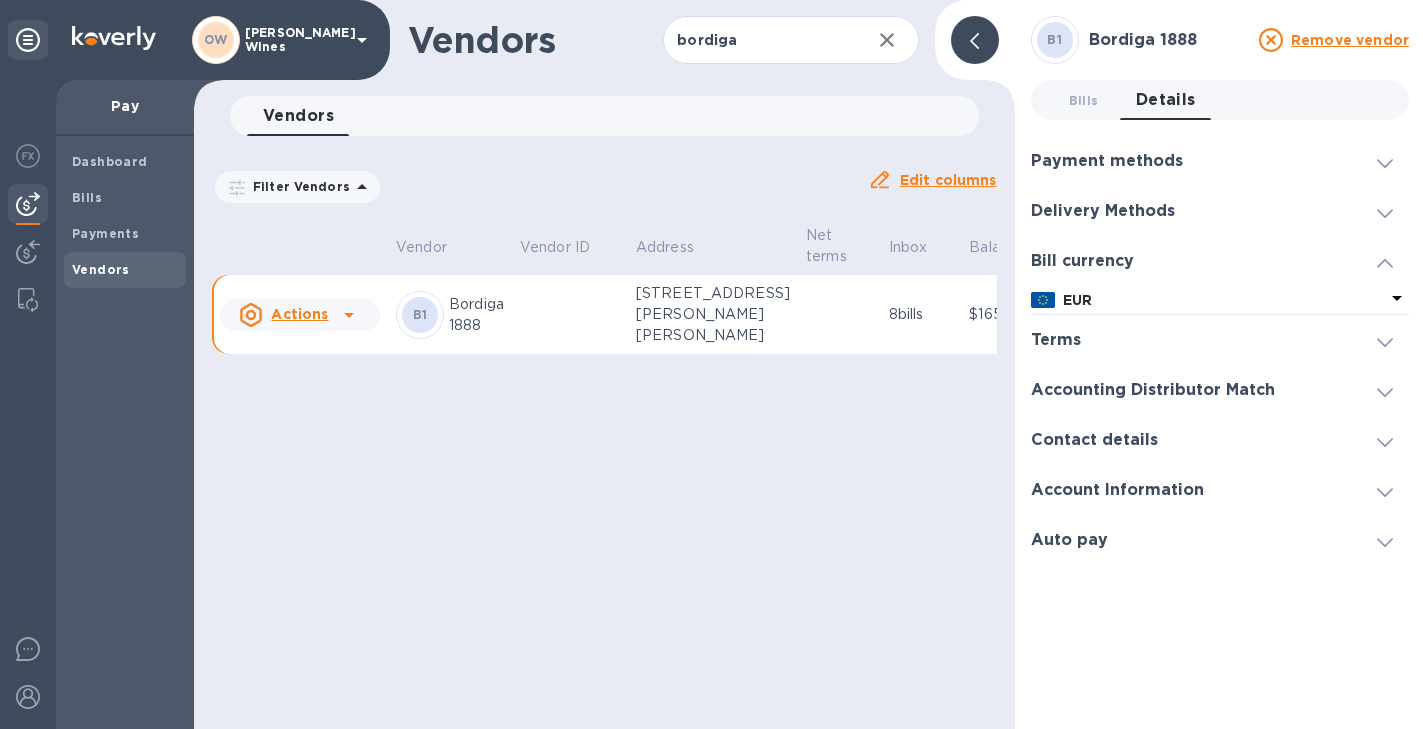 click 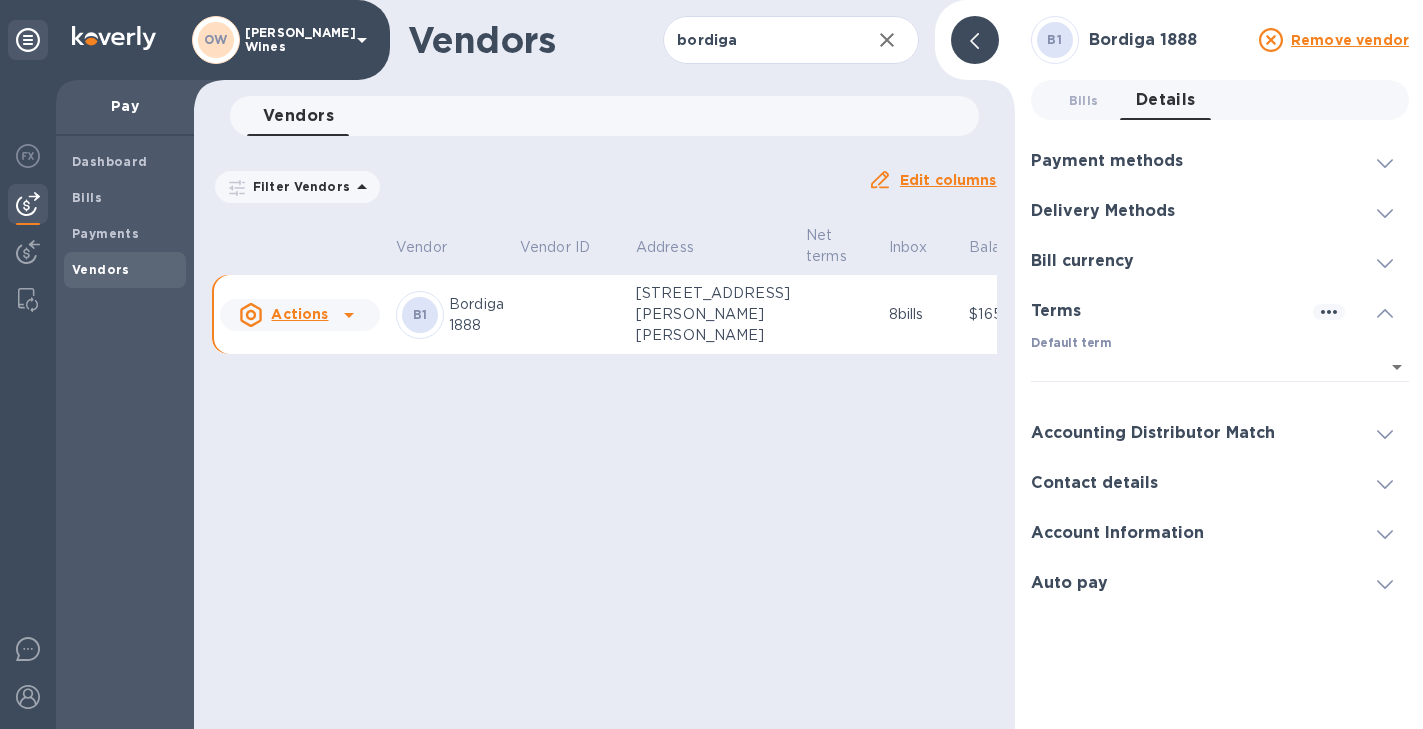 click at bounding box center (1385, 161) 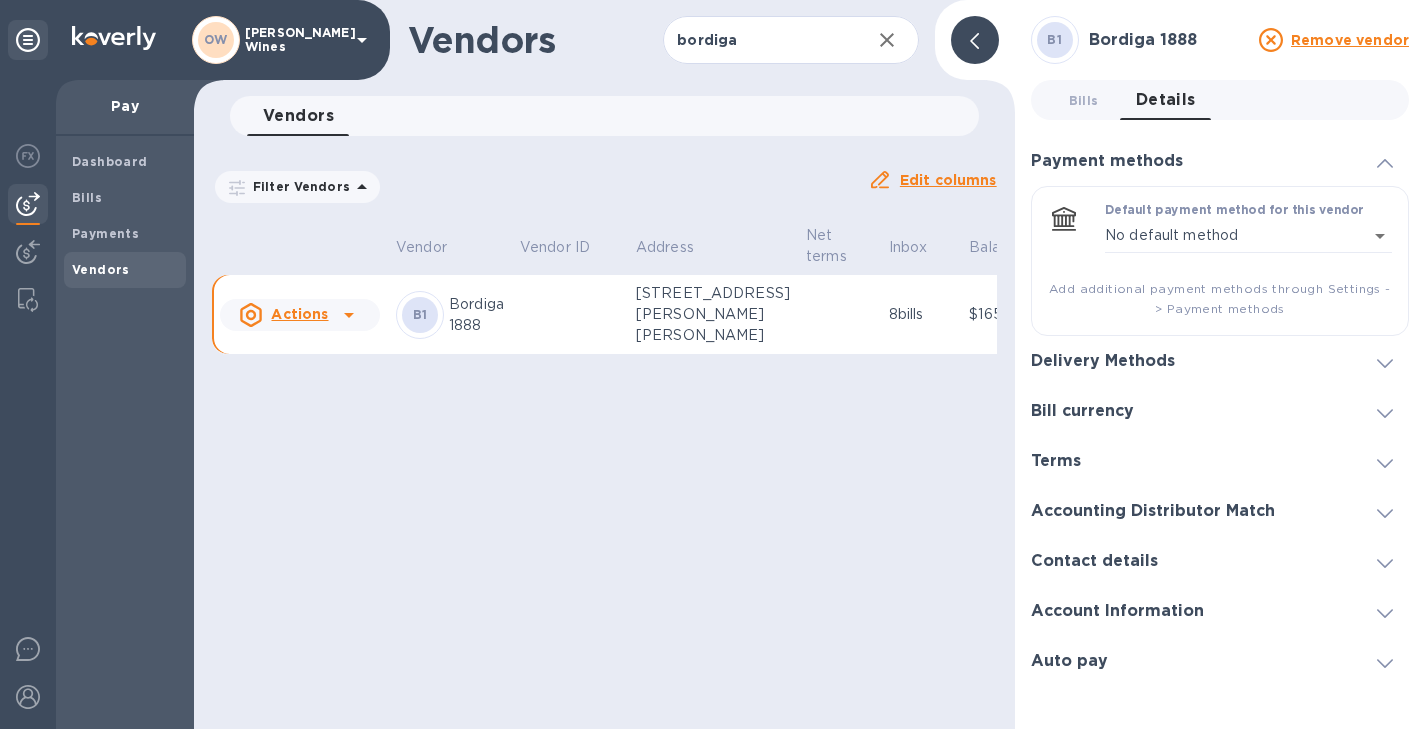 click on "Filter Vendors Auto pay:  All Edit columns" at bounding box center [604, 179] 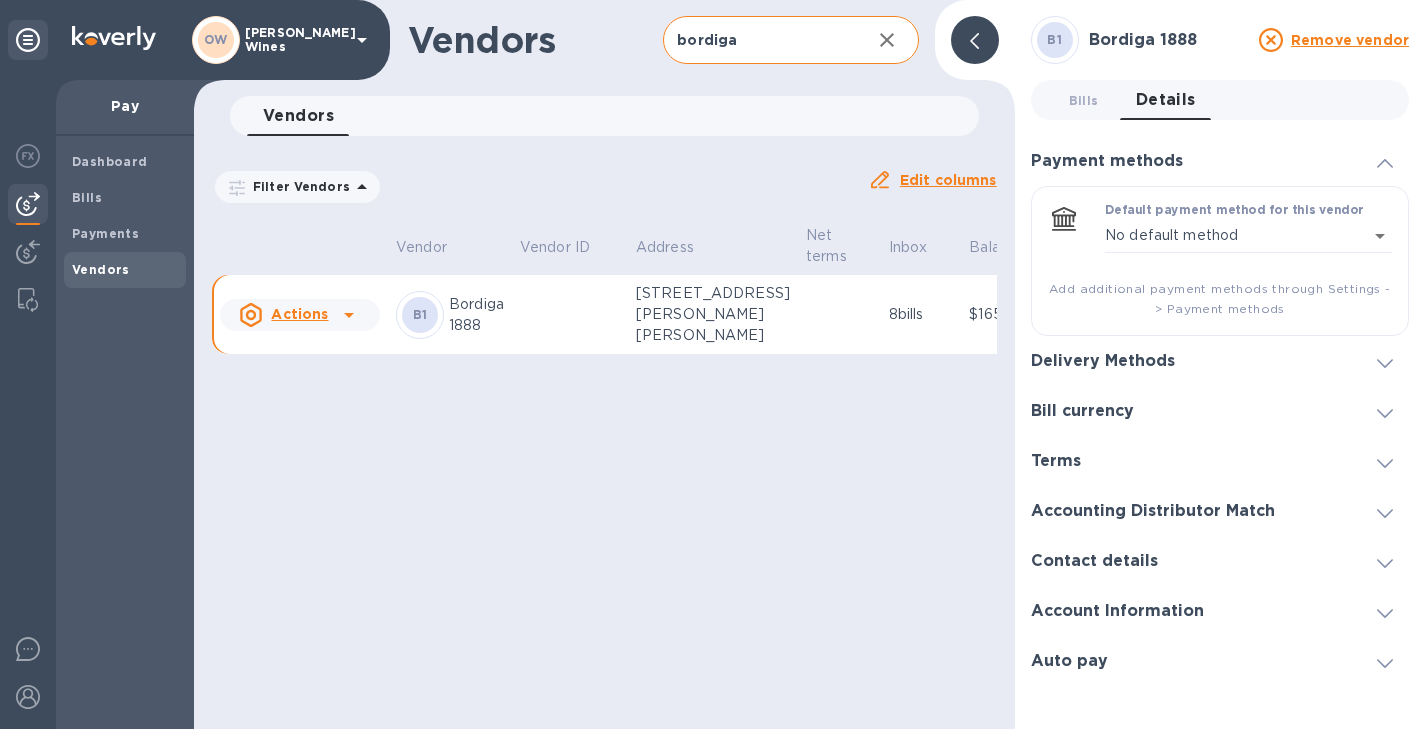 click at bounding box center [887, 40] 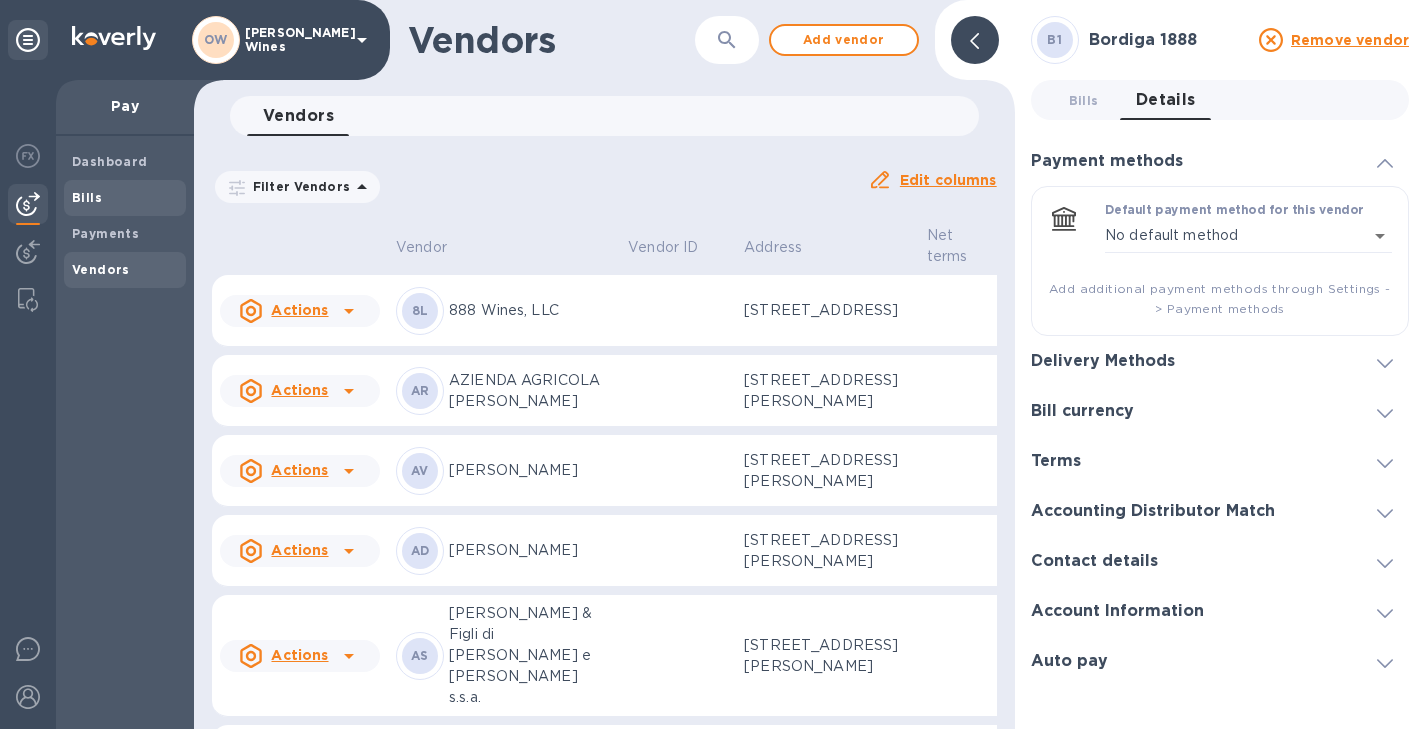 click on "Bills" at bounding box center (87, 197) 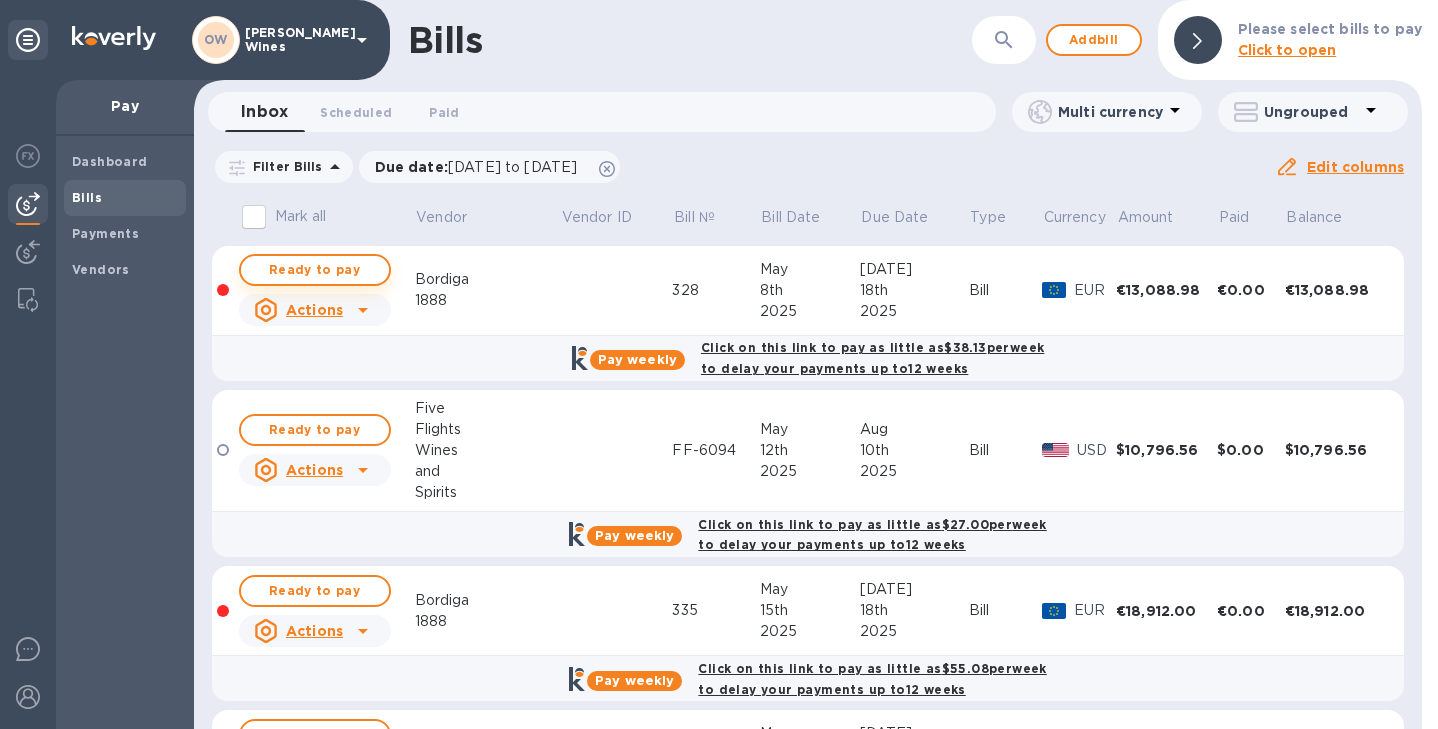 click on "Ready to pay" at bounding box center (315, 270) 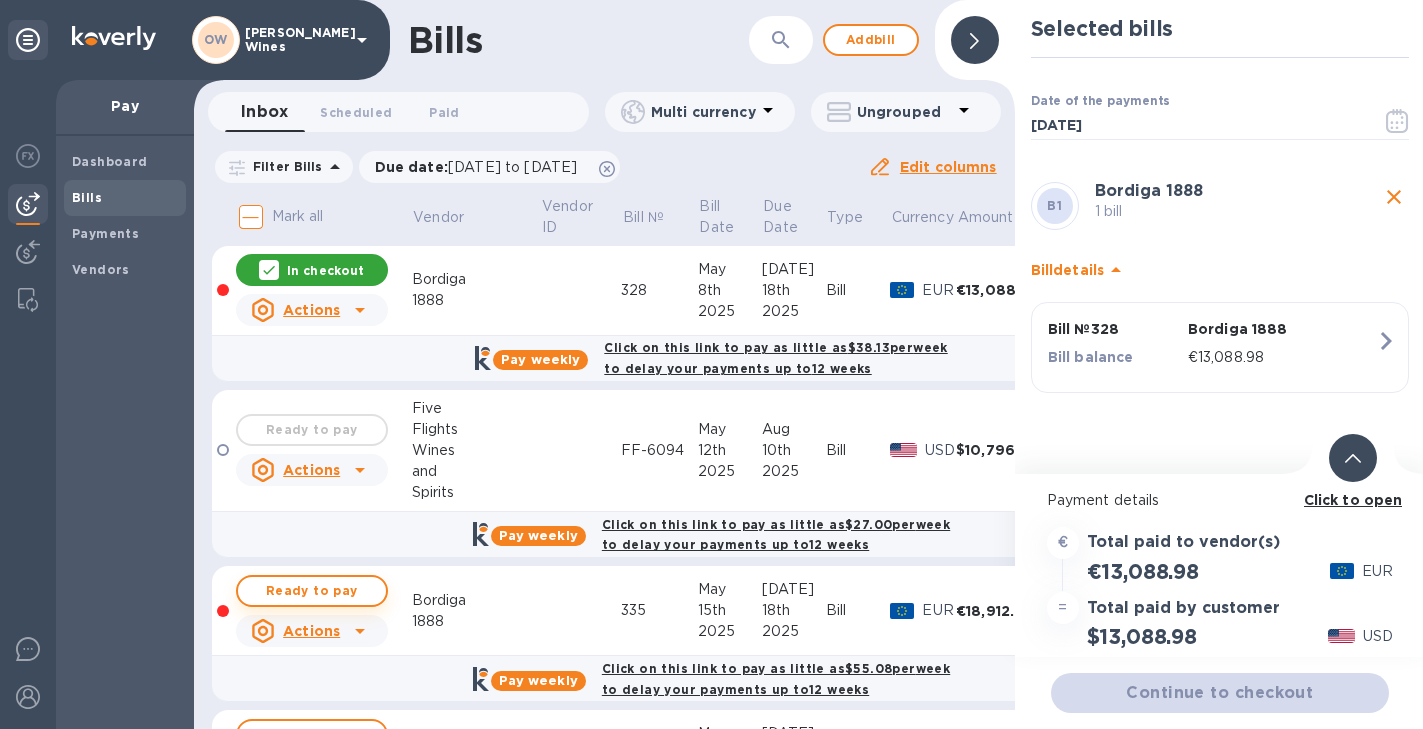 click on "Ready to pay" at bounding box center [312, 591] 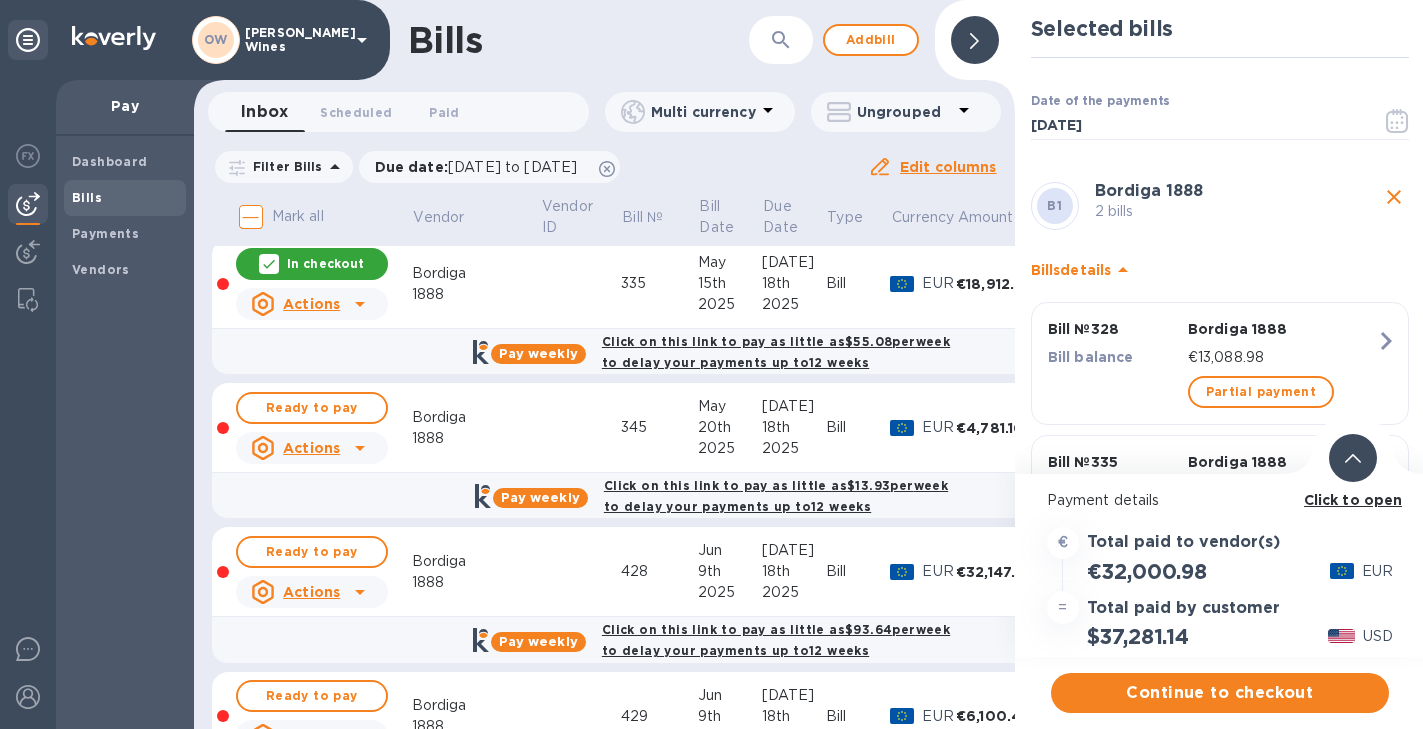 scroll, scrollTop: 329, scrollLeft: 0, axis: vertical 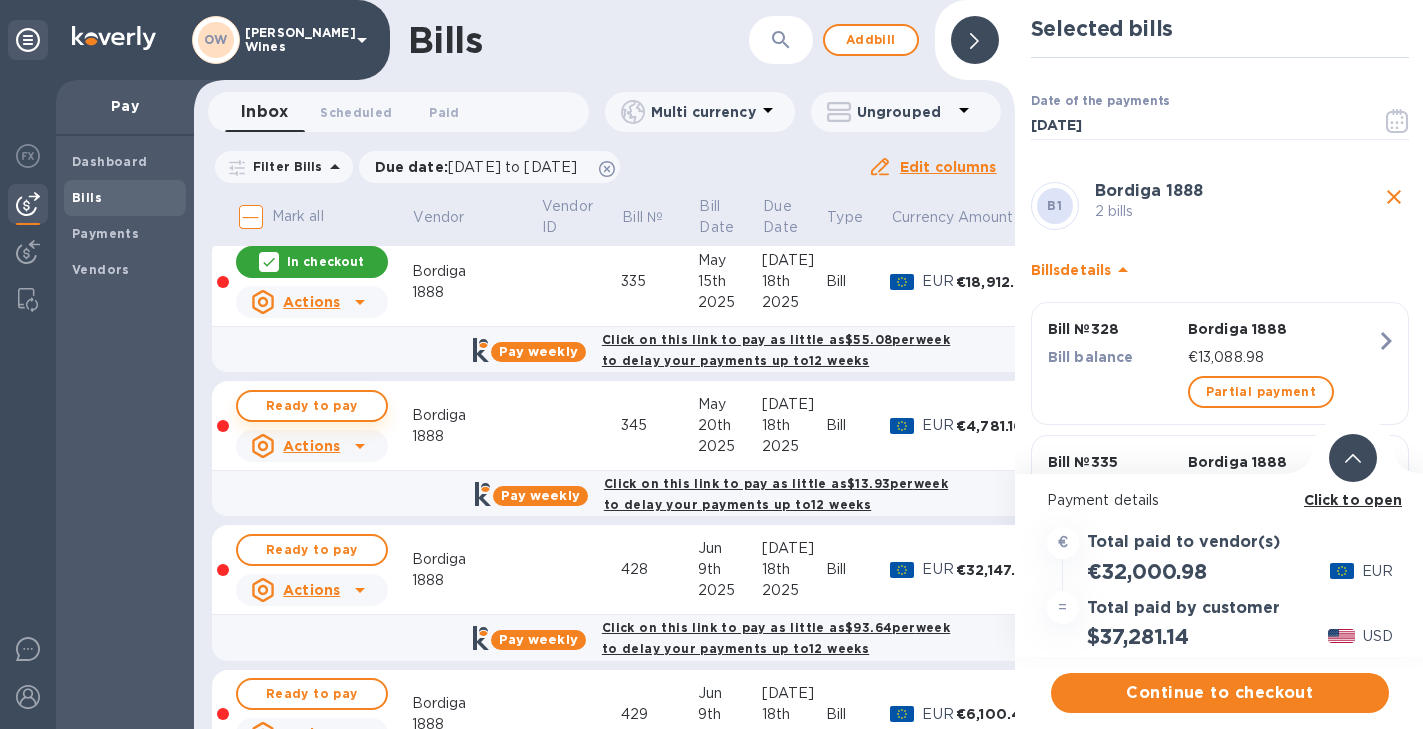 click on "Ready to pay" at bounding box center (312, 406) 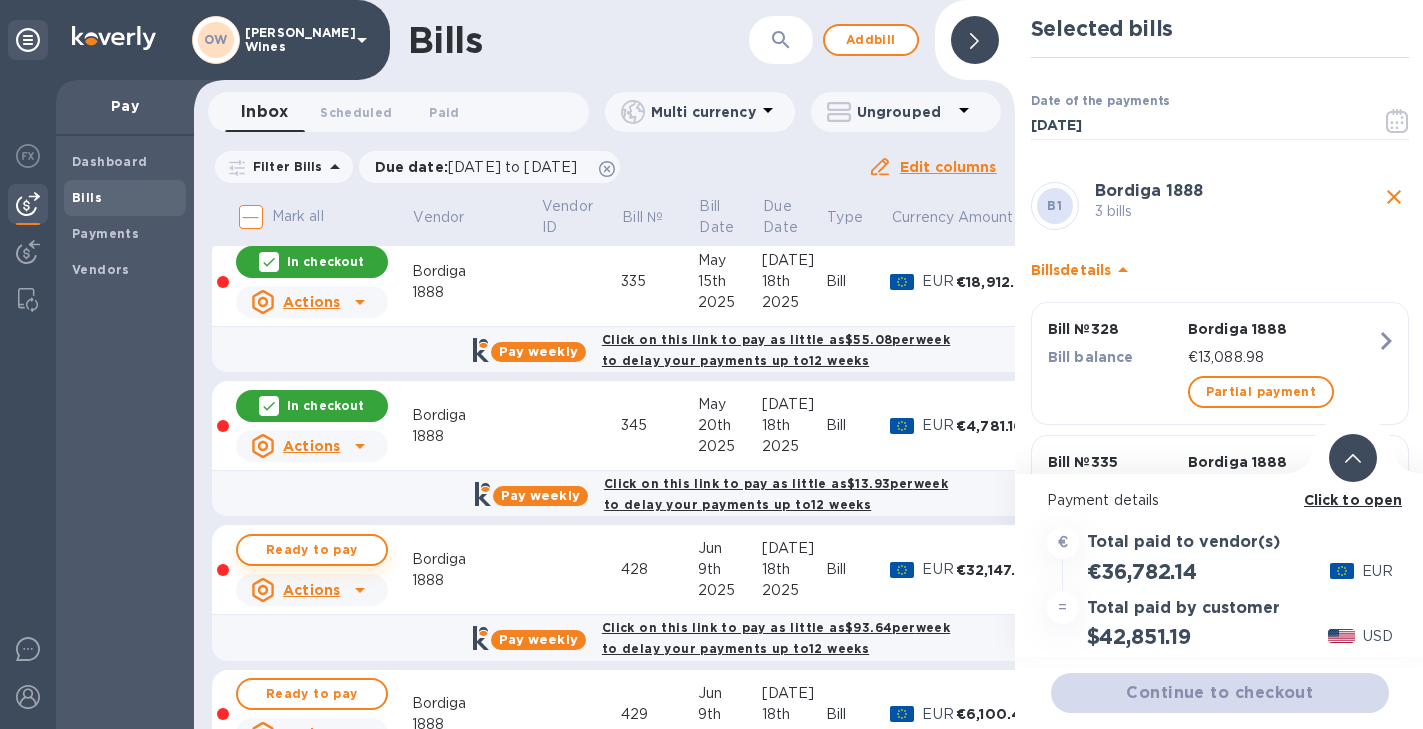 click on "Ready to pay" at bounding box center [312, 550] 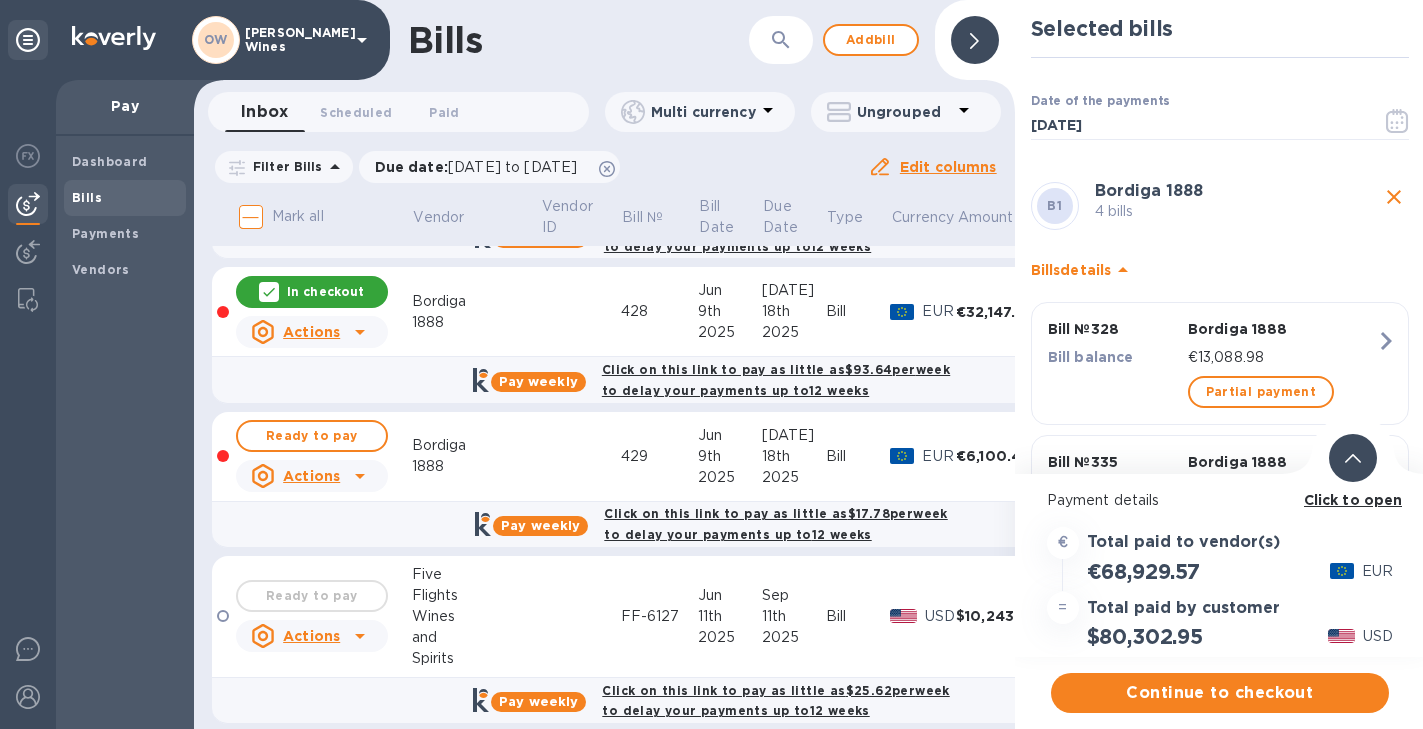 scroll, scrollTop: 616, scrollLeft: 0, axis: vertical 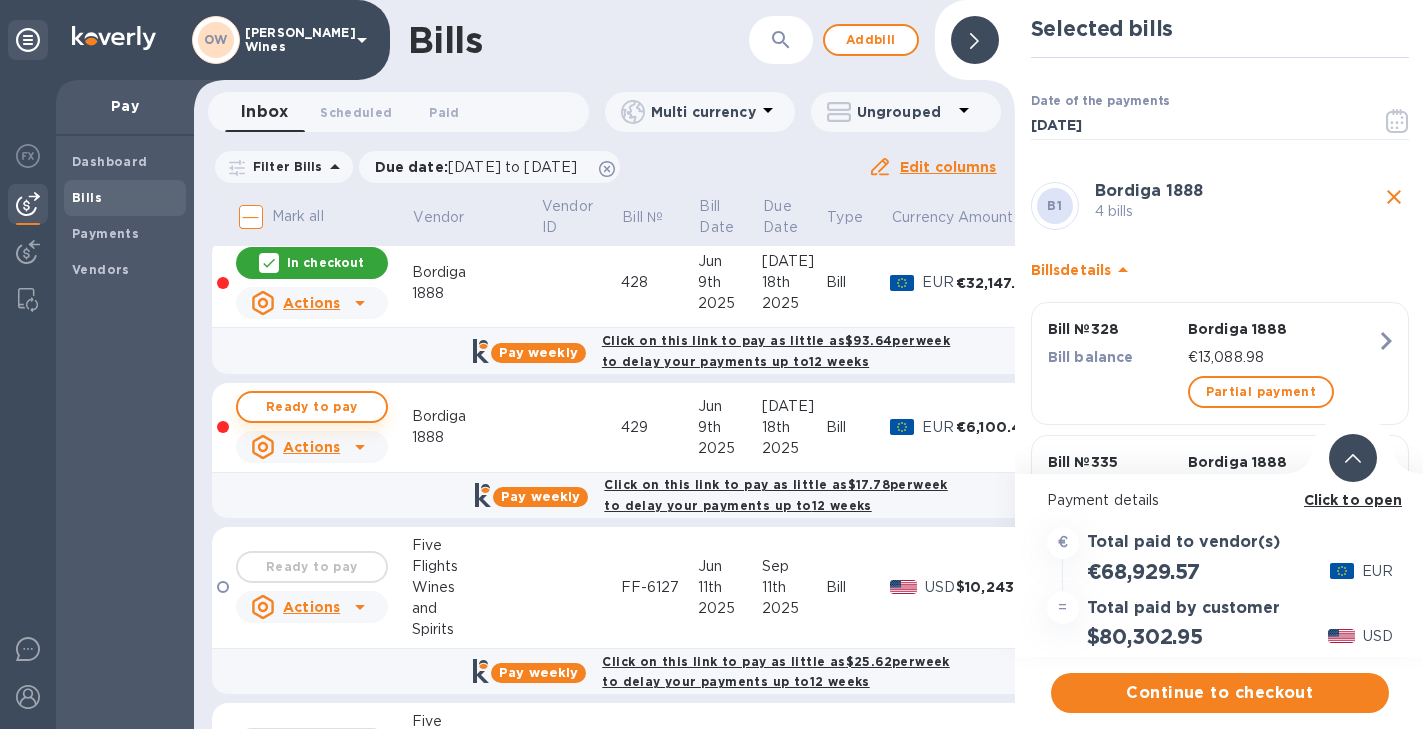 click on "Ready to pay" at bounding box center [312, 407] 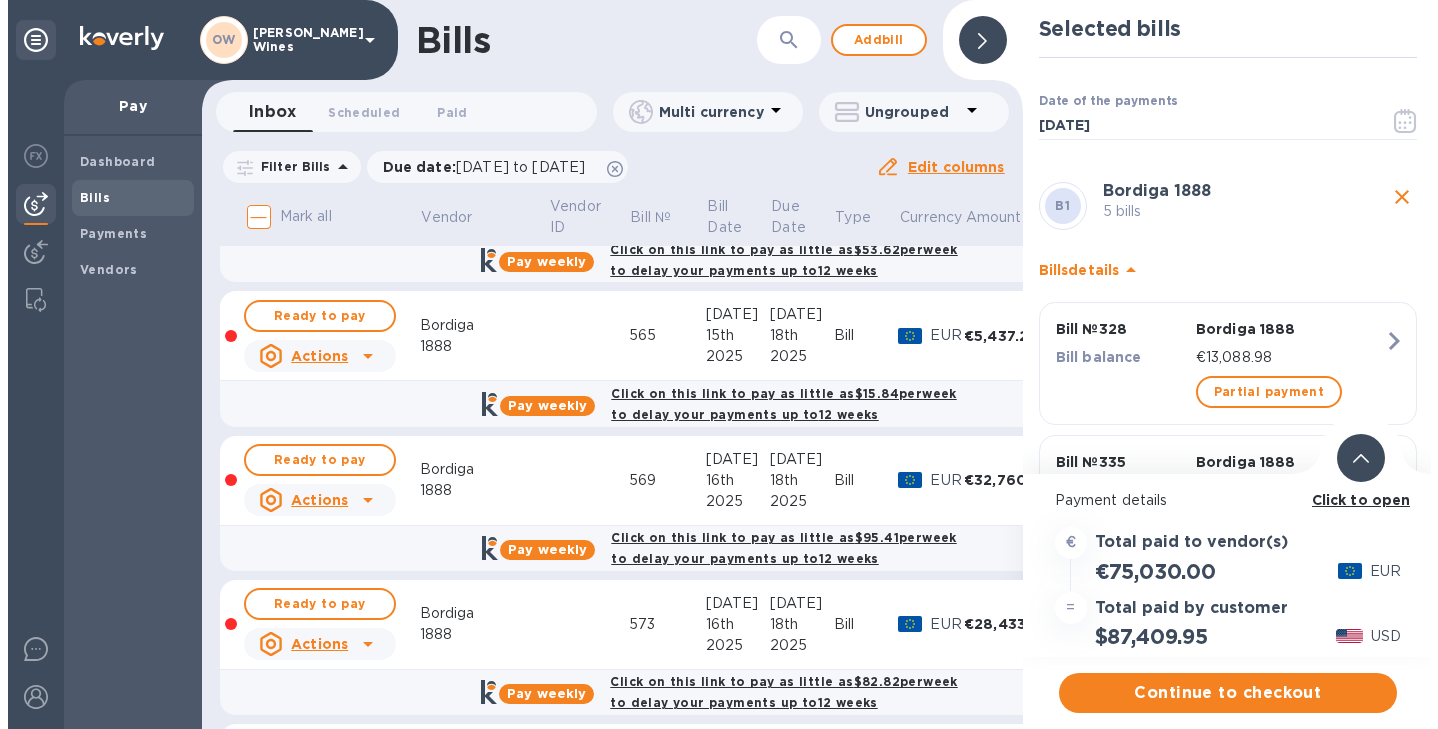 scroll, scrollTop: 1345, scrollLeft: 0, axis: vertical 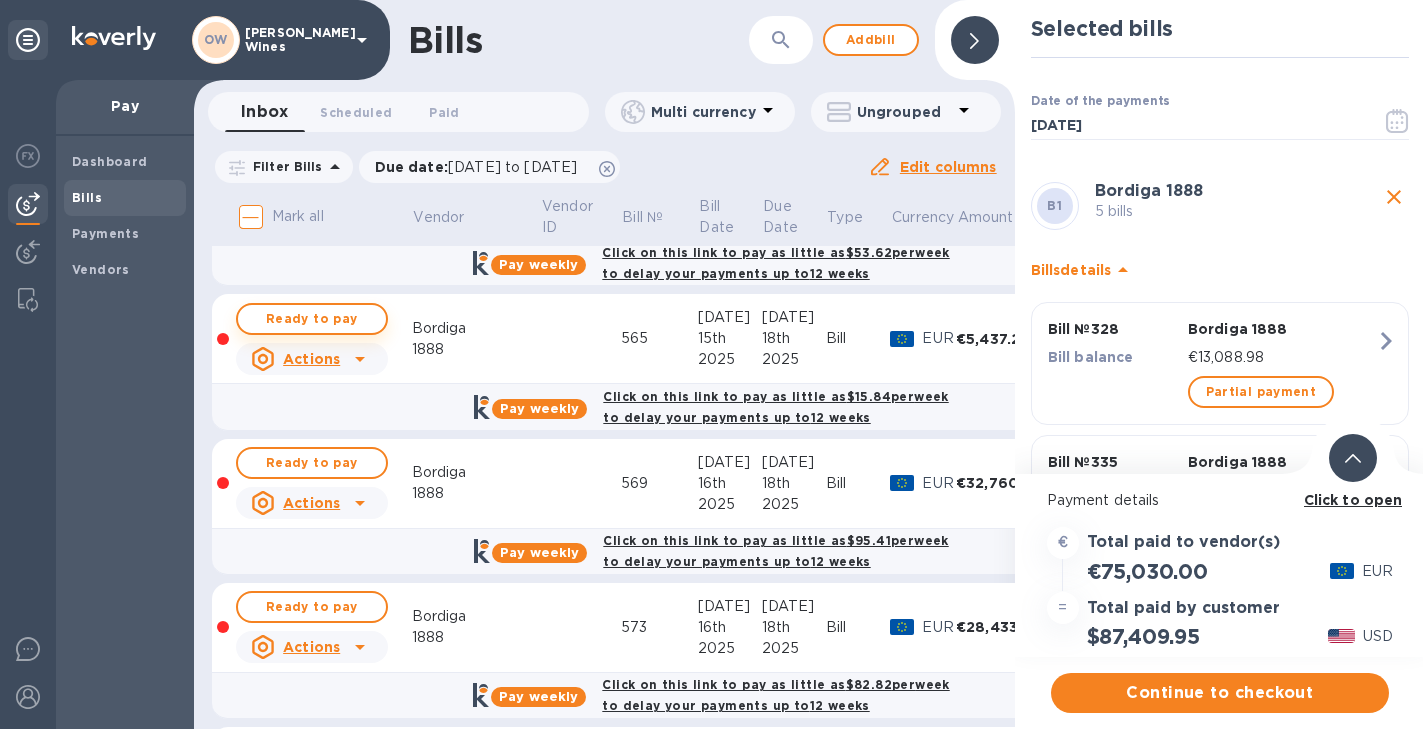 click on "Ready to pay" at bounding box center (312, 319) 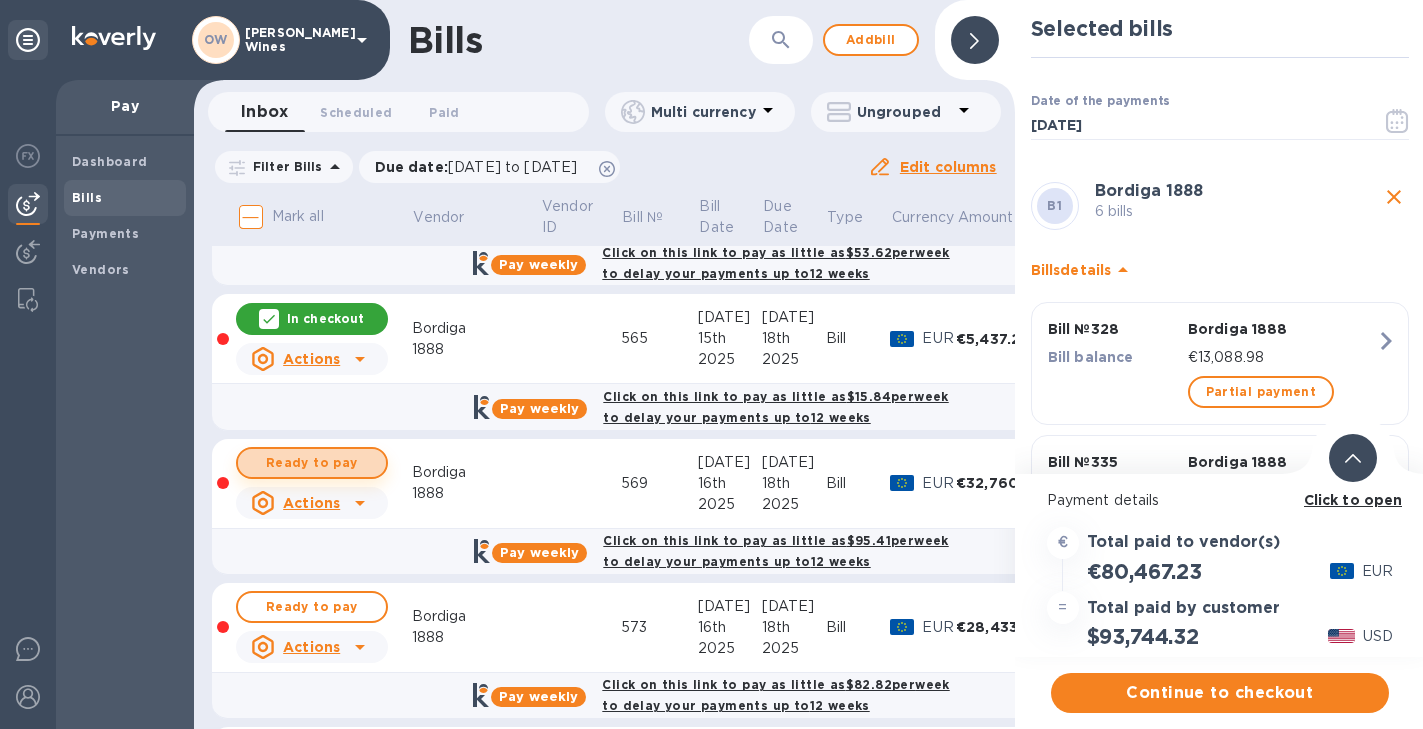 click on "Ready to pay" at bounding box center (312, 463) 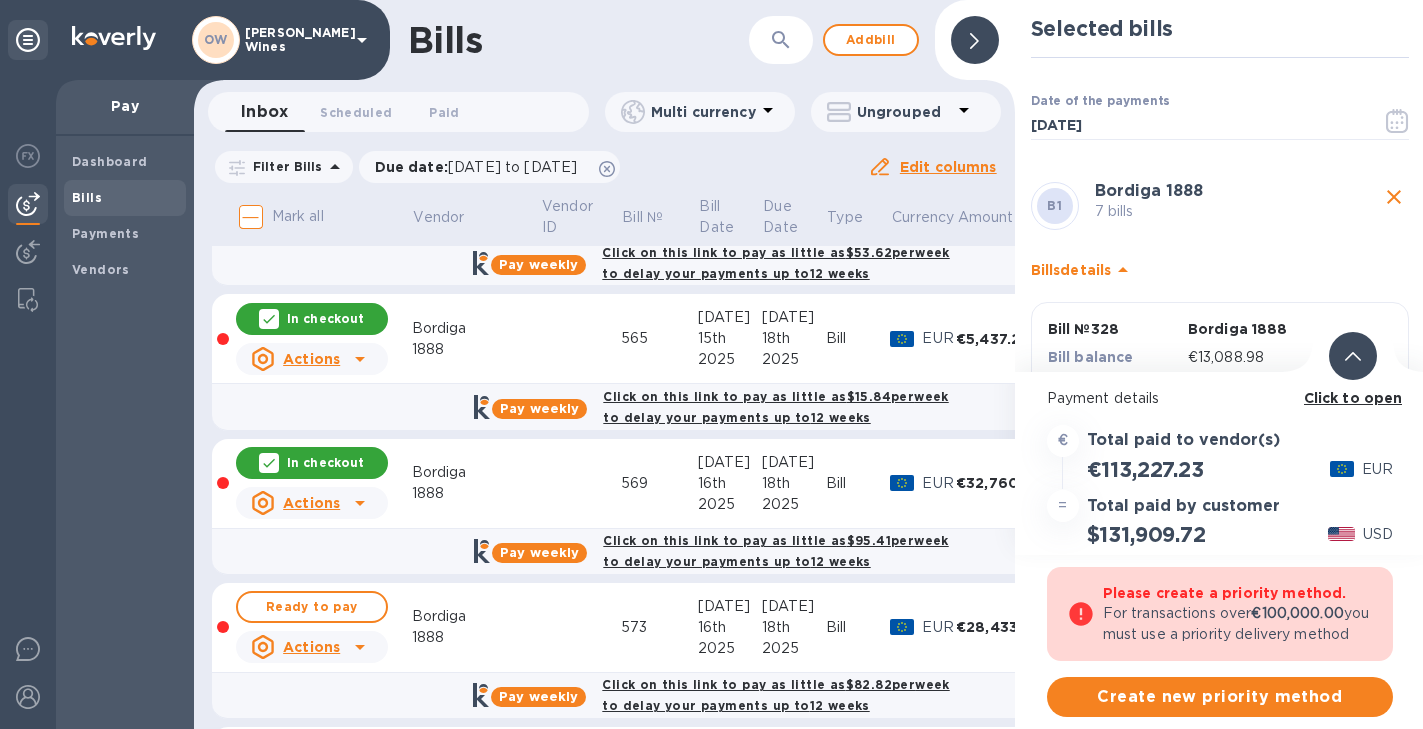 click on "In checkout" at bounding box center (325, 462) 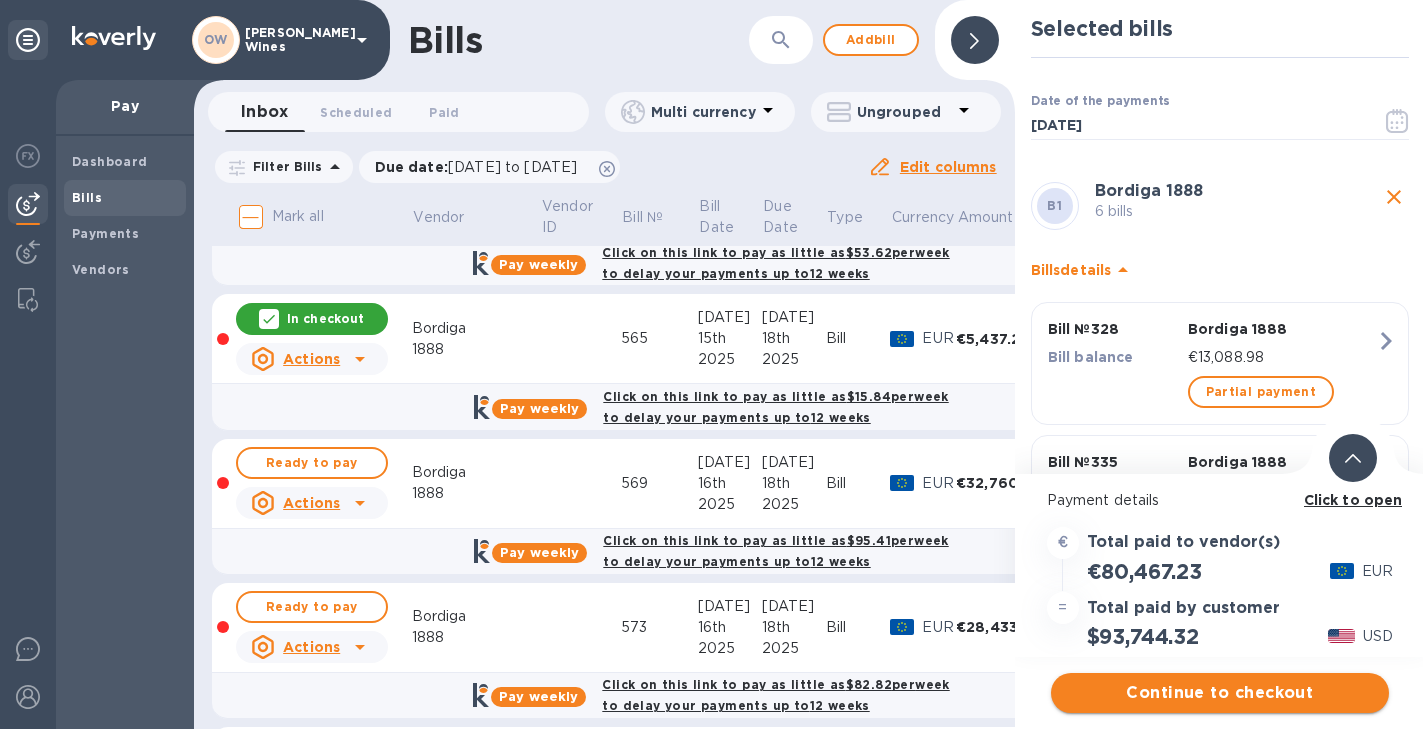 click on "Continue to checkout" at bounding box center (1220, 693) 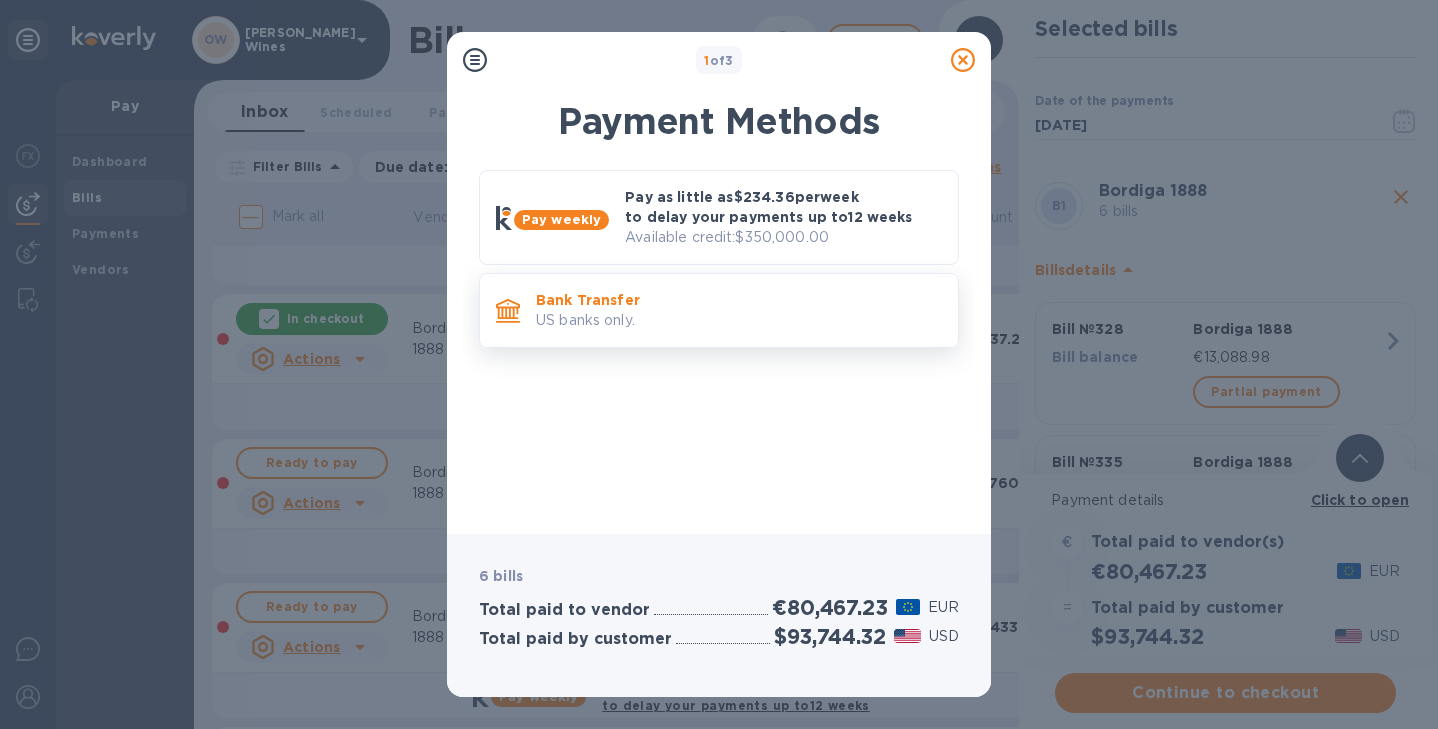 click on "US banks only." at bounding box center (739, 320) 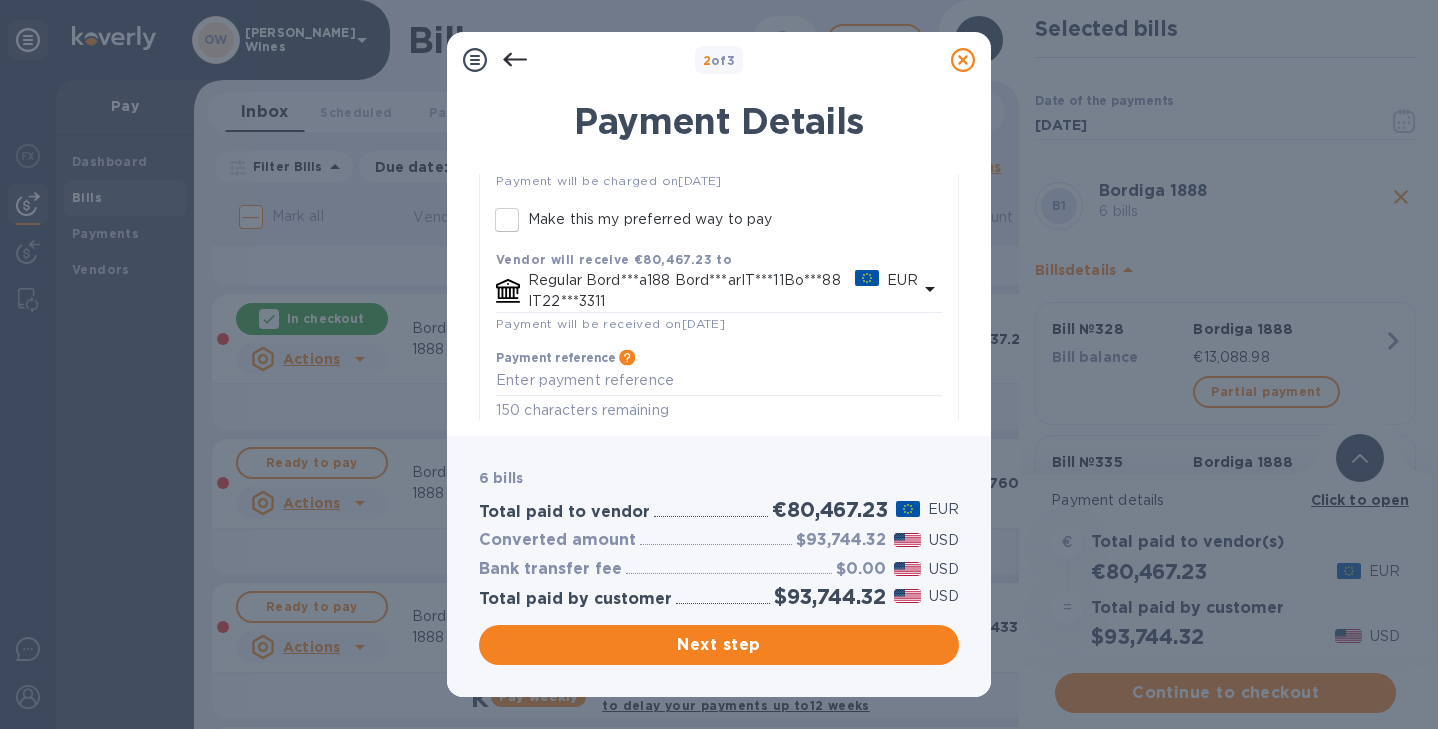 scroll, scrollTop: 242, scrollLeft: 0, axis: vertical 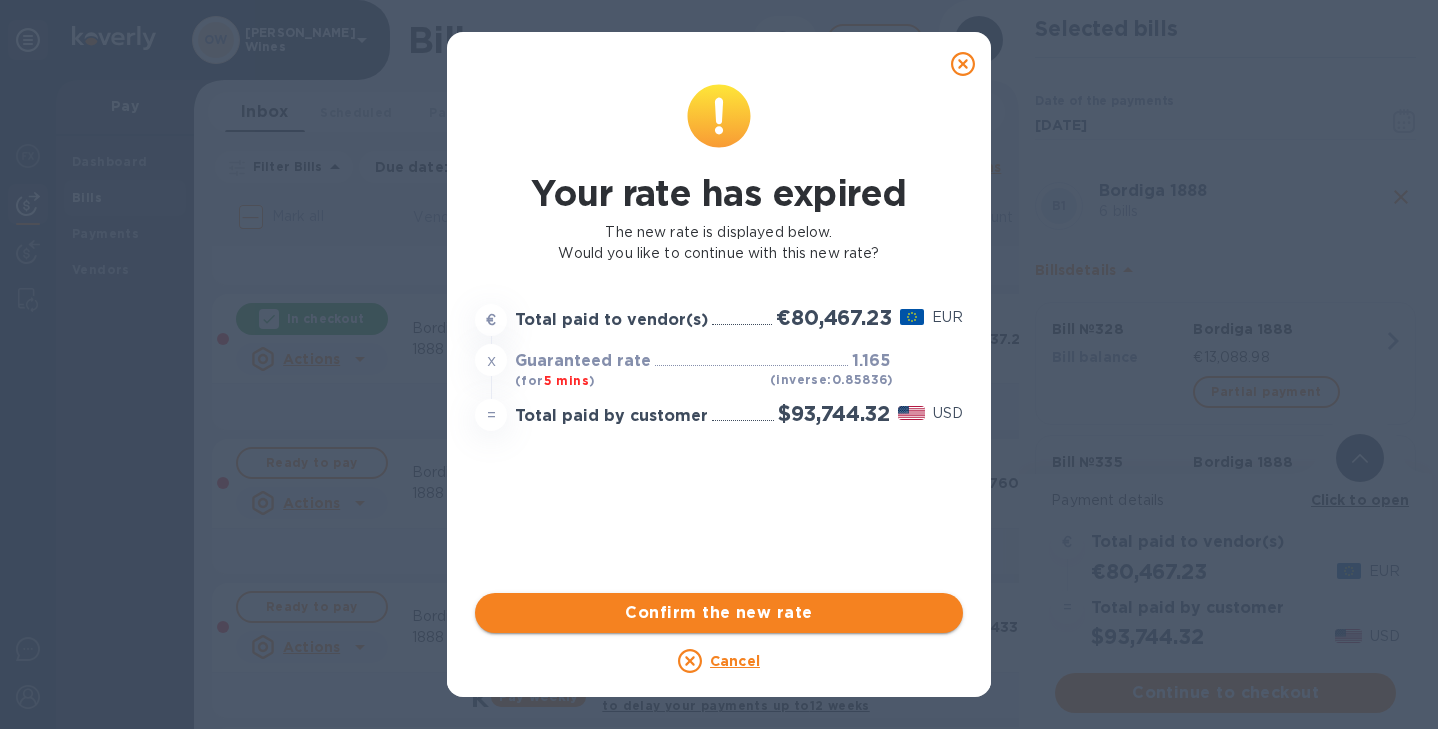 click on "Confirm the new rate" at bounding box center (719, 613) 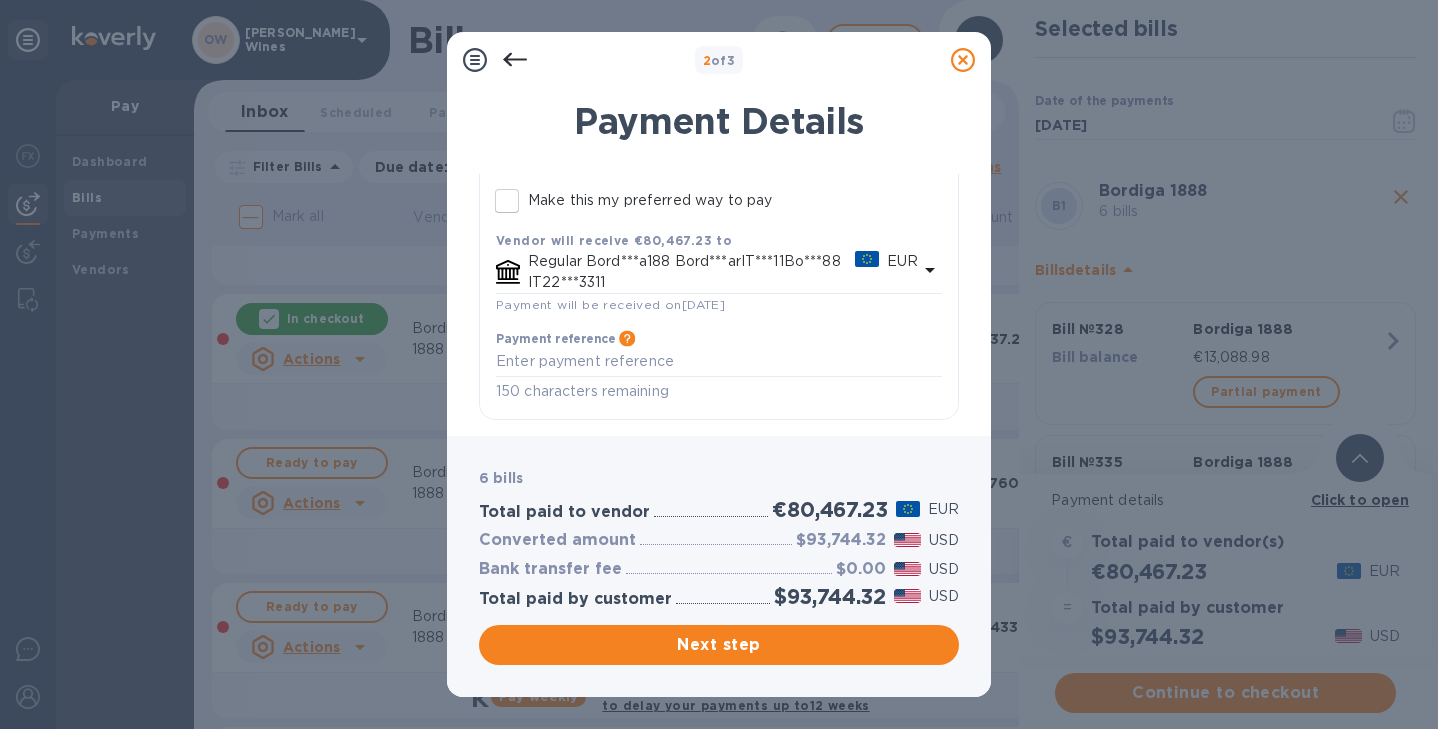 click 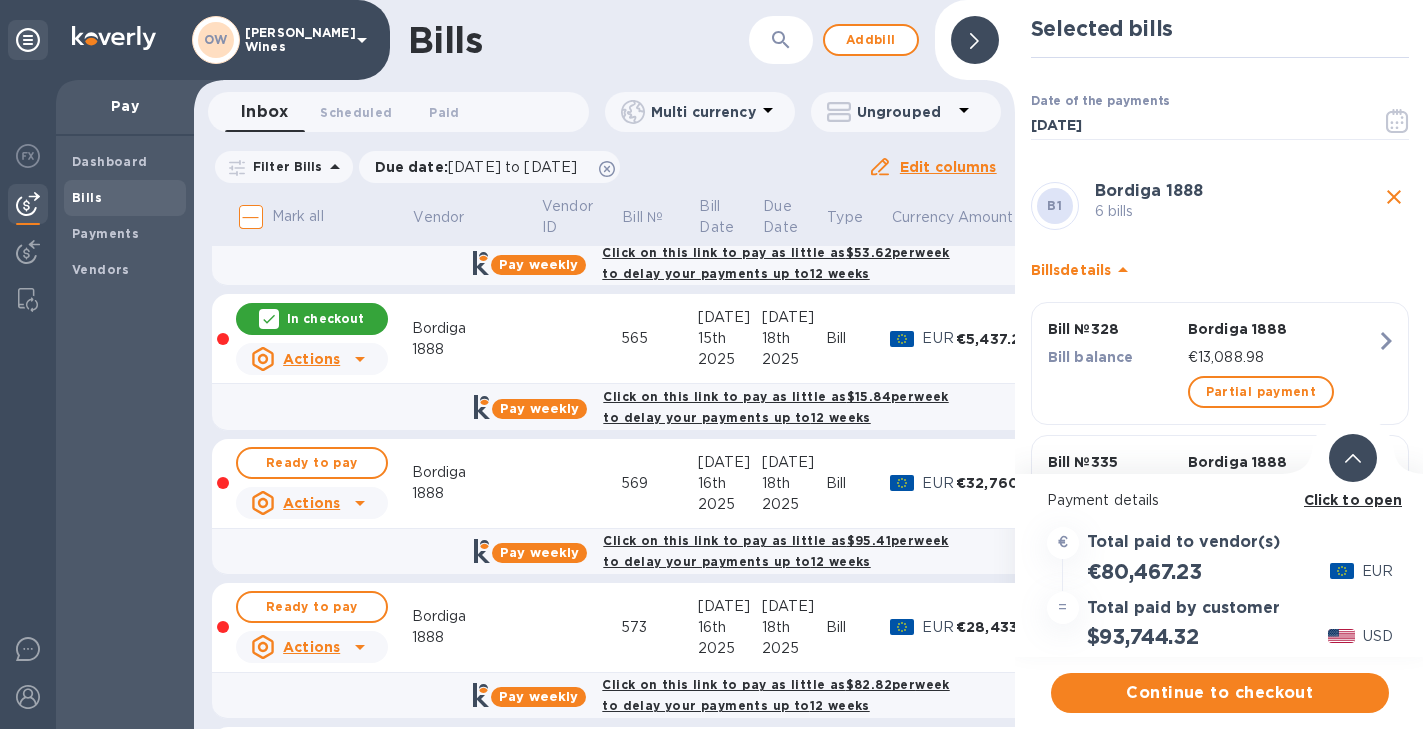click on "Click to open" at bounding box center (1353, 500) 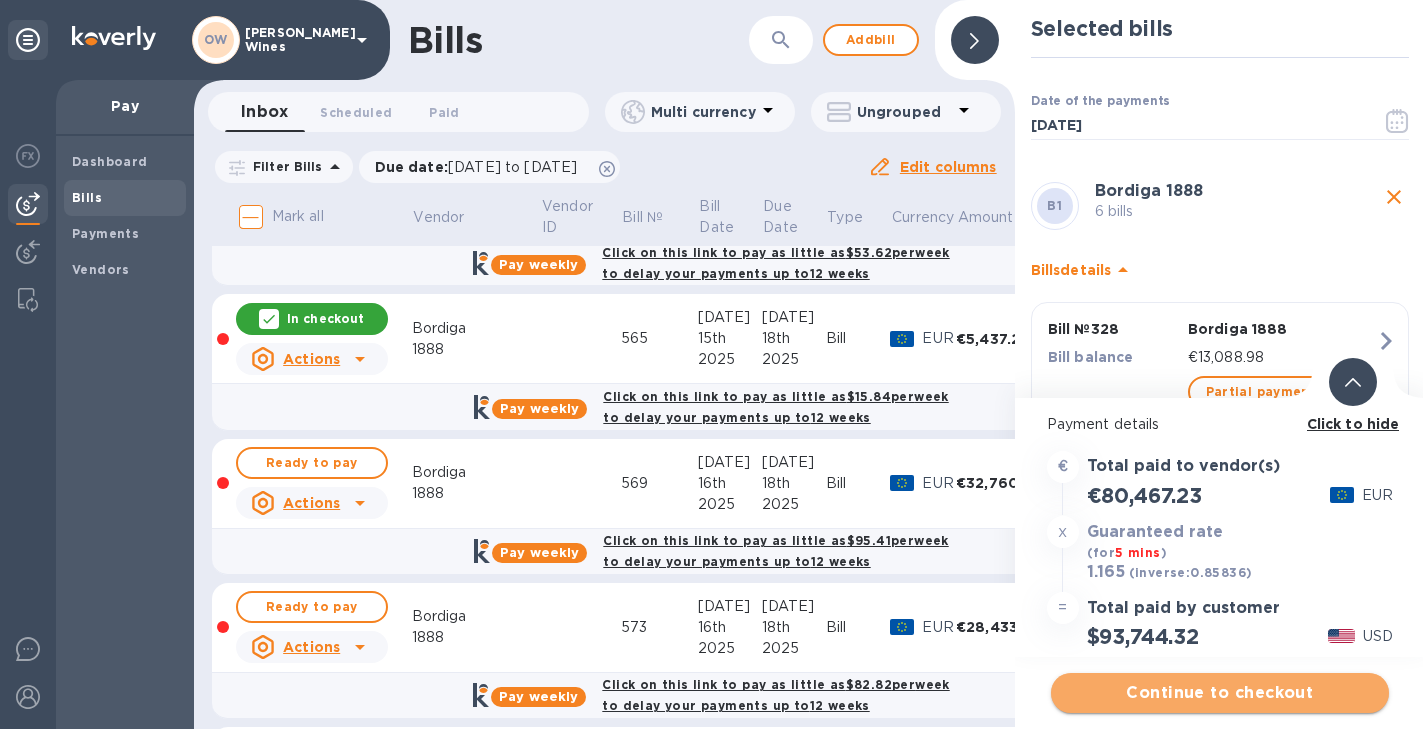 click on "Continue to checkout" at bounding box center (1220, 693) 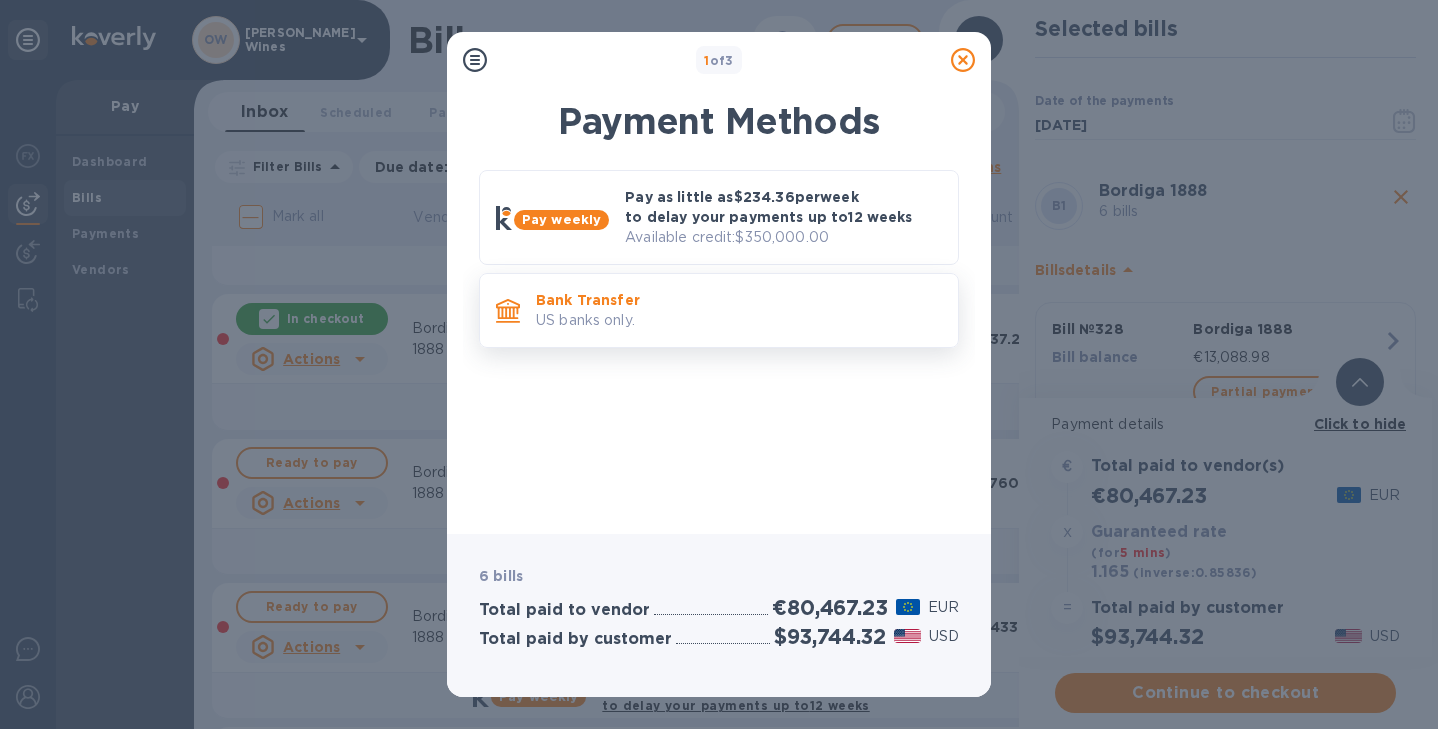 click on "US banks only." at bounding box center [739, 320] 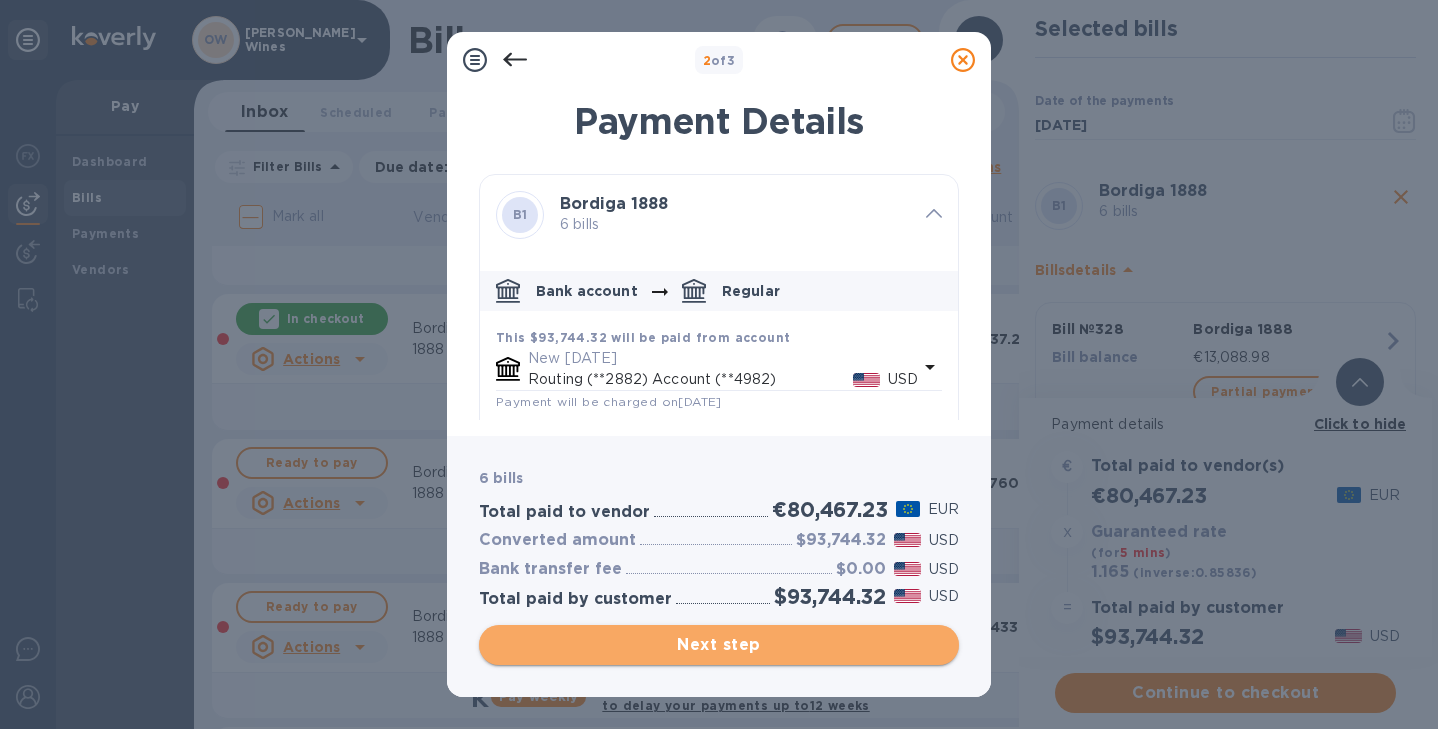 click on "Next step" at bounding box center [719, 645] 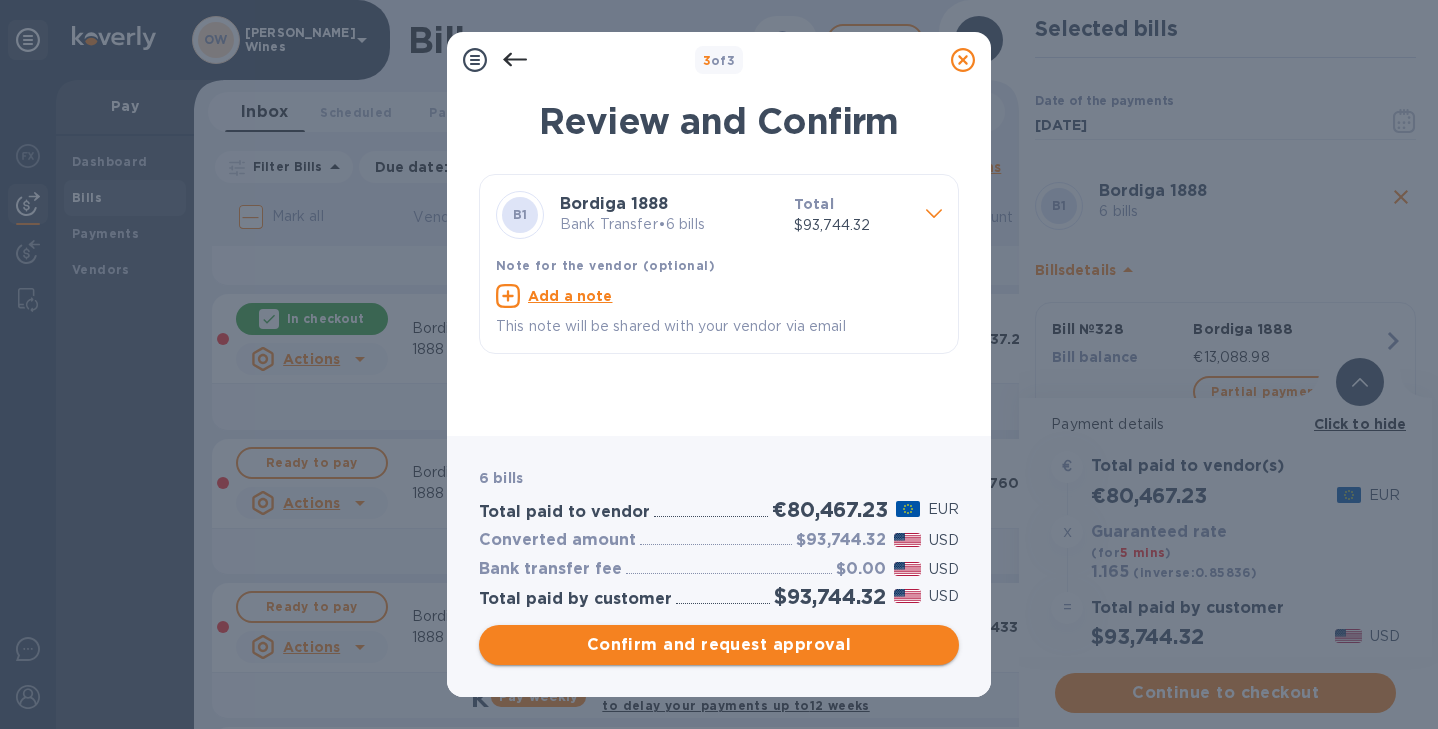 click on "Confirm and request approval" at bounding box center [719, 645] 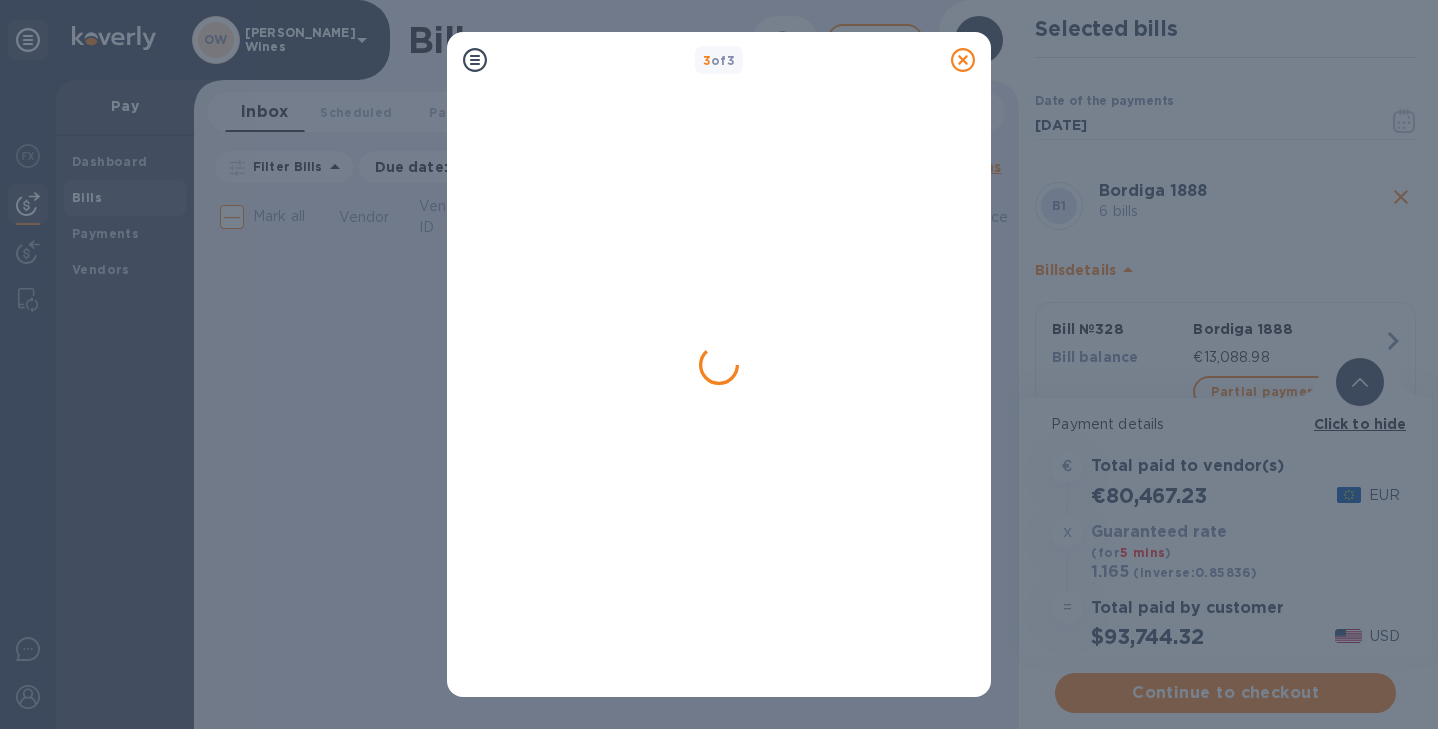 scroll, scrollTop: 0, scrollLeft: 0, axis: both 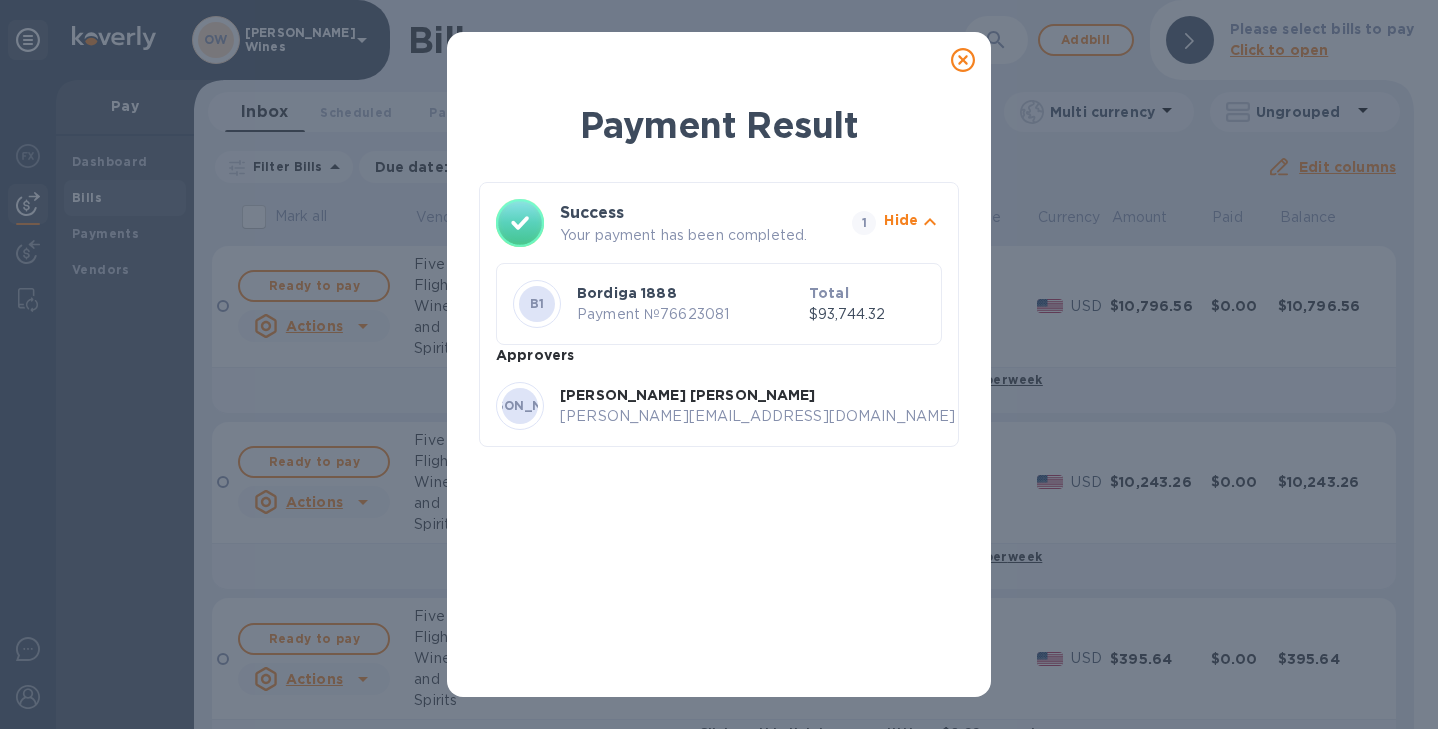 click 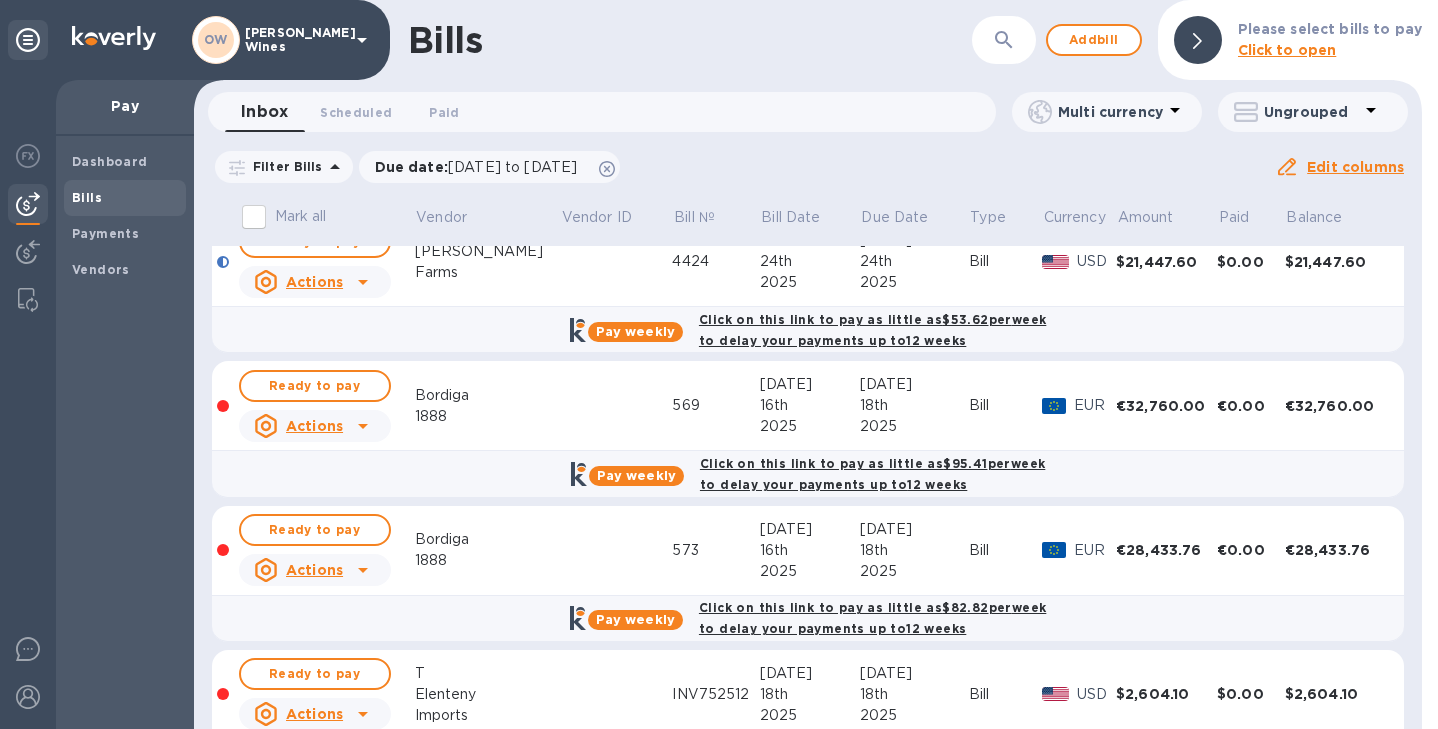 scroll, scrollTop: 594, scrollLeft: 0, axis: vertical 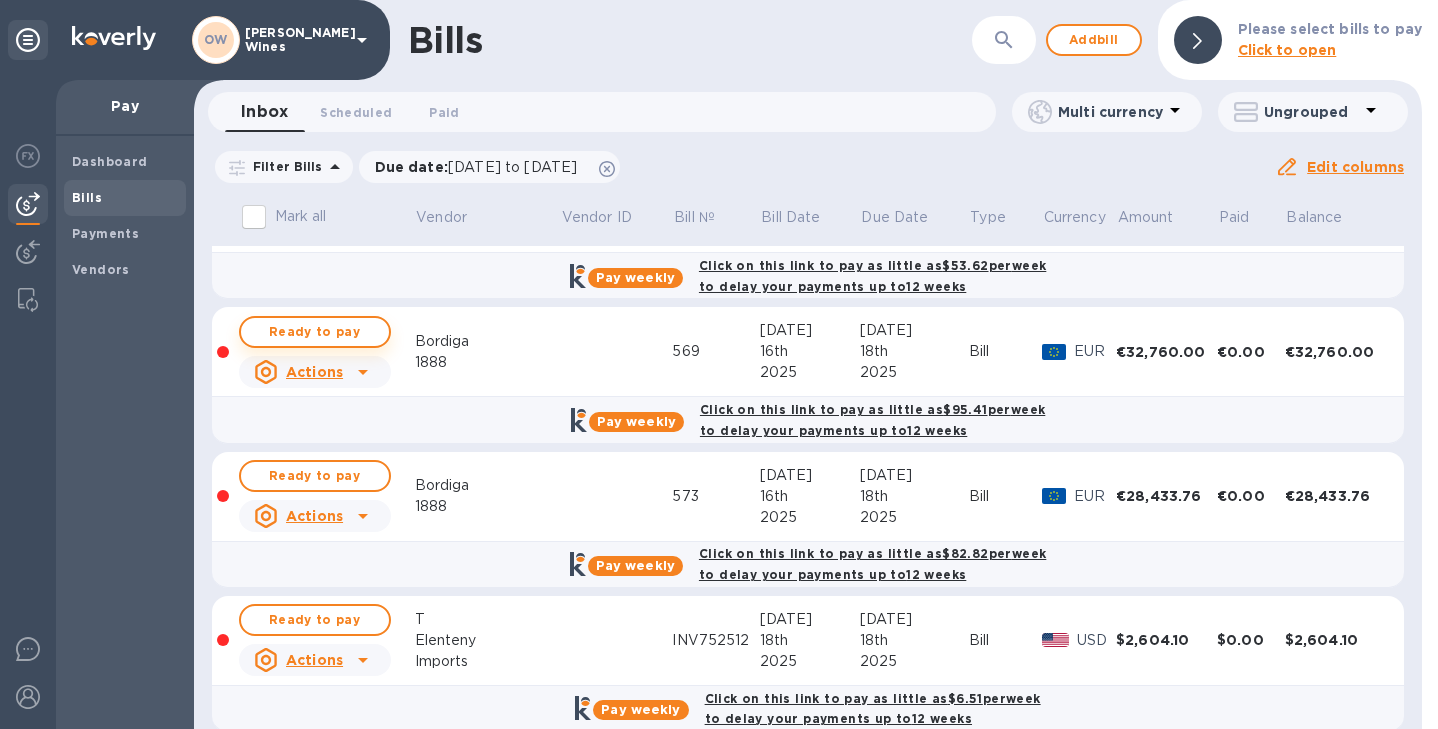 click on "Ready to pay" at bounding box center [315, 332] 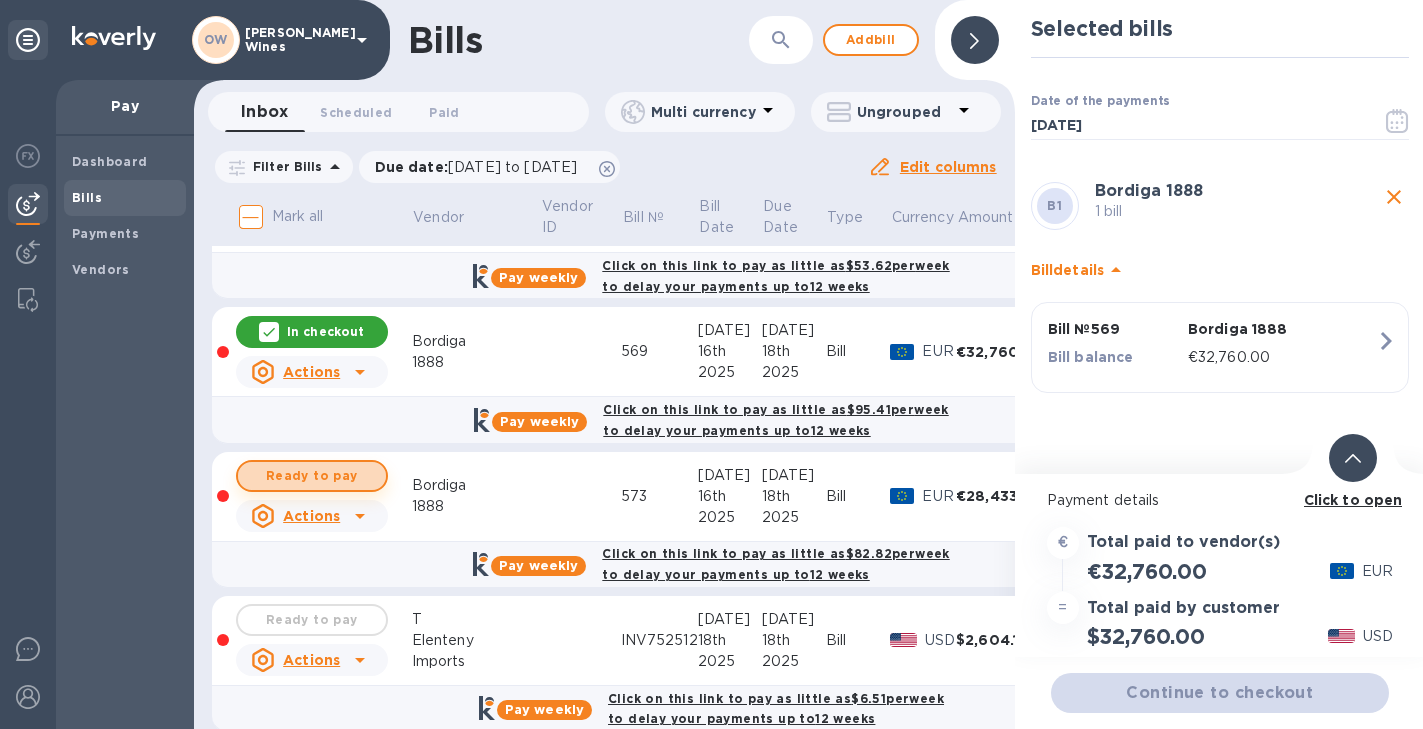 click on "Ready to pay" at bounding box center [312, 476] 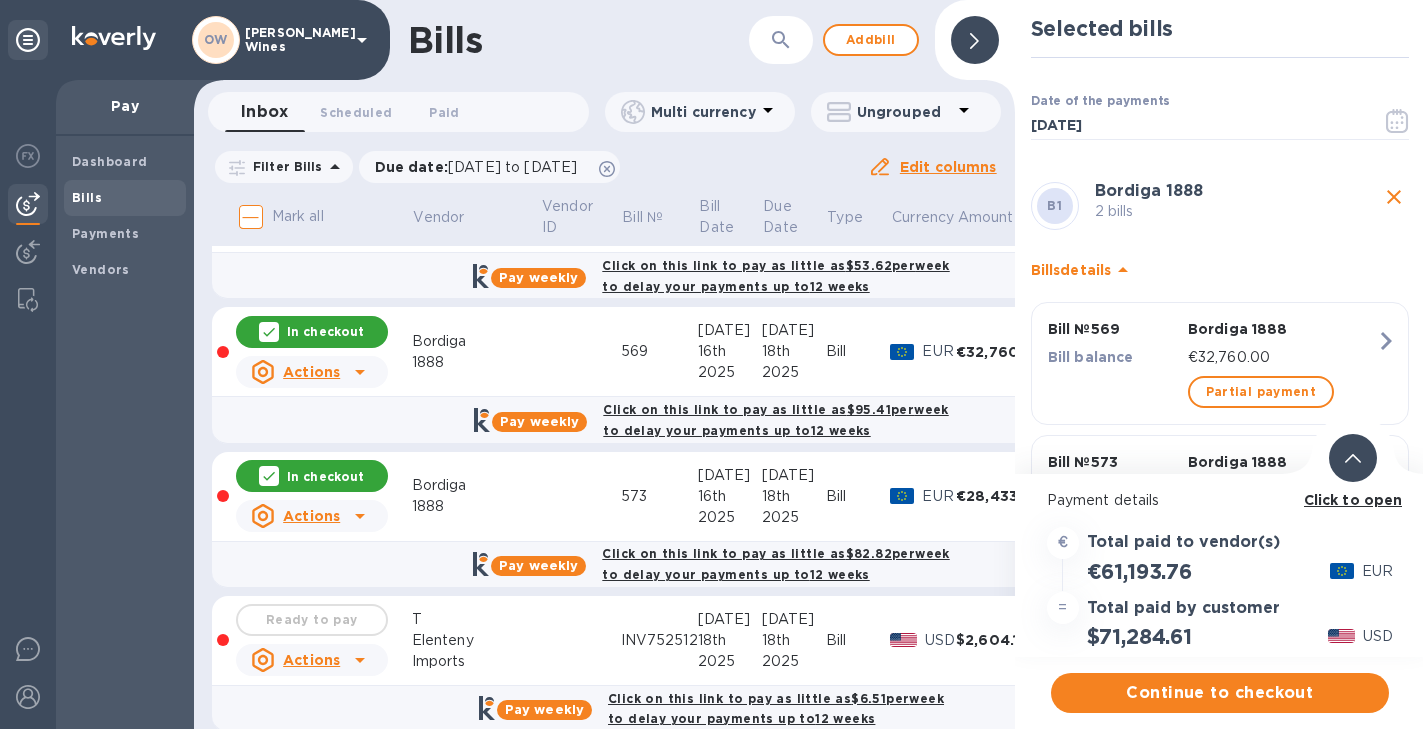 click on "Click to open" at bounding box center (1353, 500) 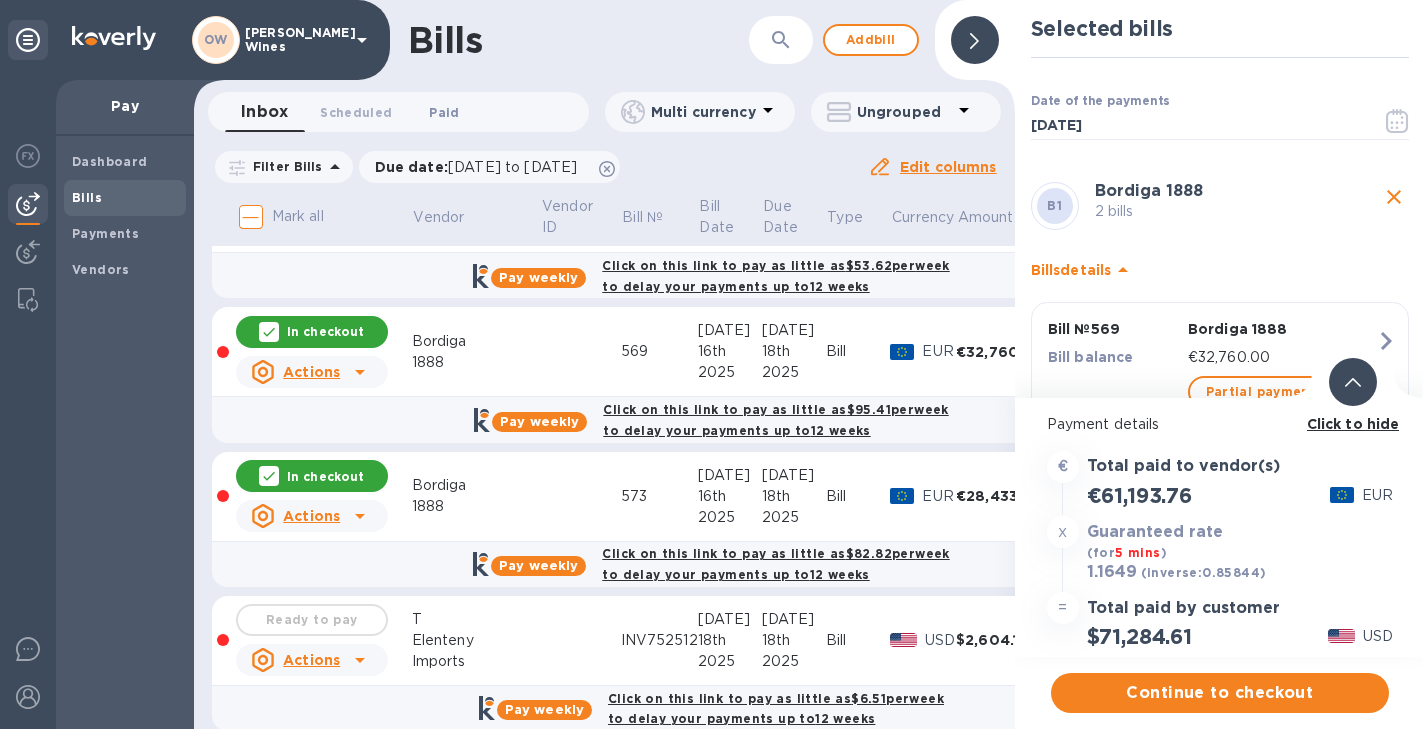 click on "Paid 0" at bounding box center (444, 112) 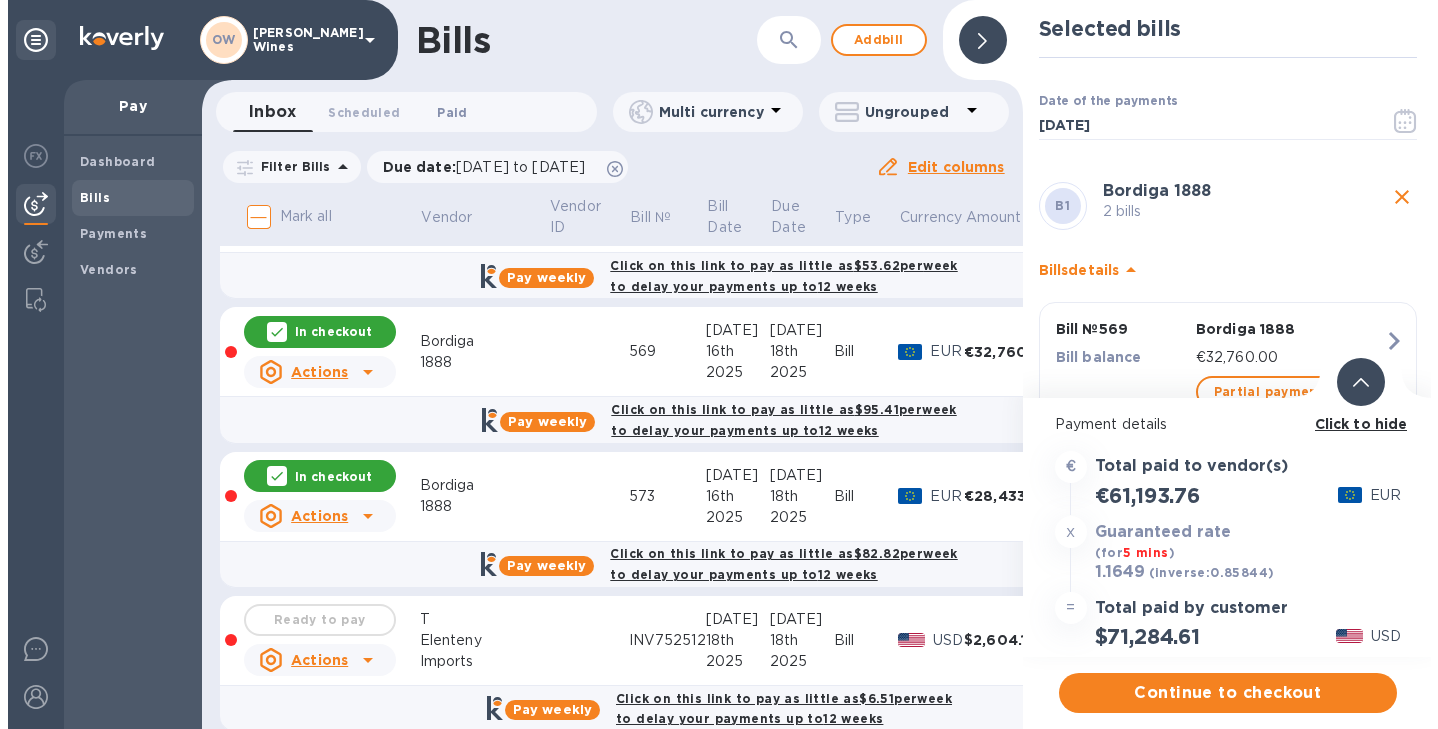 scroll, scrollTop: 0, scrollLeft: 0, axis: both 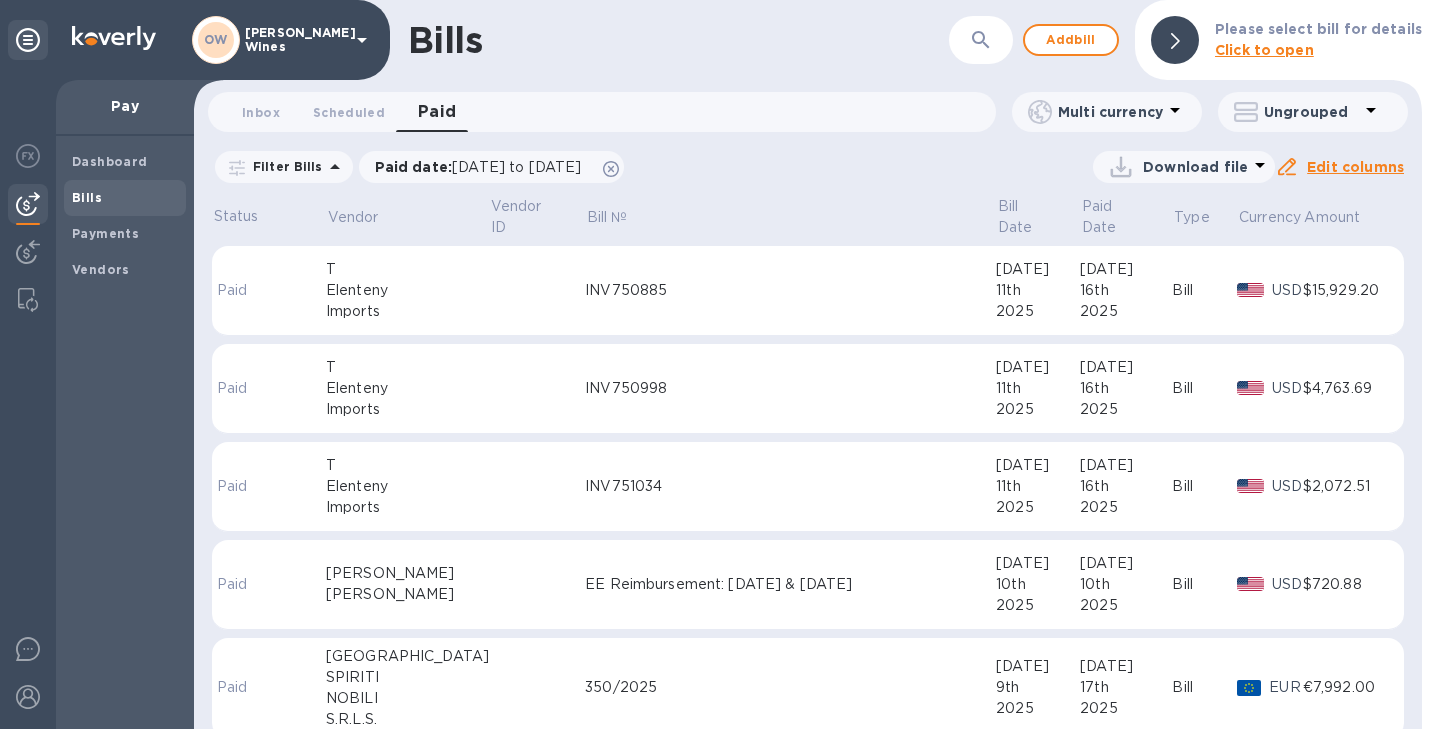 click on "Bills" at bounding box center (87, 197) 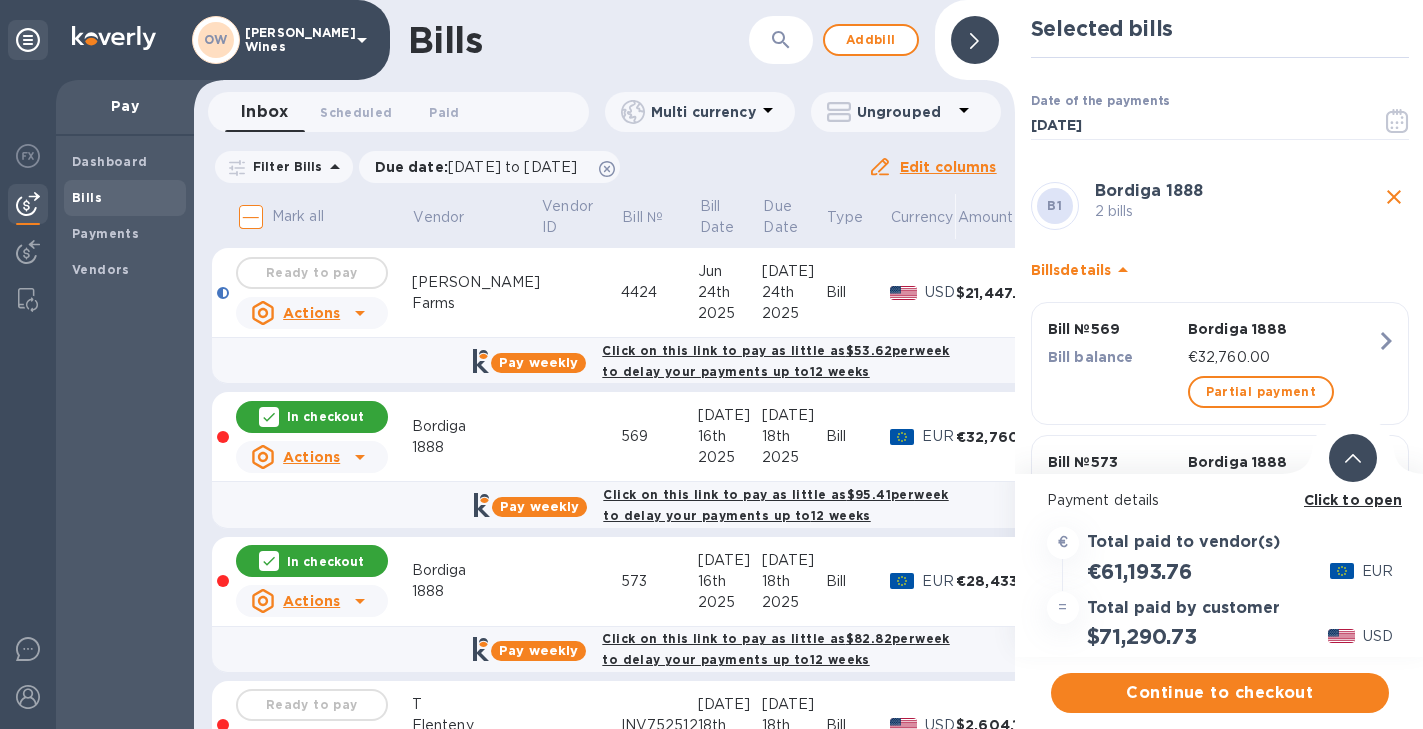 scroll, scrollTop: 655, scrollLeft: 0, axis: vertical 